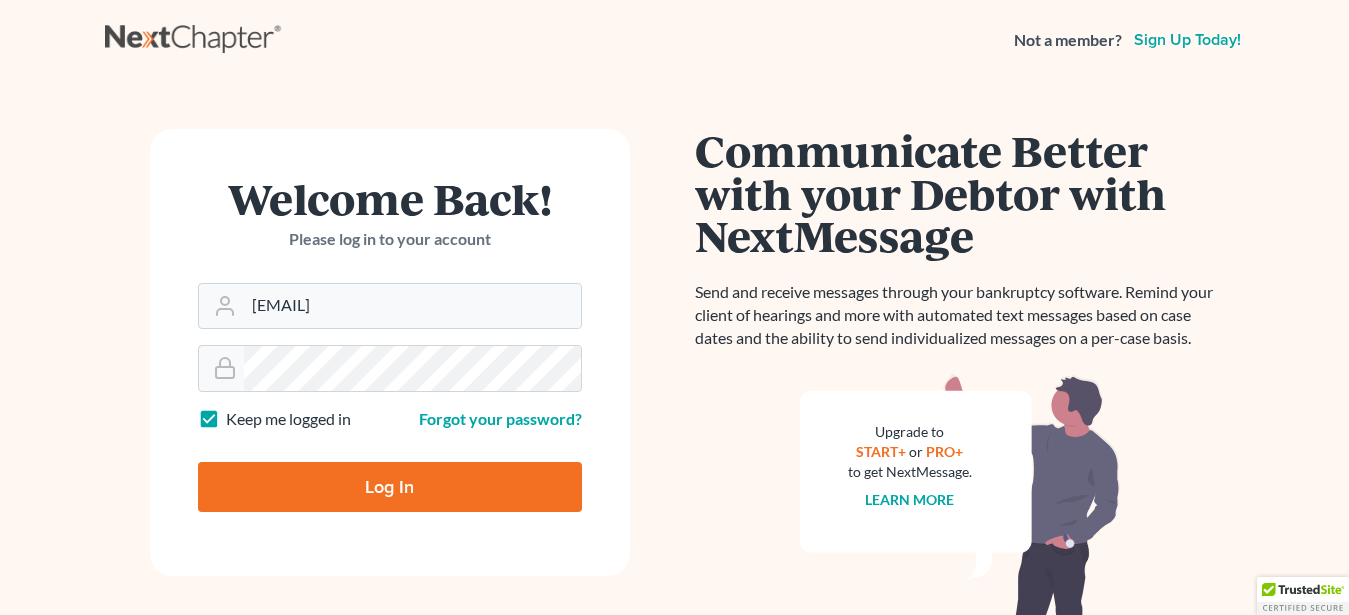 scroll, scrollTop: 0, scrollLeft: 0, axis: both 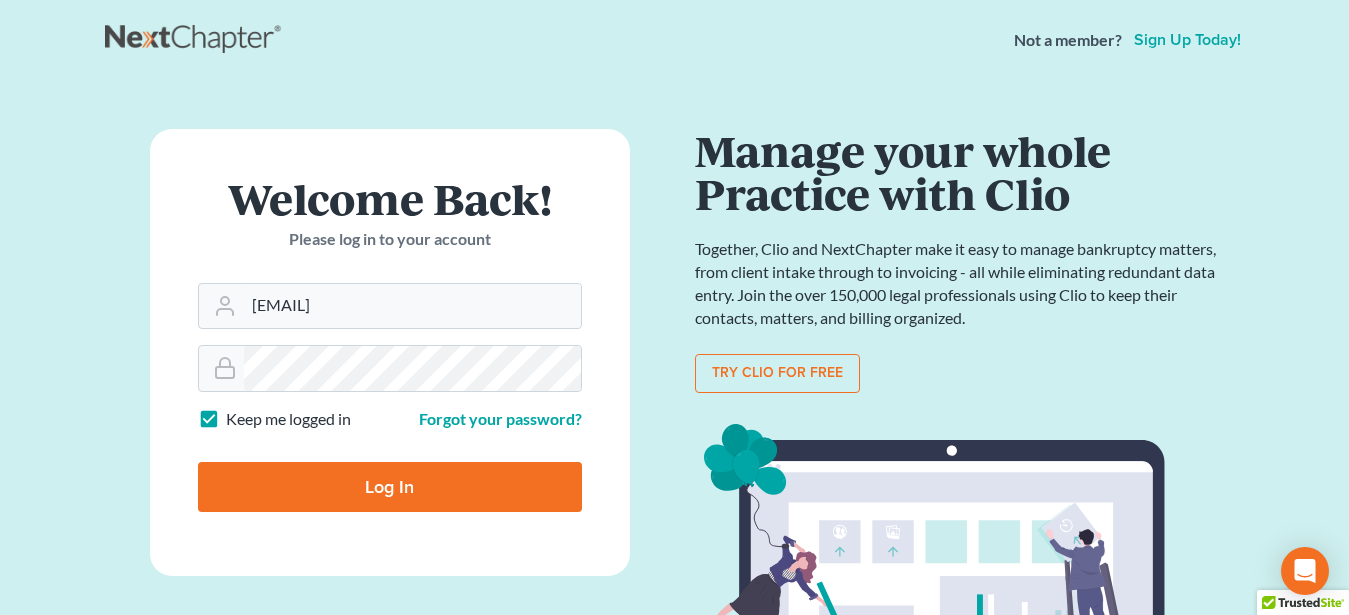 drag, startPoint x: 257, startPoint y: 478, endPoint x: 251, endPoint y: 469, distance: 10.816654 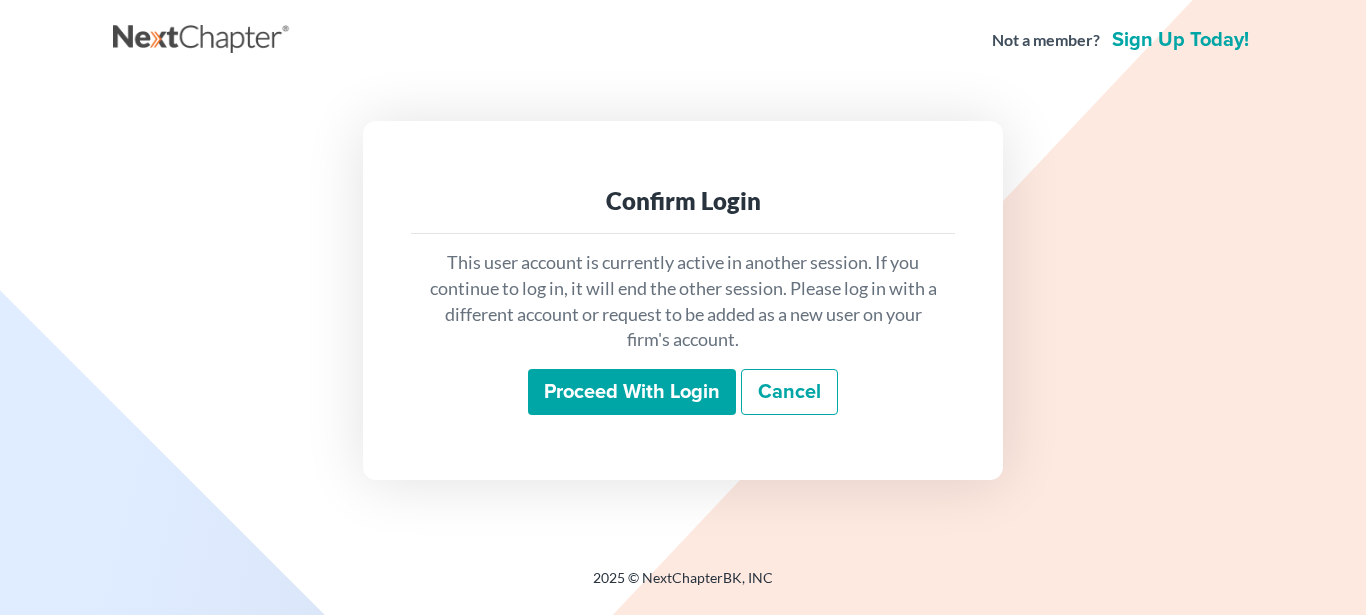 scroll, scrollTop: 0, scrollLeft: 0, axis: both 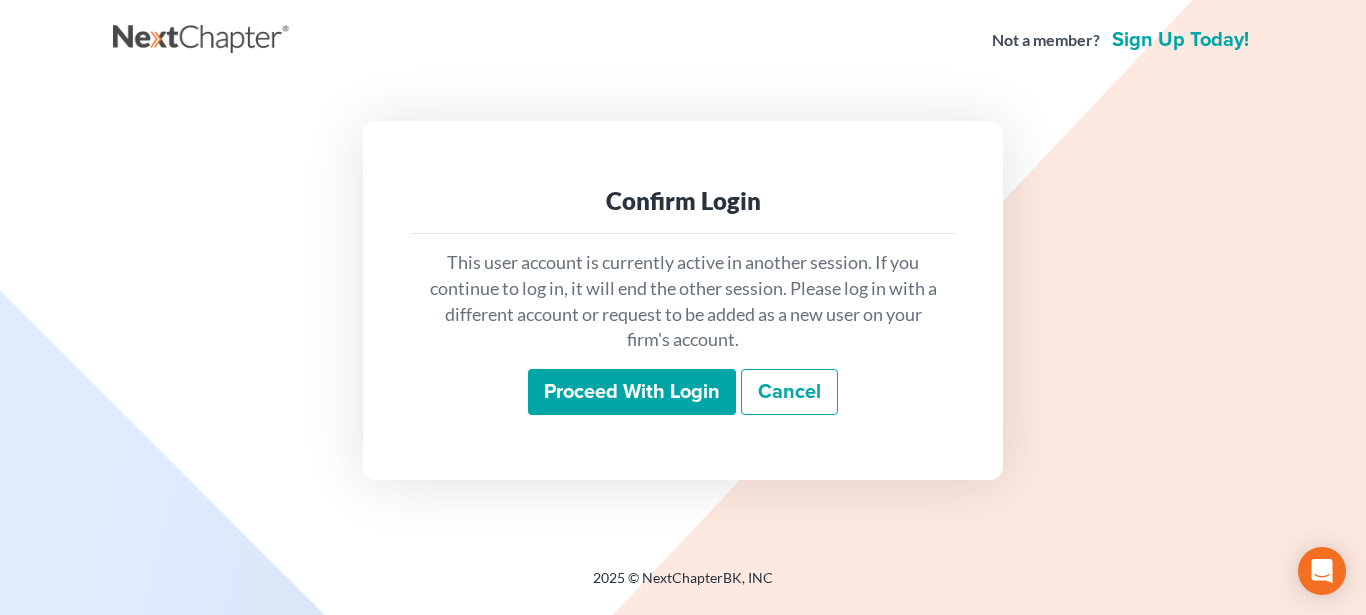 drag, startPoint x: 564, startPoint y: 398, endPoint x: 576, endPoint y: 362, distance: 37.94733 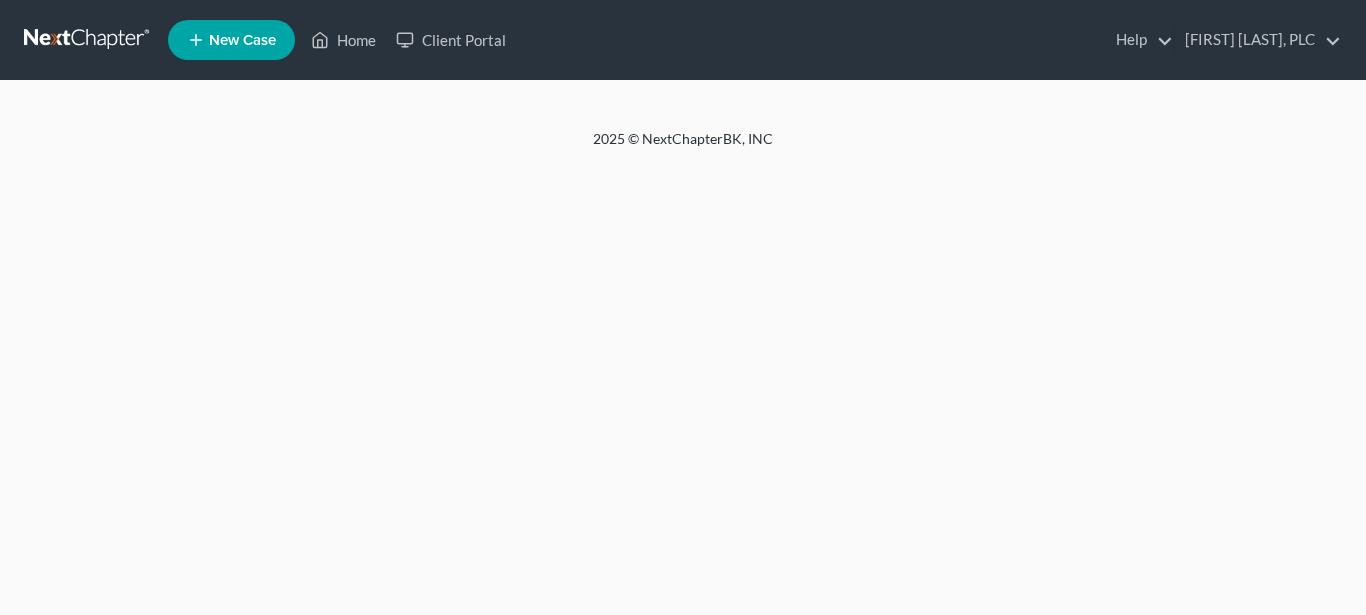 scroll, scrollTop: 0, scrollLeft: 0, axis: both 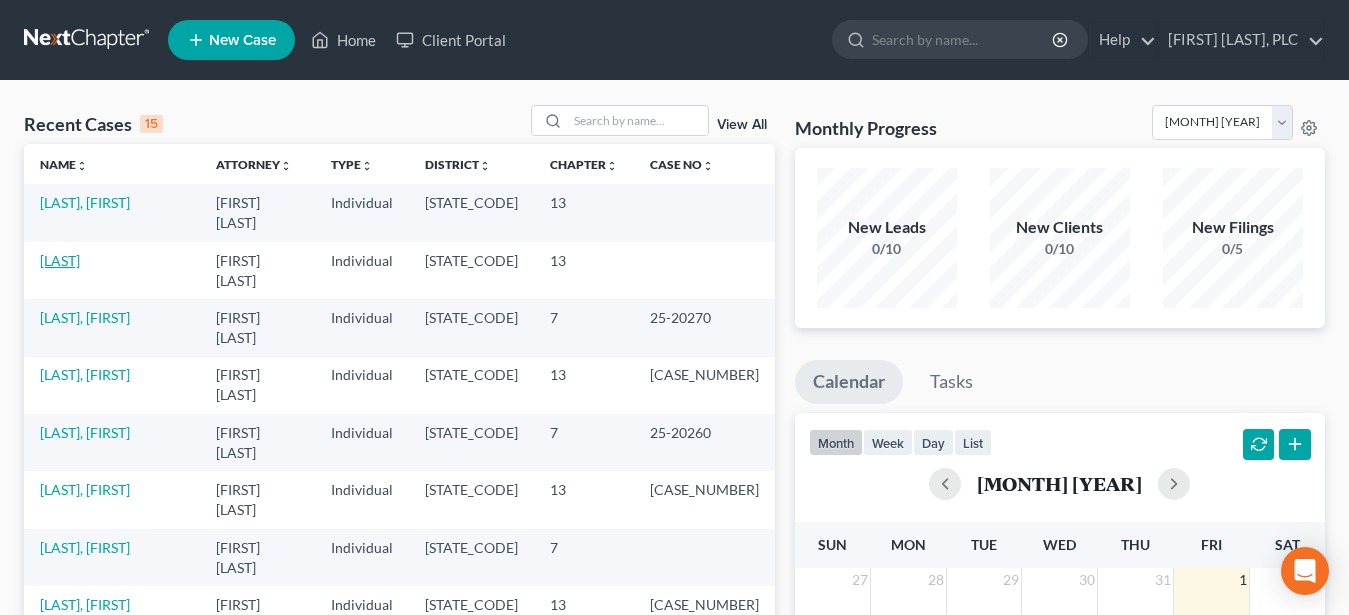 click on "[LAST]" at bounding box center (60, 260) 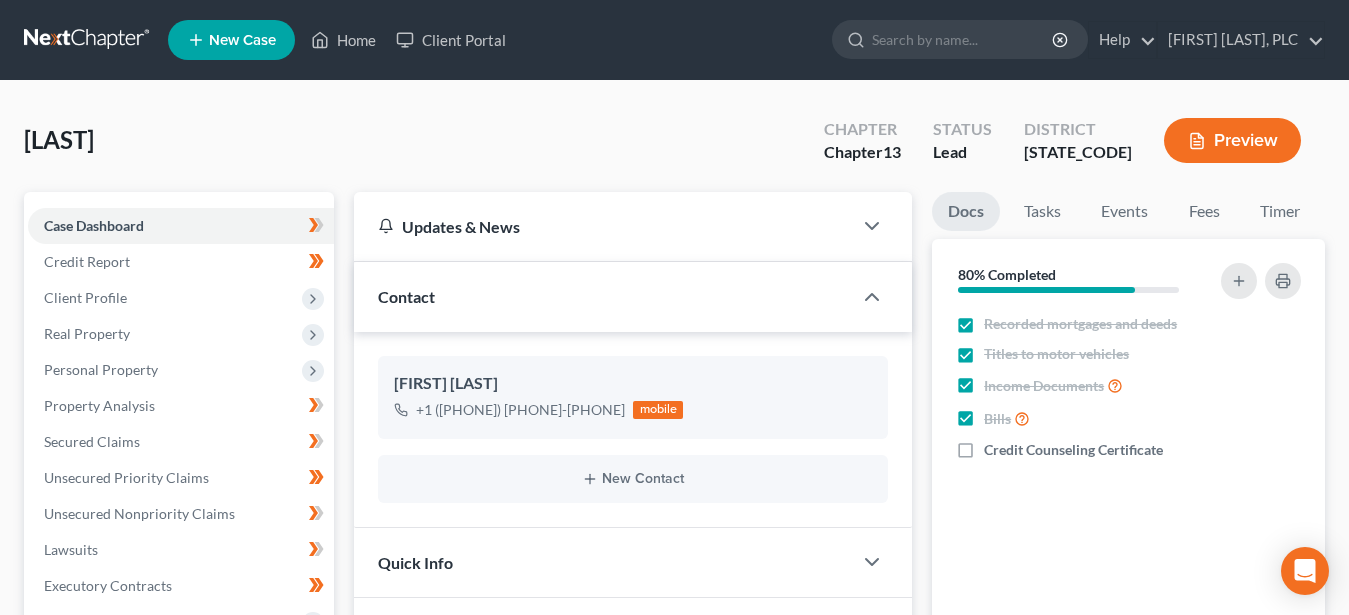 click on "Preview" at bounding box center (1232, 140) 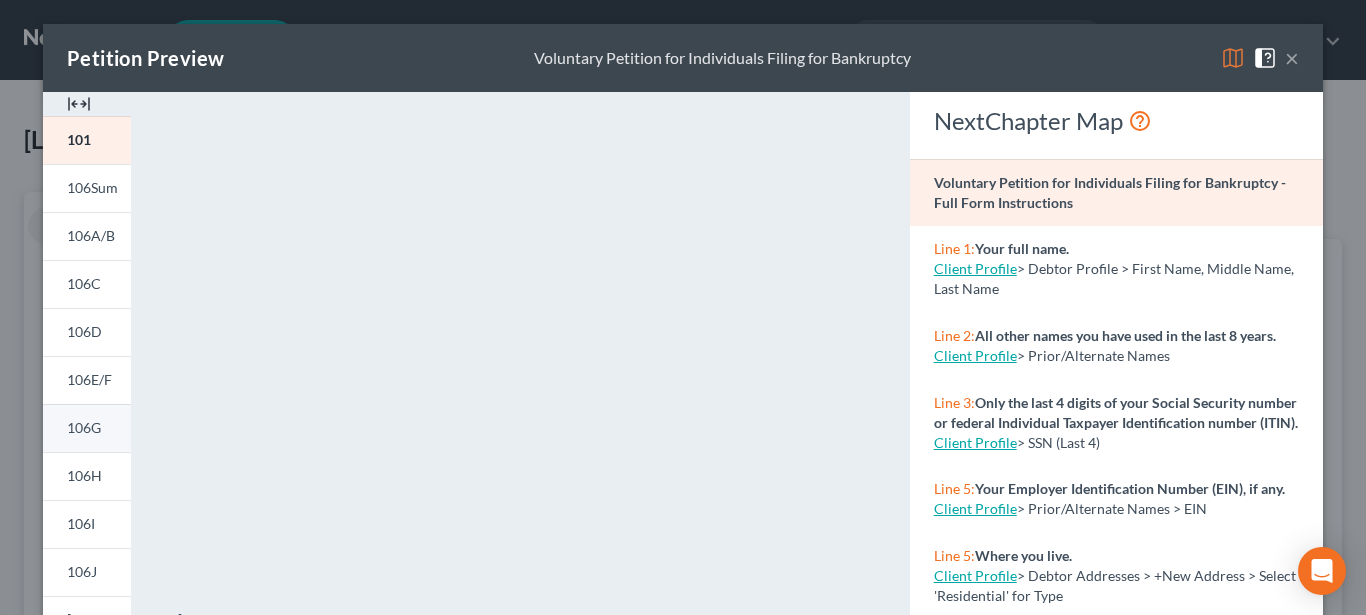 click on "106G" at bounding box center [87, 428] 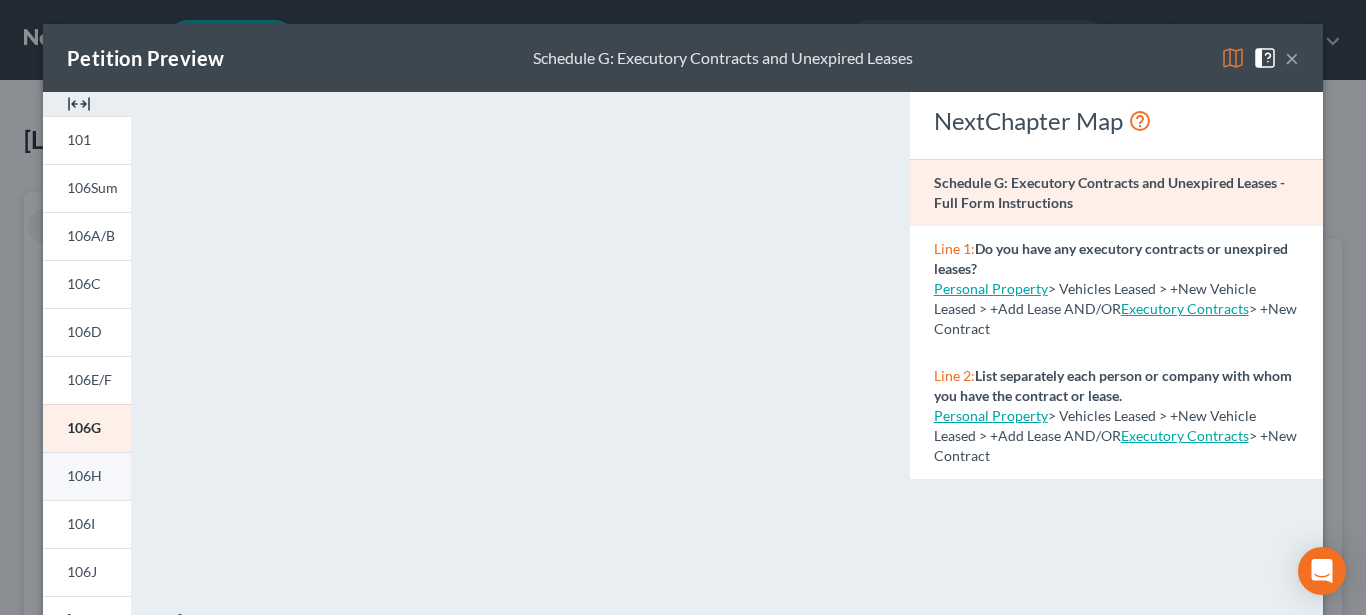 click on "106H" at bounding box center (84, 475) 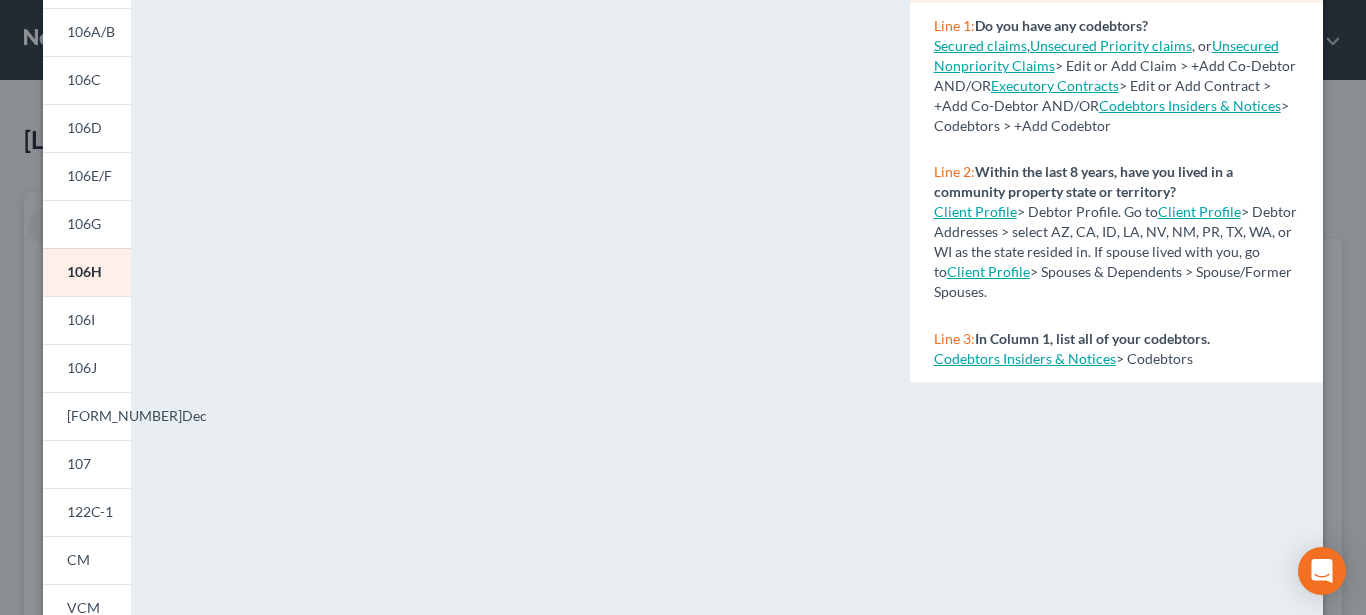 scroll, scrollTop: 408, scrollLeft: 0, axis: vertical 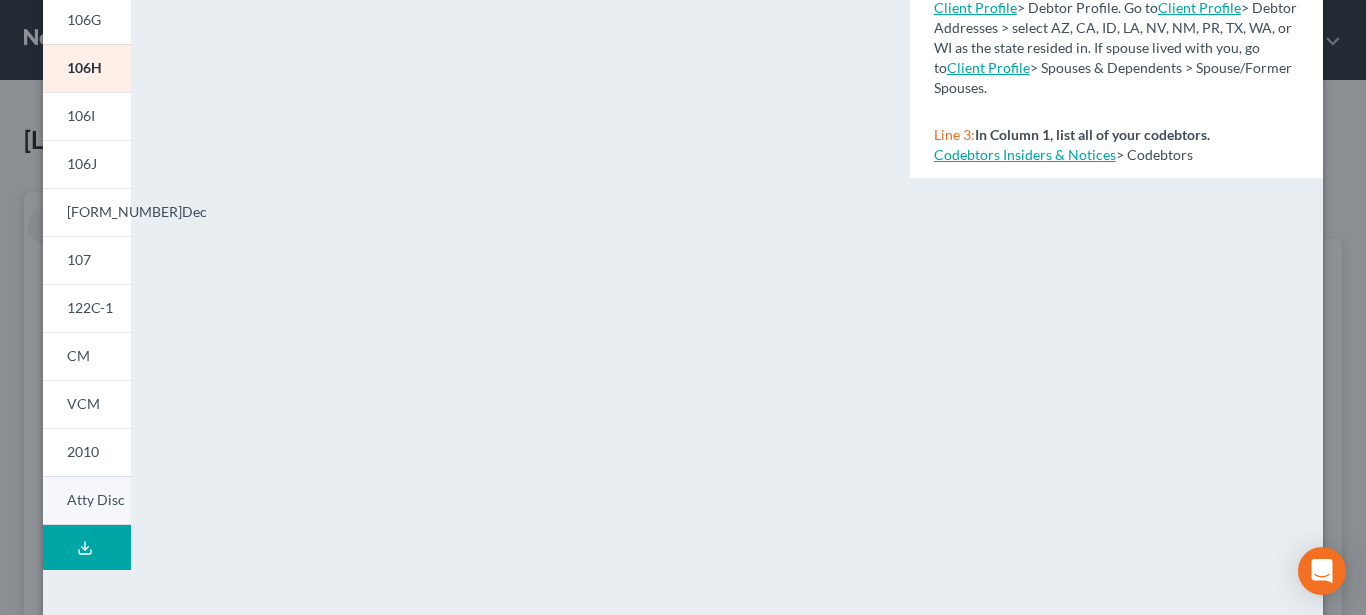 click on "Atty Disc" at bounding box center (96, 499) 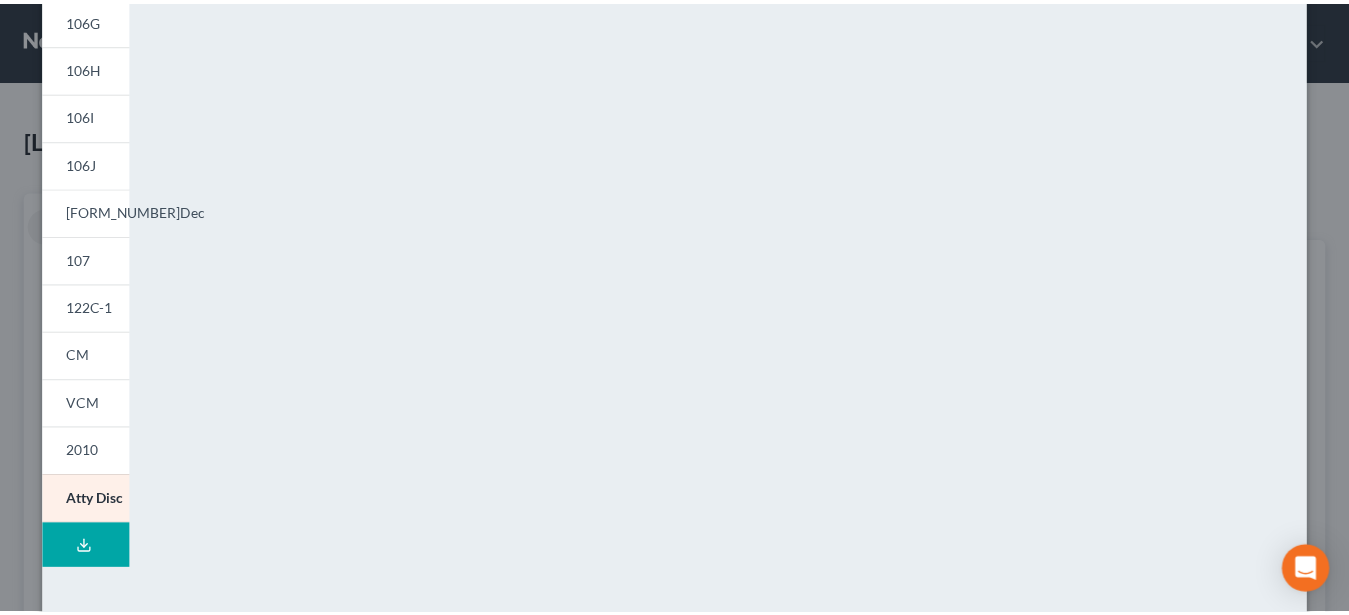 scroll, scrollTop: 0, scrollLeft: 0, axis: both 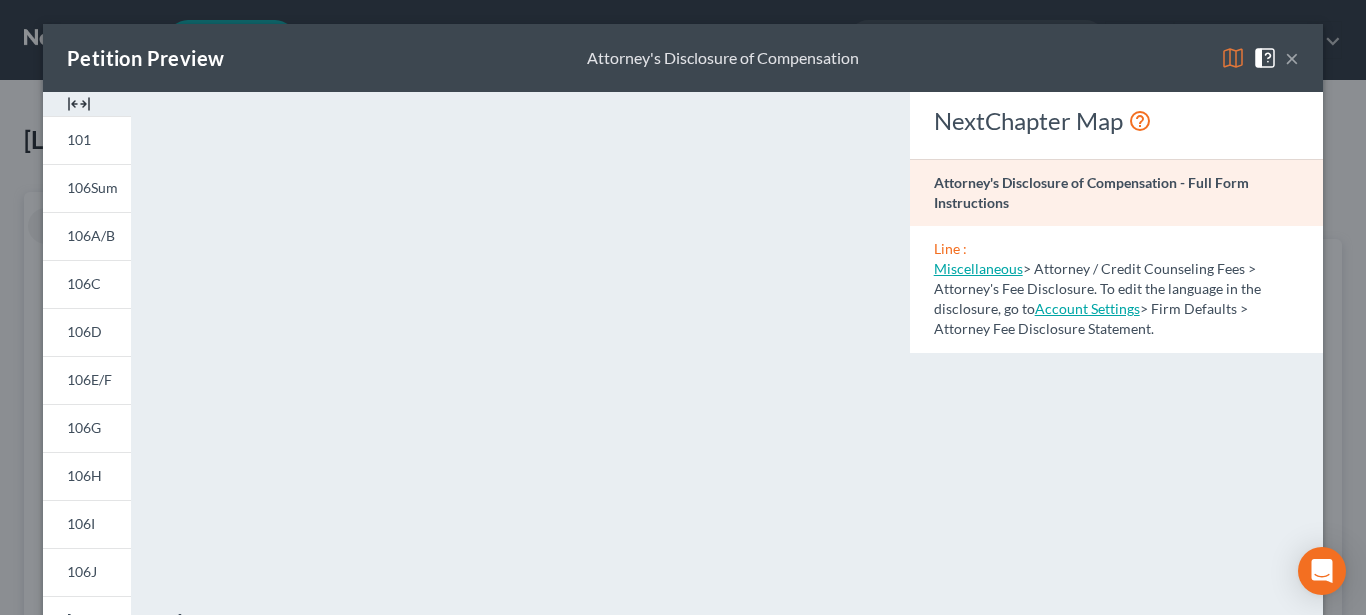 click on "×" at bounding box center [1292, 58] 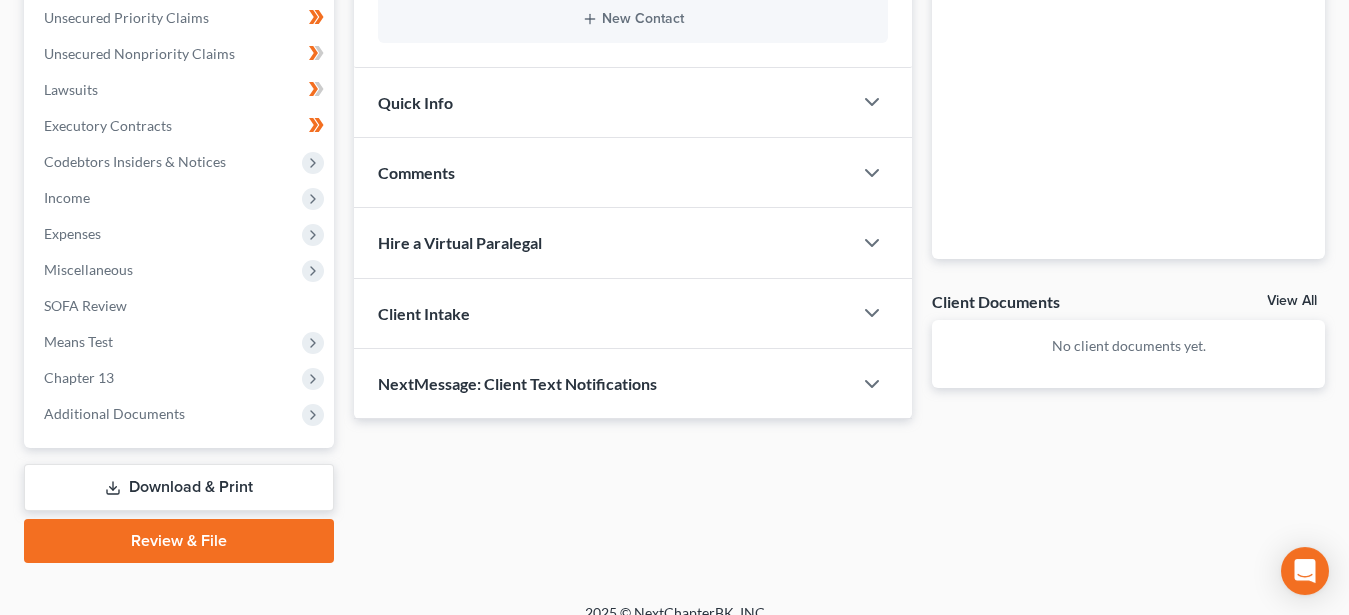 scroll, scrollTop: 482, scrollLeft: 0, axis: vertical 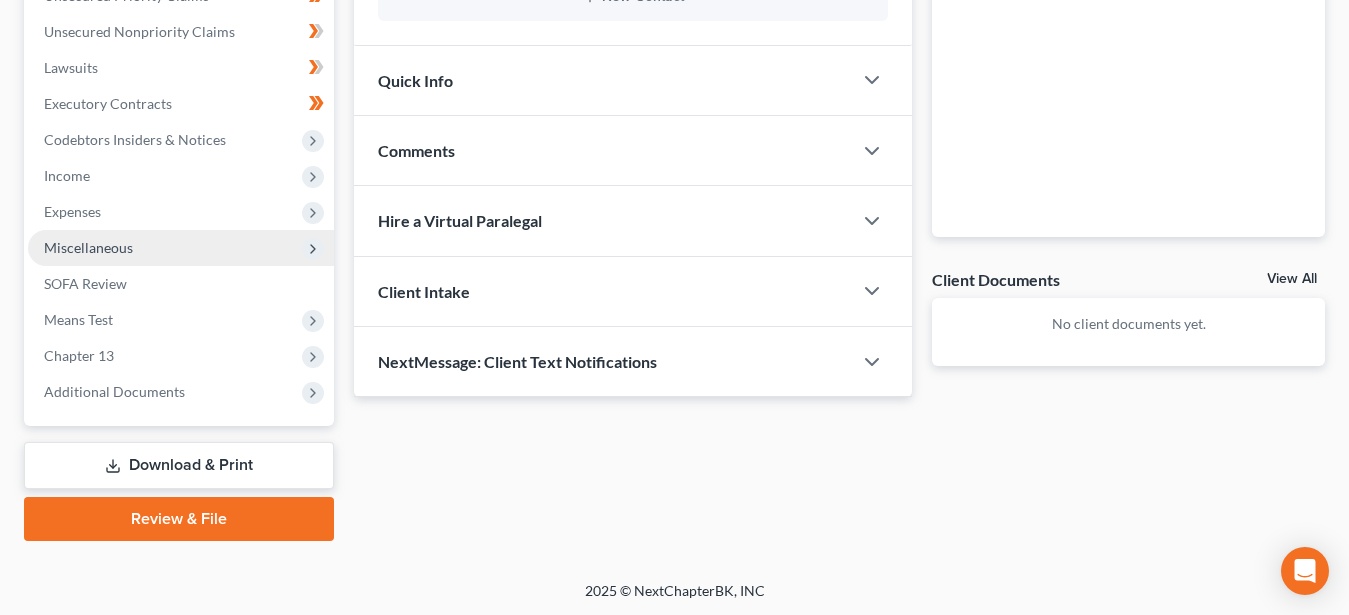 click on "Miscellaneous" at bounding box center (88, 247) 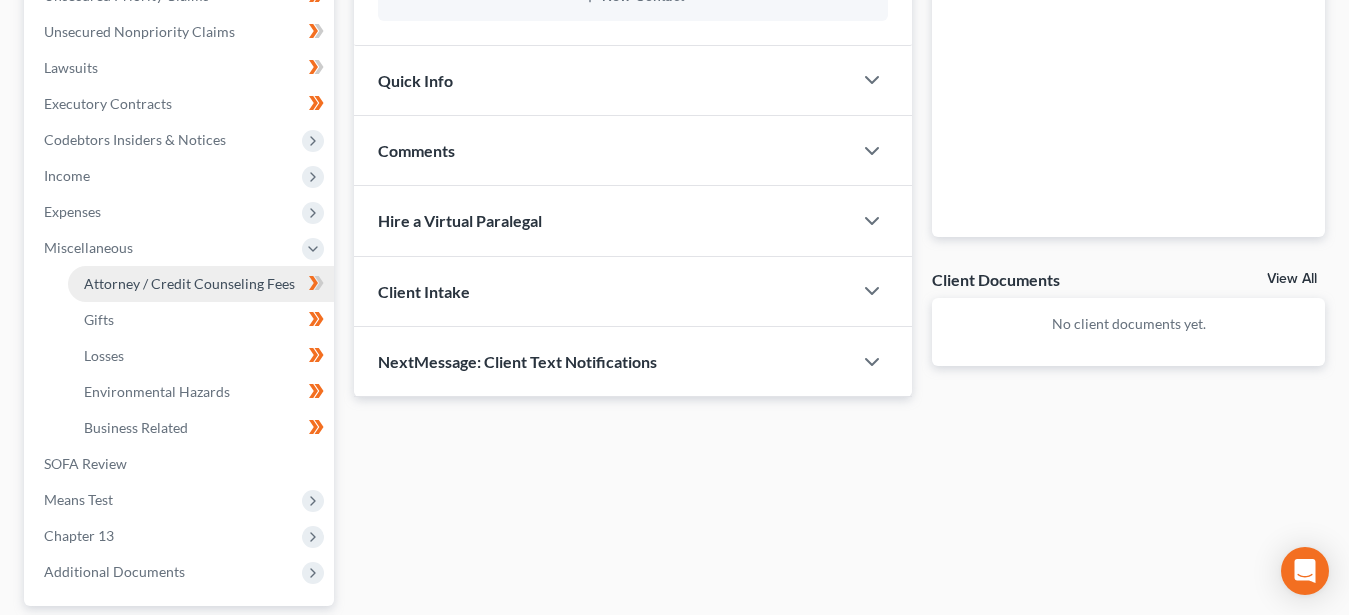 click on "Attorney / Credit Counseling Fees" at bounding box center [189, 283] 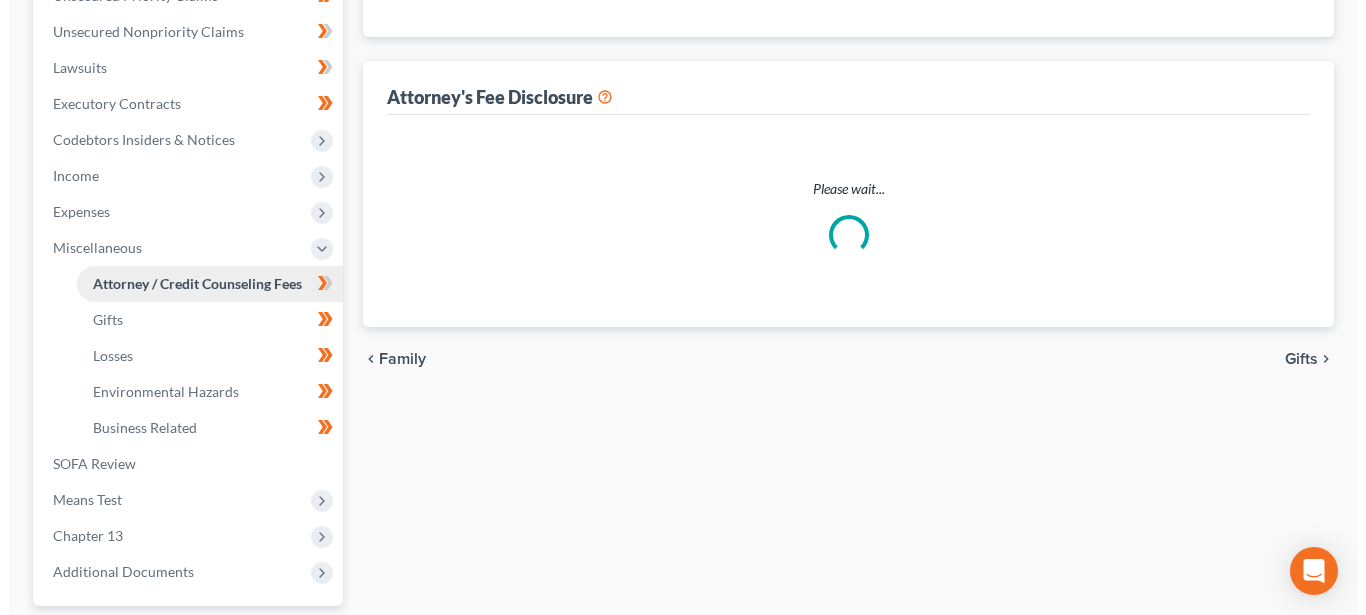 scroll, scrollTop: 0, scrollLeft: 0, axis: both 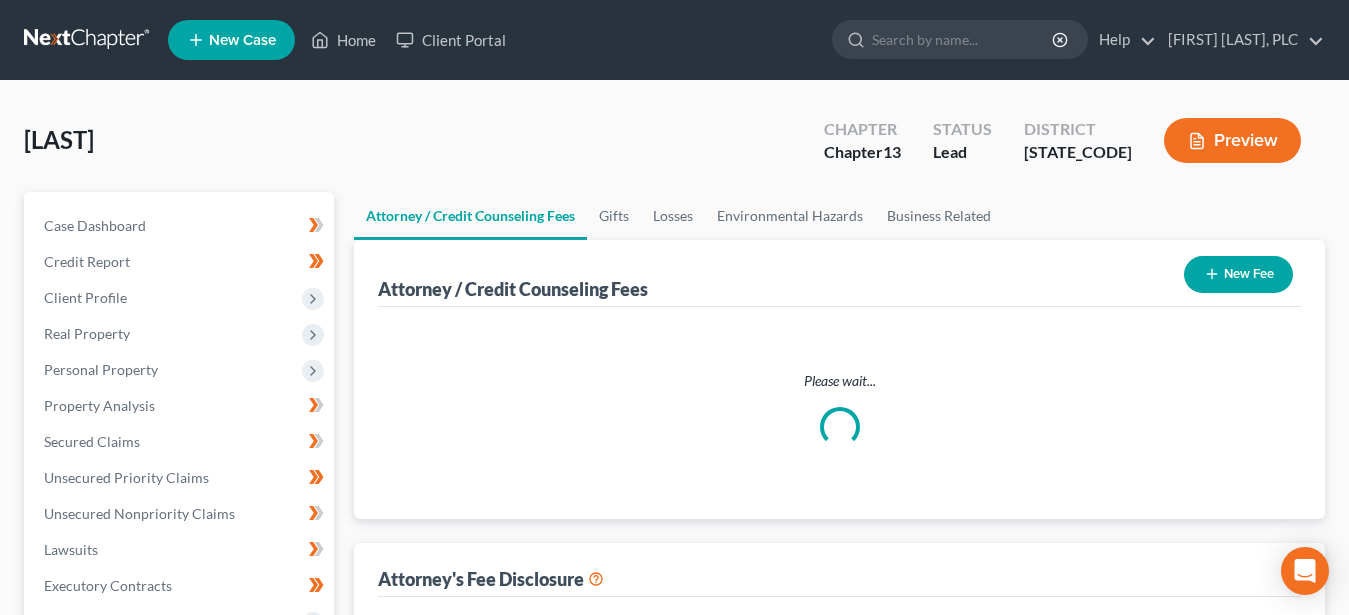 select on "3" 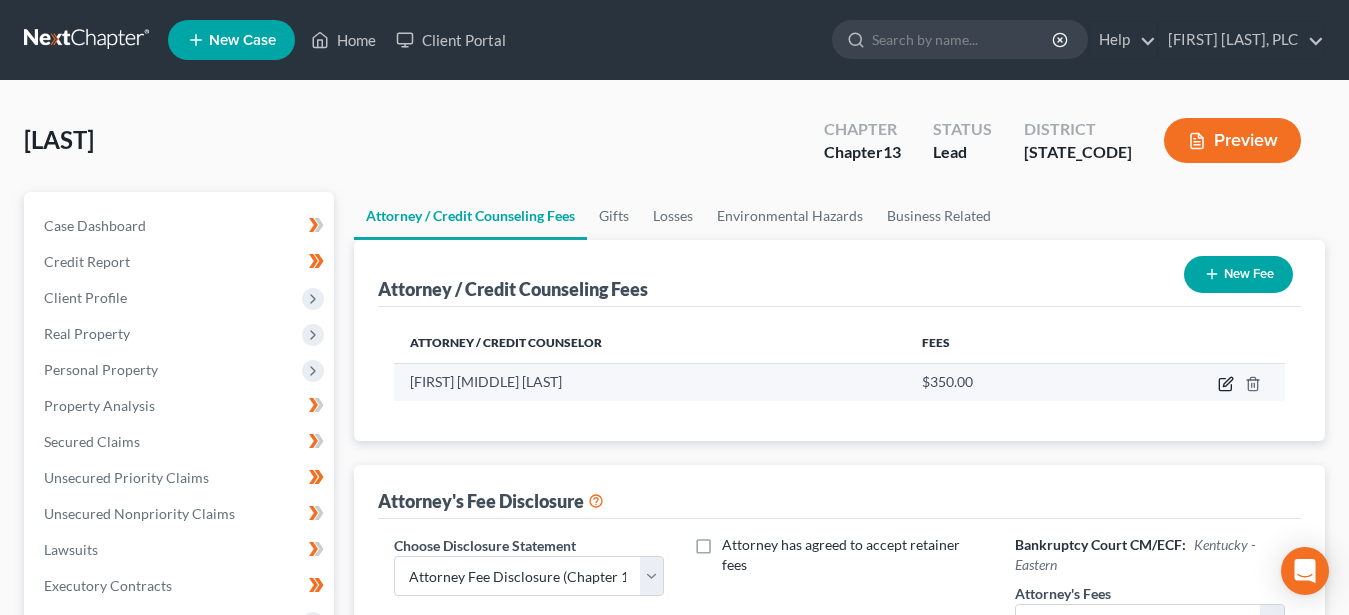 click 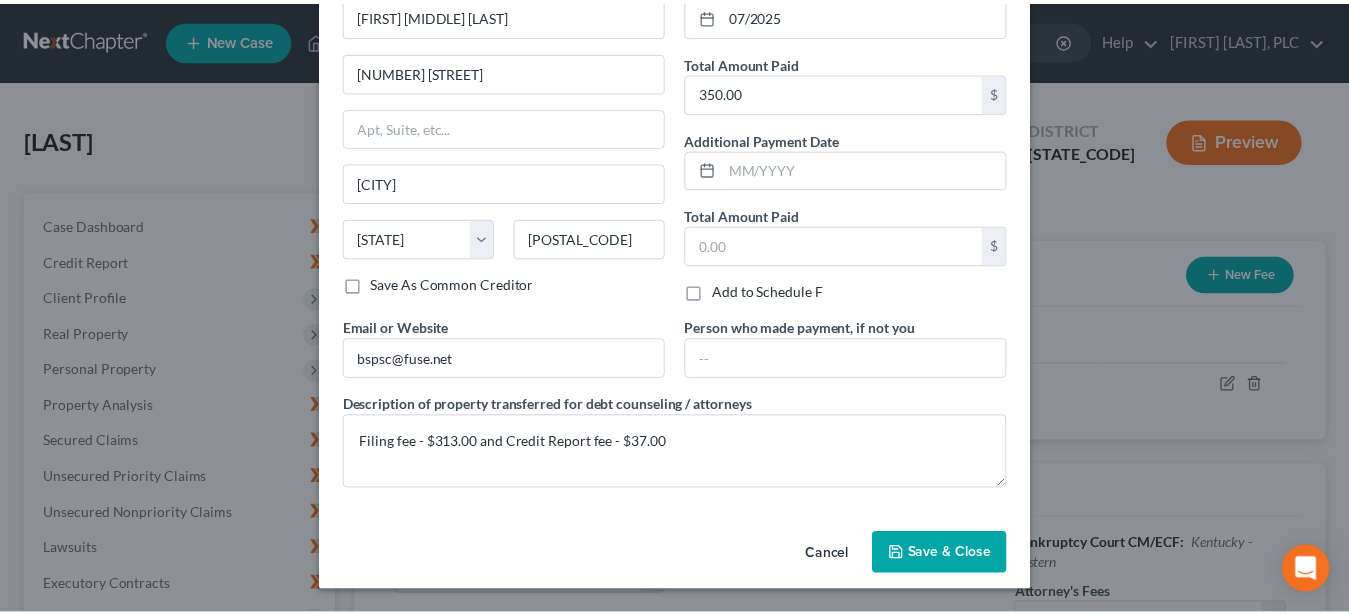 scroll, scrollTop: 118, scrollLeft: 0, axis: vertical 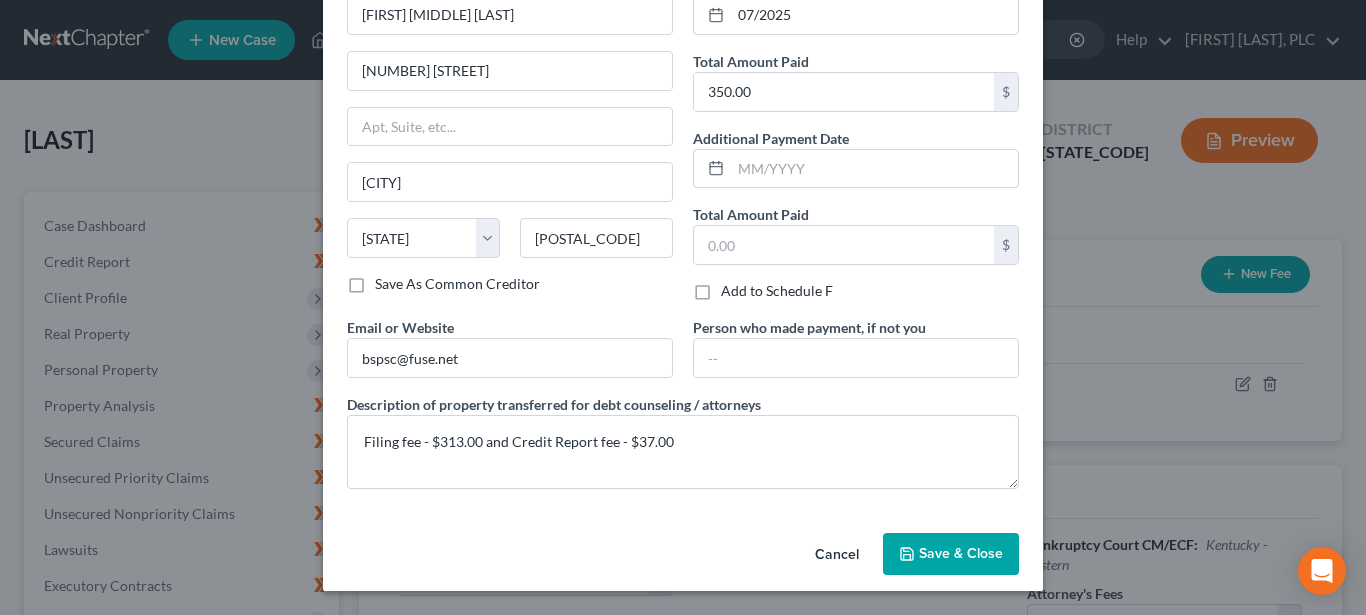 click on "Save & Close" at bounding box center [951, 554] 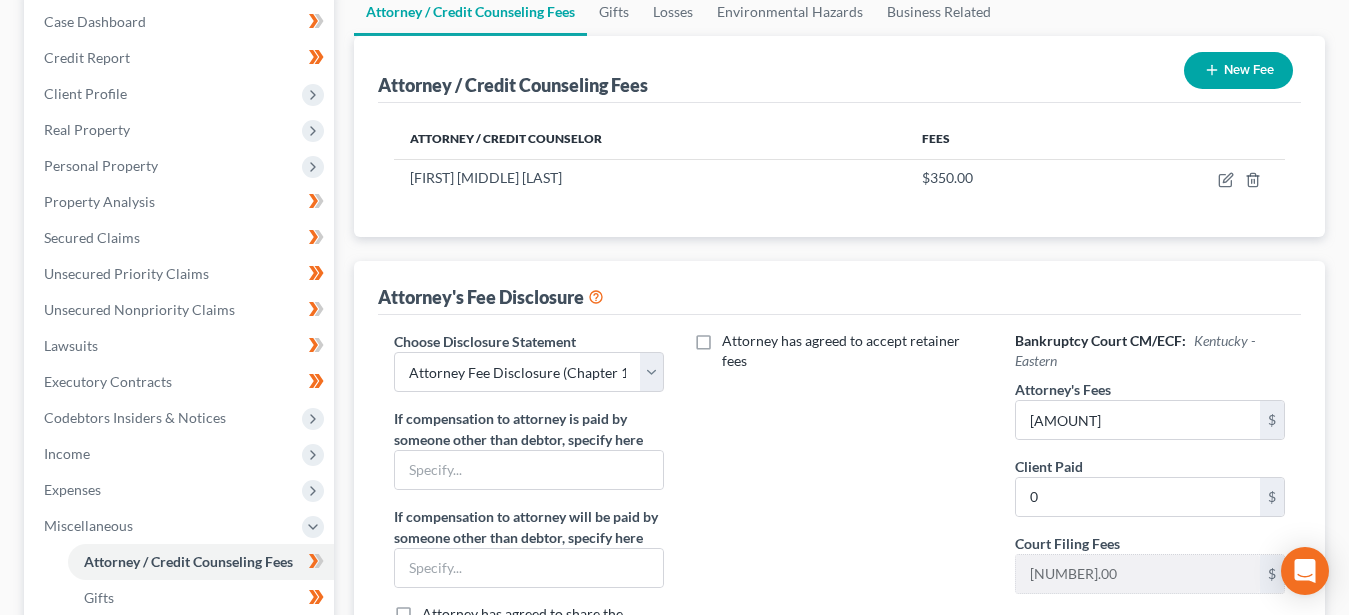 scroll, scrollTop: 408, scrollLeft: 0, axis: vertical 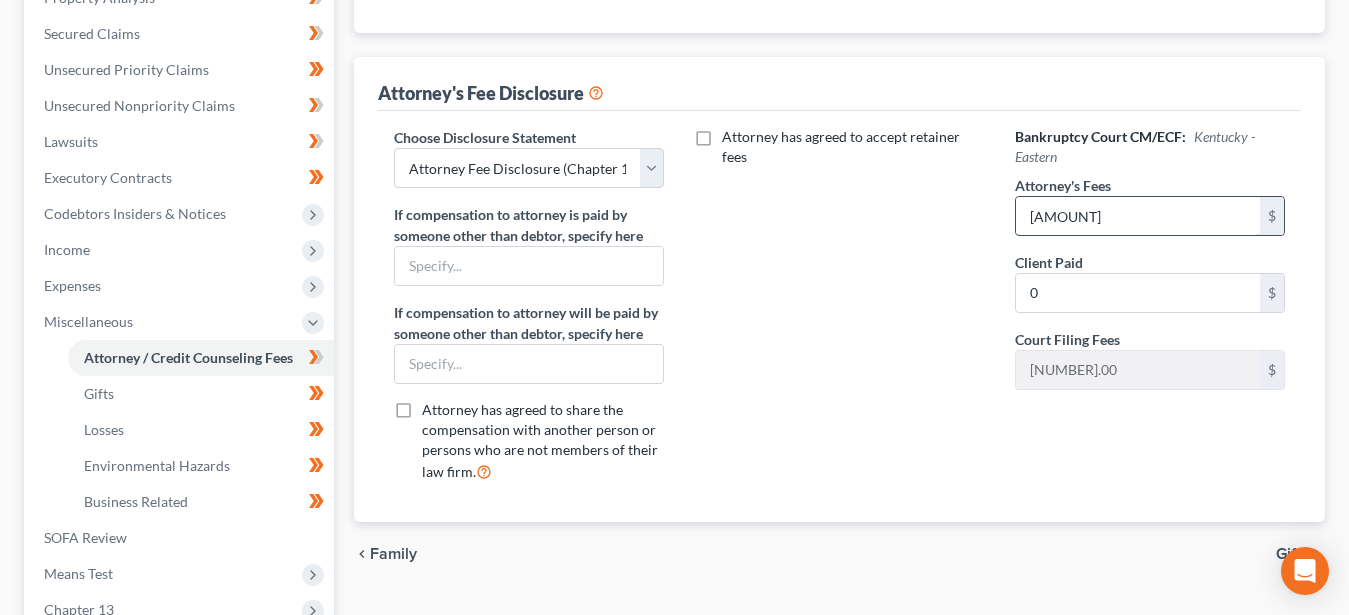 drag, startPoint x: 1096, startPoint y: 216, endPoint x: 1176, endPoint y: 219, distance: 80.05623 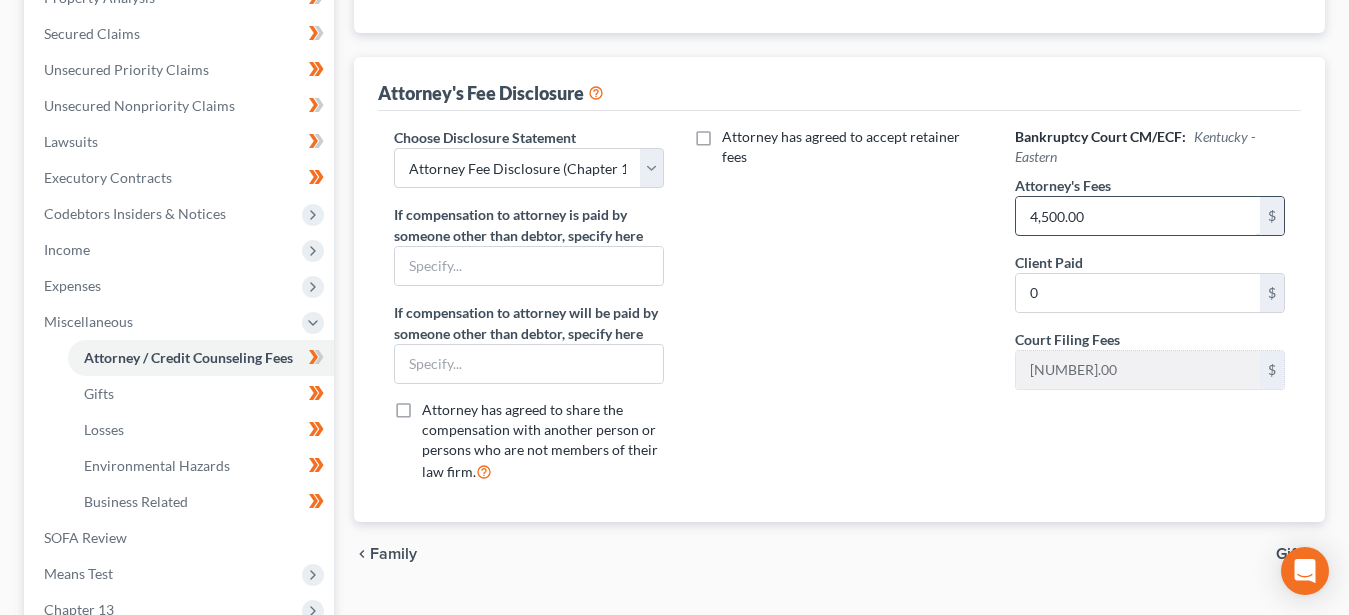 type on "4,500.00" 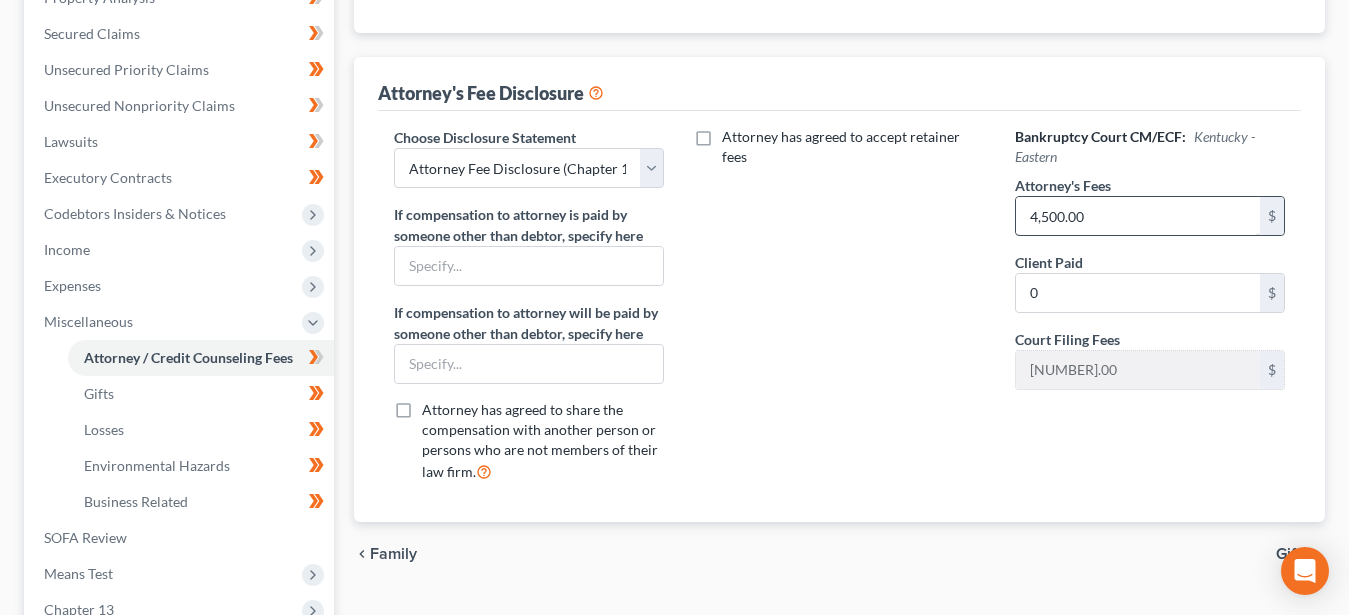type 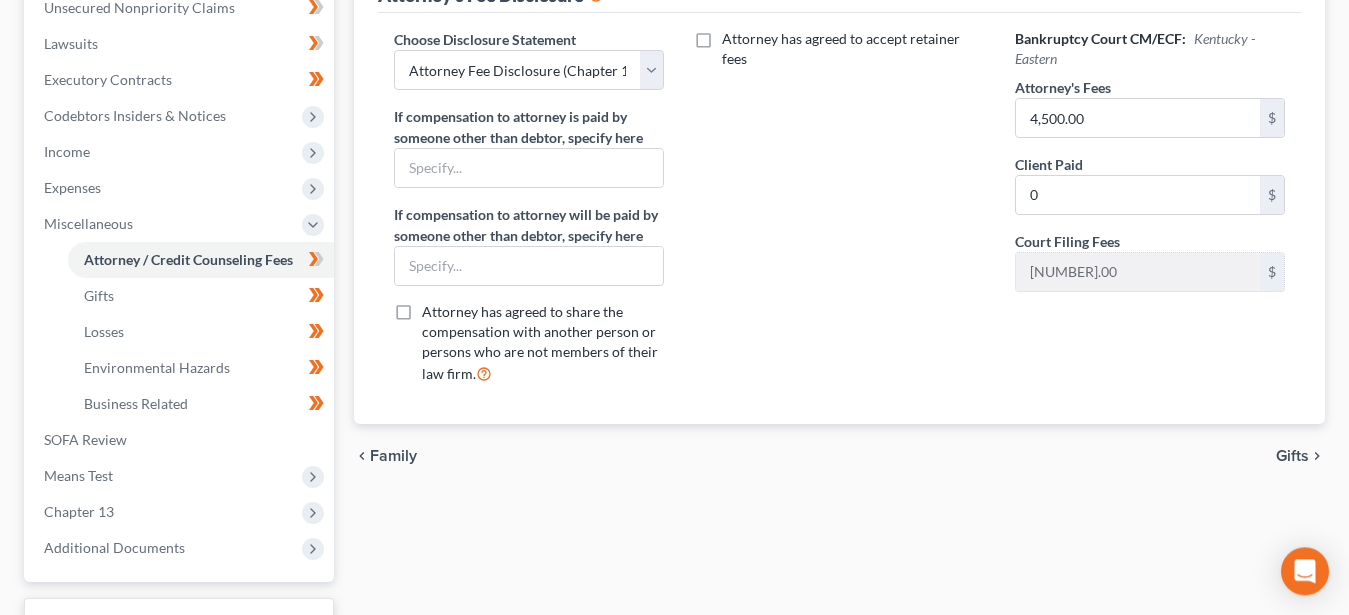 scroll, scrollTop: 510, scrollLeft: 0, axis: vertical 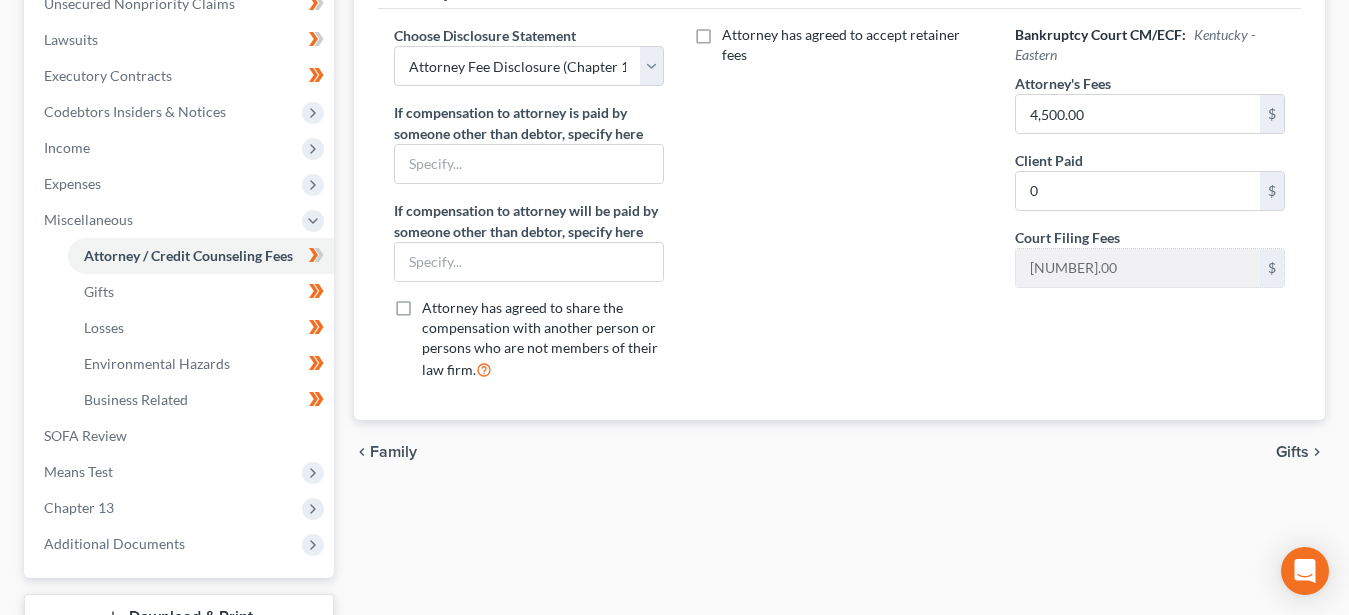 click on "chevron_right" at bounding box center (1317, 452) 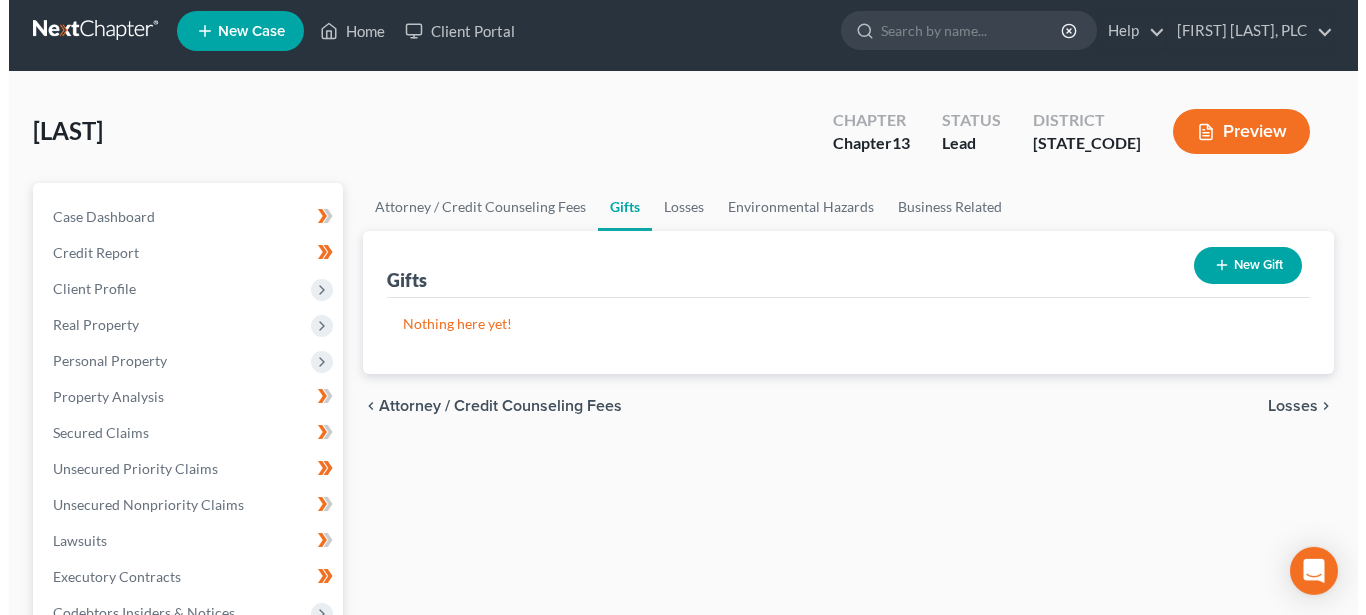 scroll, scrollTop: 0, scrollLeft: 0, axis: both 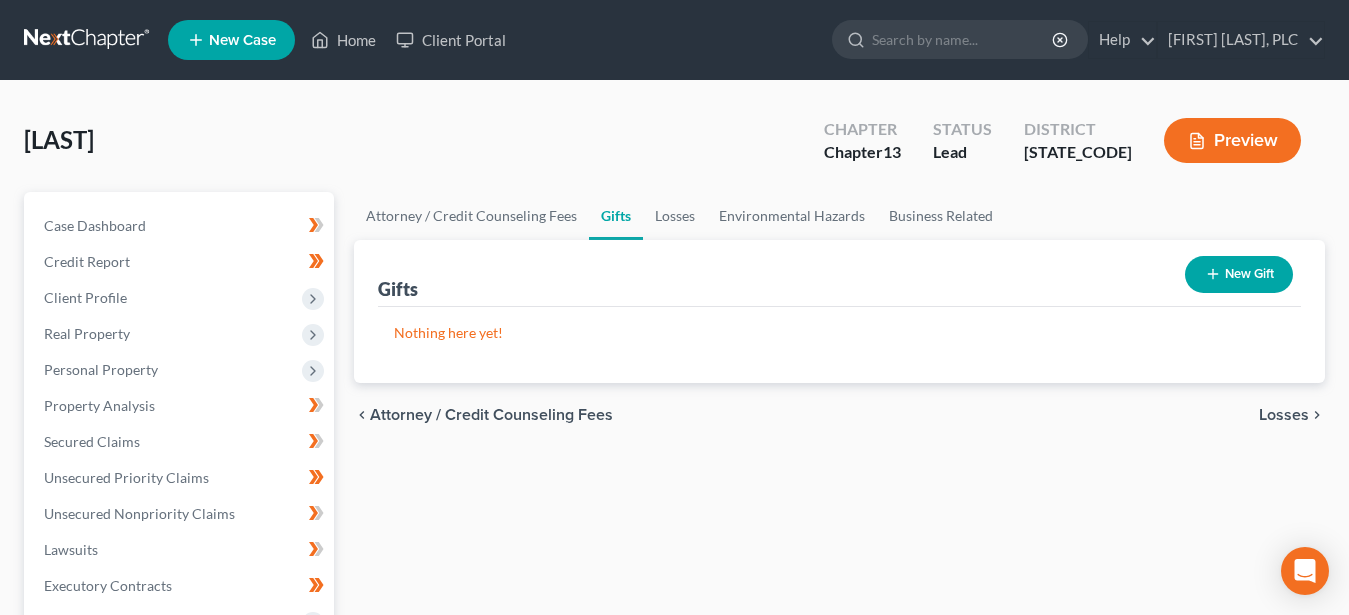 click on "Preview" at bounding box center [1232, 140] 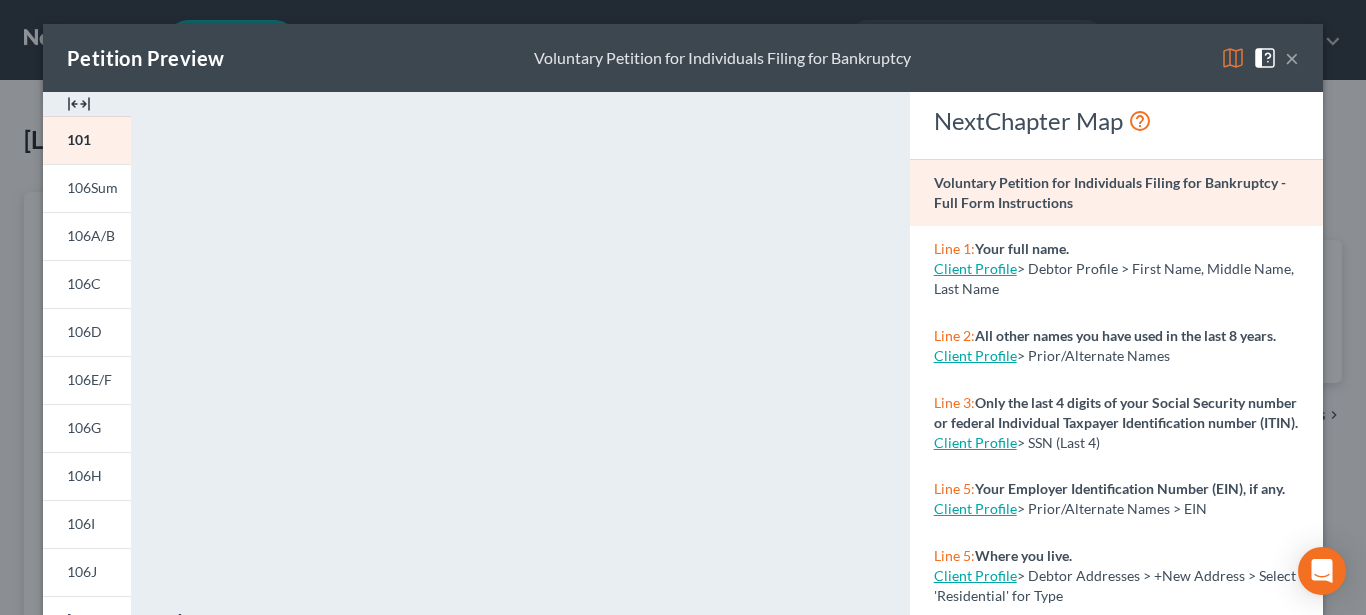 scroll, scrollTop: 102, scrollLeft: 0, axis: vertical 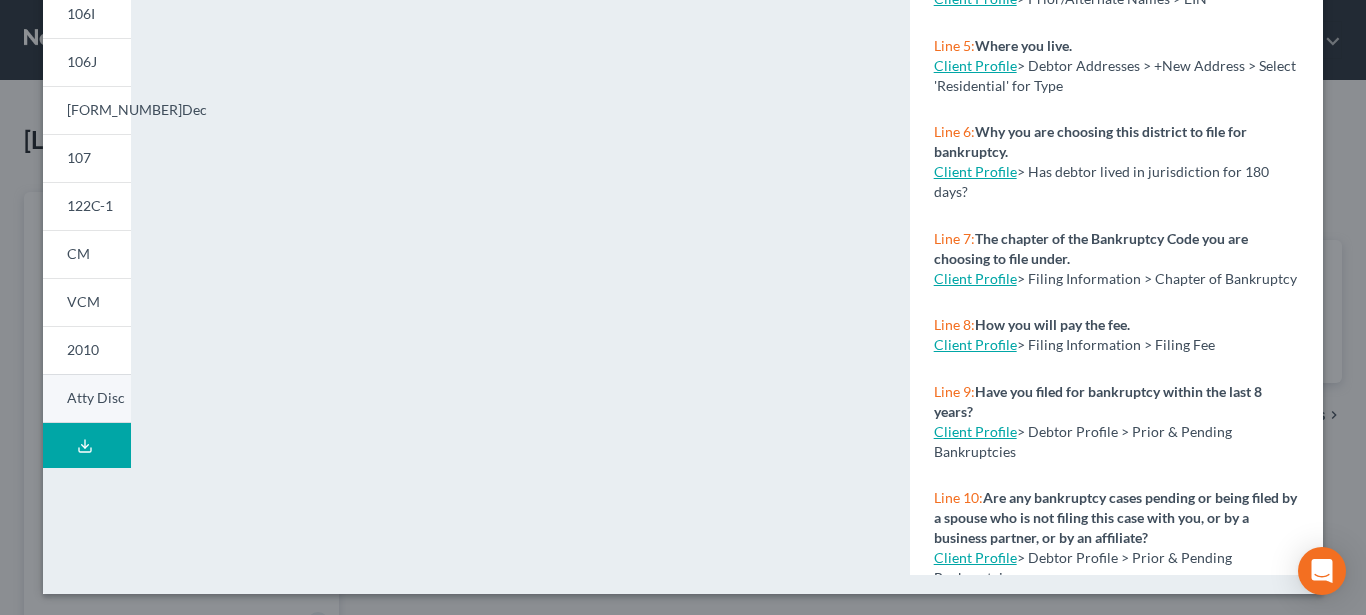 click on "Atty Disc" at bounding box center [96, 397] 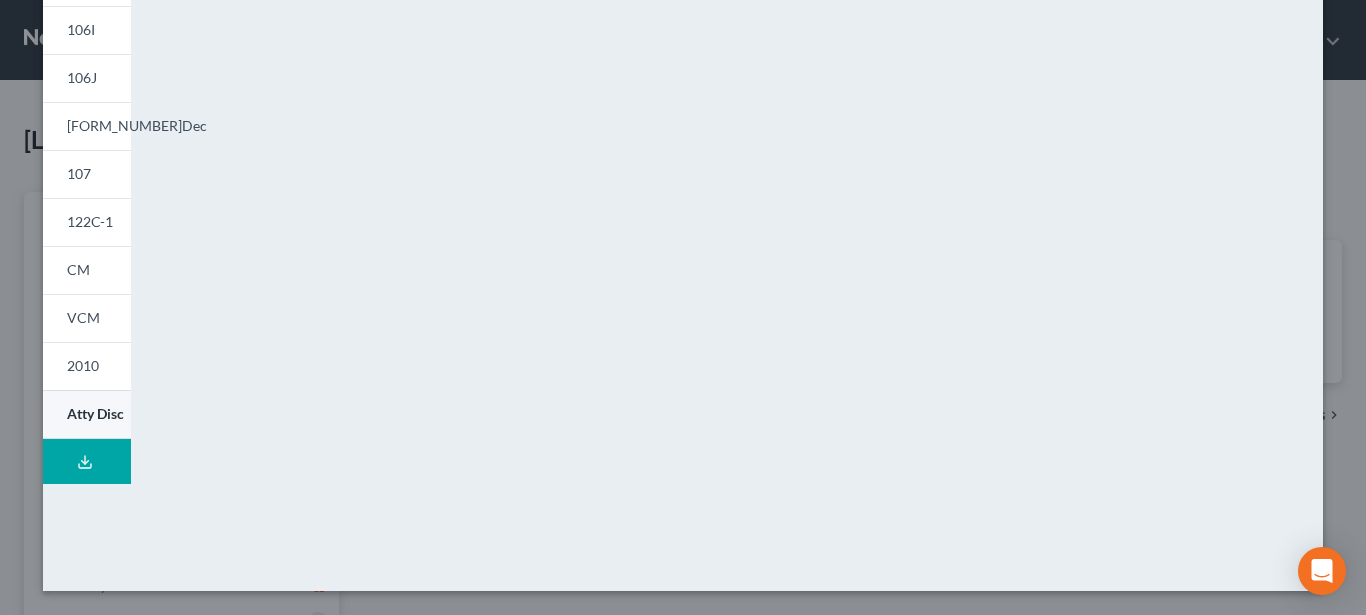 scroll, scrollTop: 494, scrollLeft: 0, axis: vertical 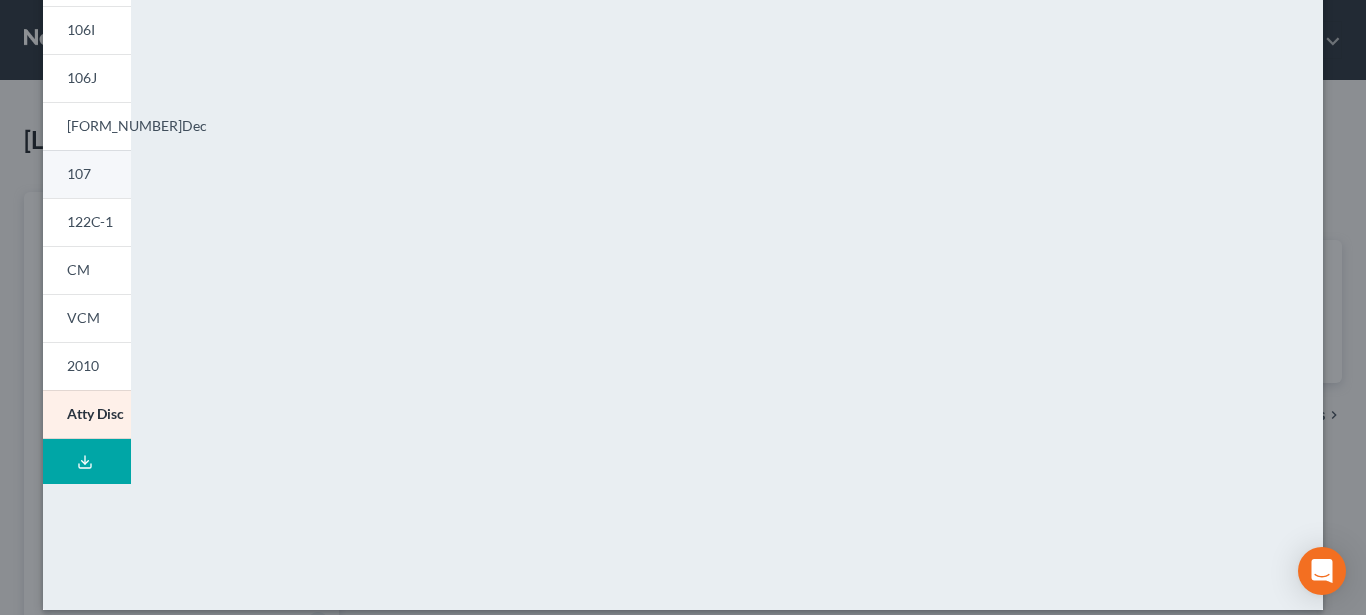 click on "107" at bounding box center [79, 173] 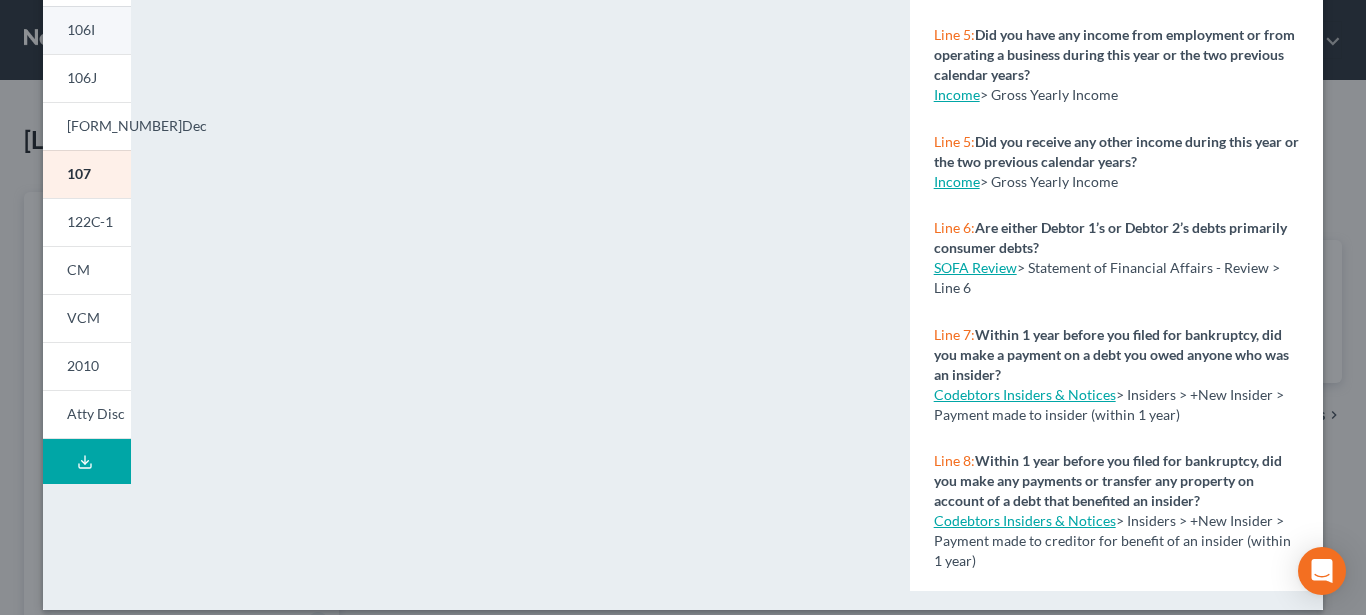 click on "106I" at bounding box center [81, 29] 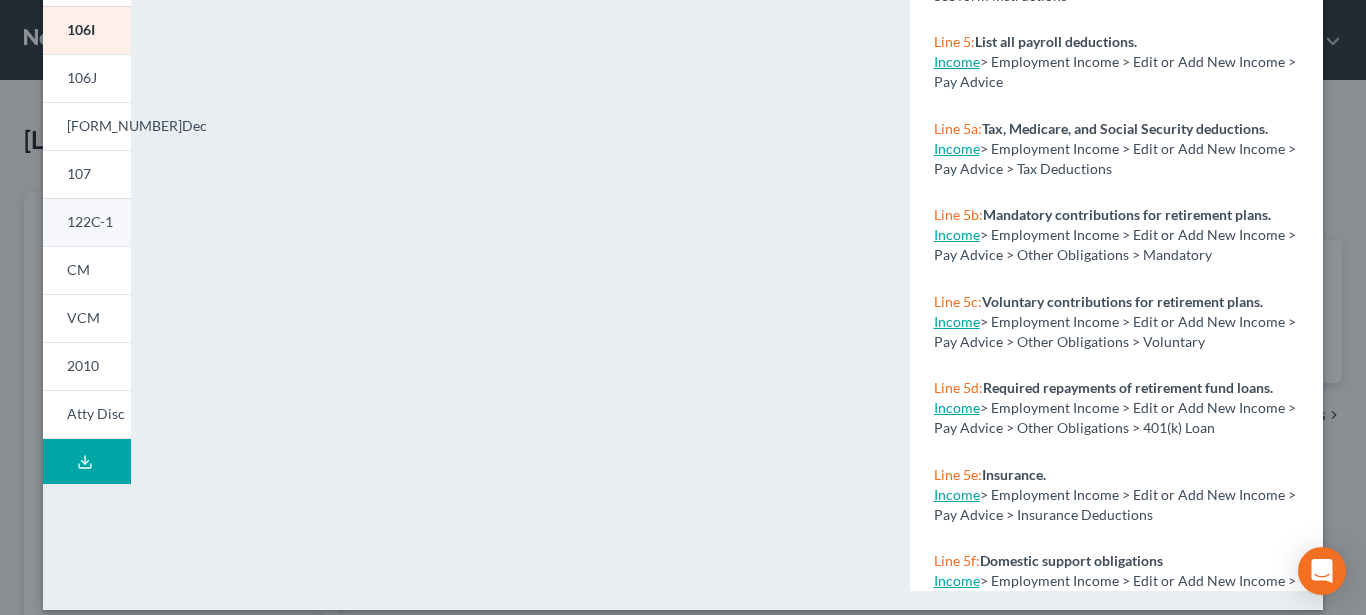 click on "122C-1" at bounding box center [87, 222] 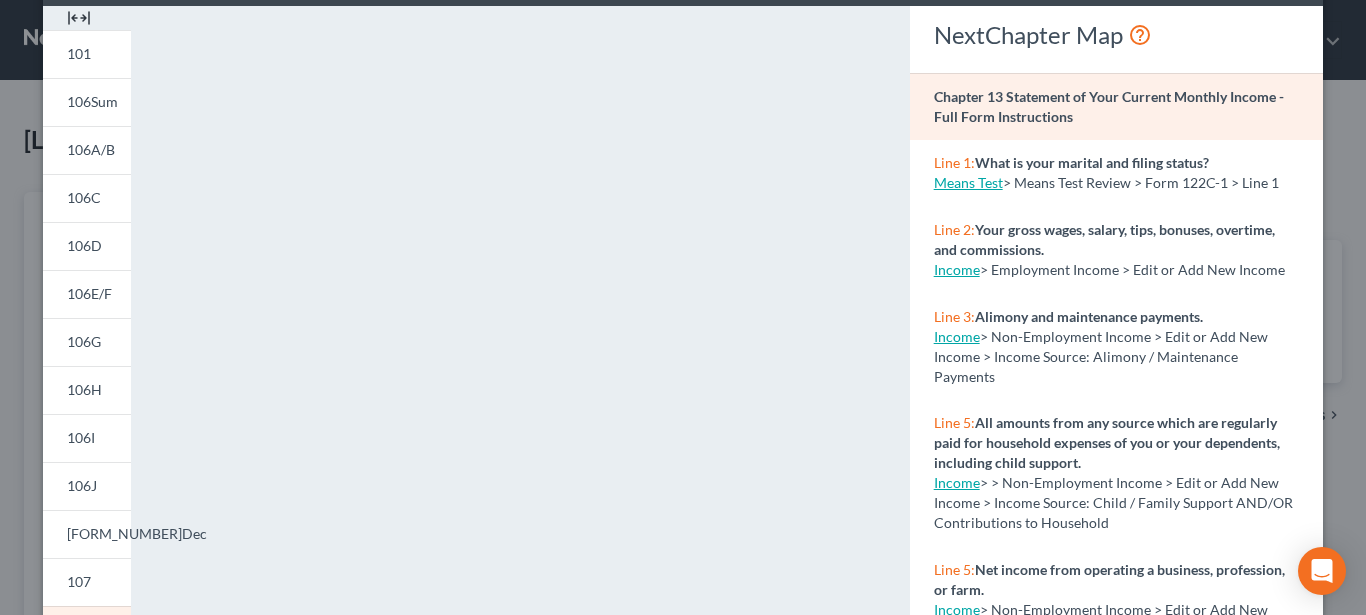 scroll, scrollTop: 0, scrollLeft: 0, axis: both 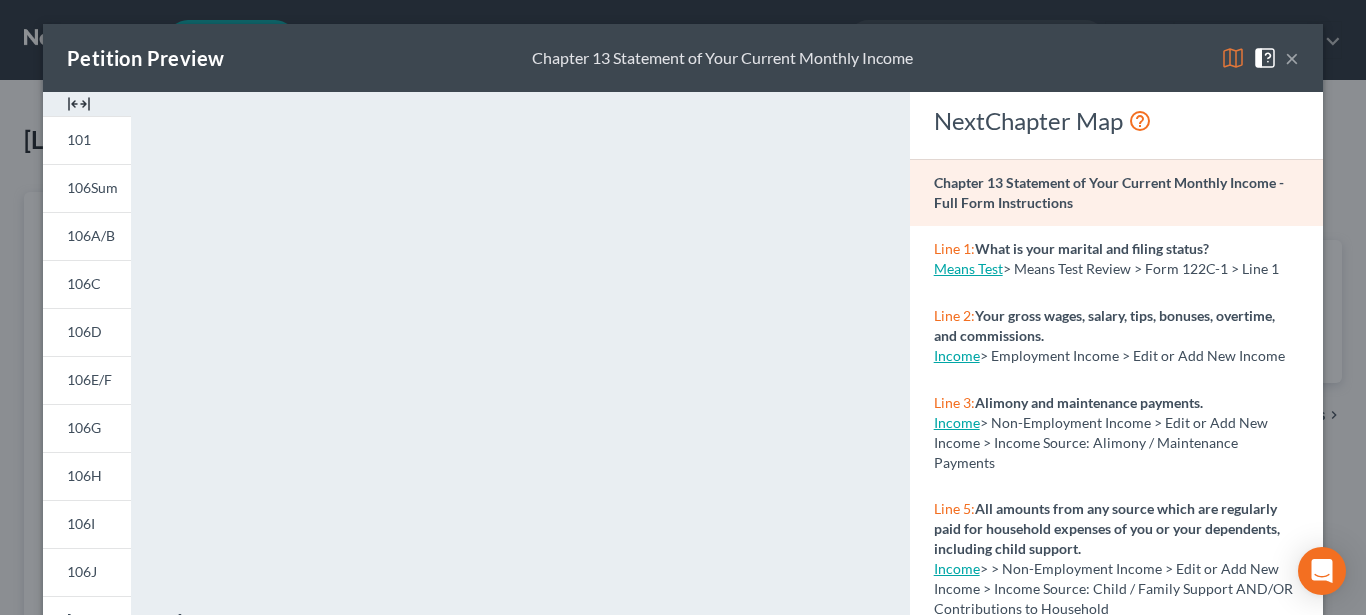 click on "×" at bounding box center (1292, 58) 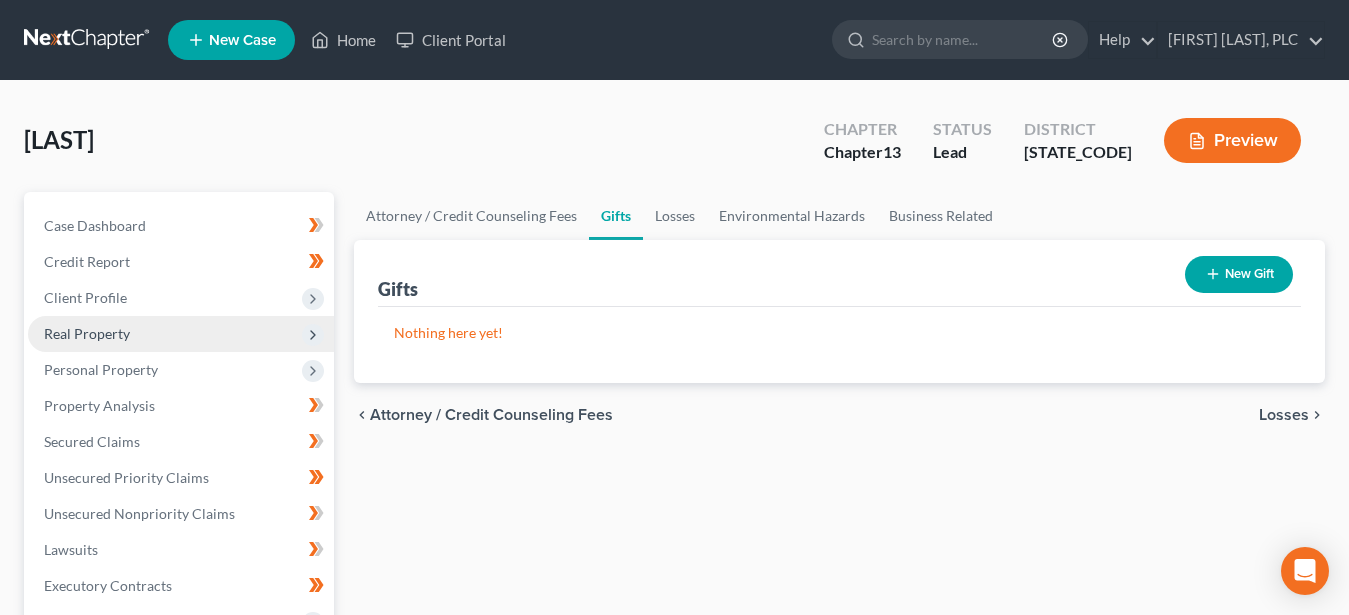 click on "Real Property" at bounding box center [87, 333] 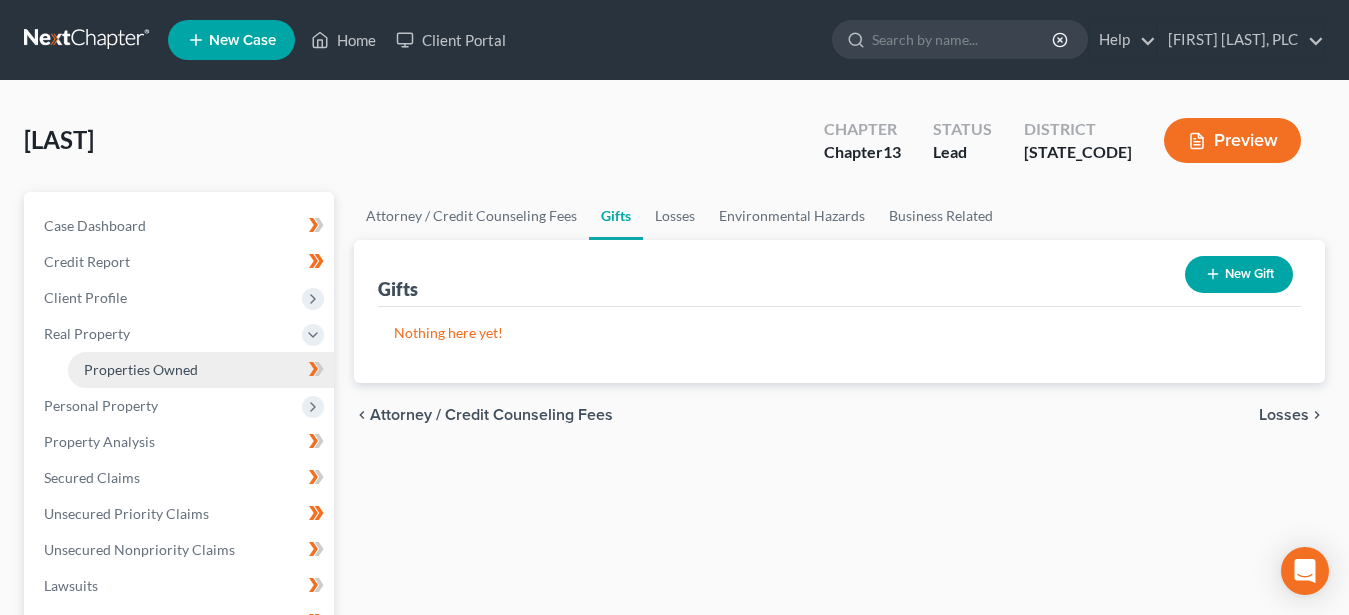 click on "Properties Owned" at bounding box center [141, 369] 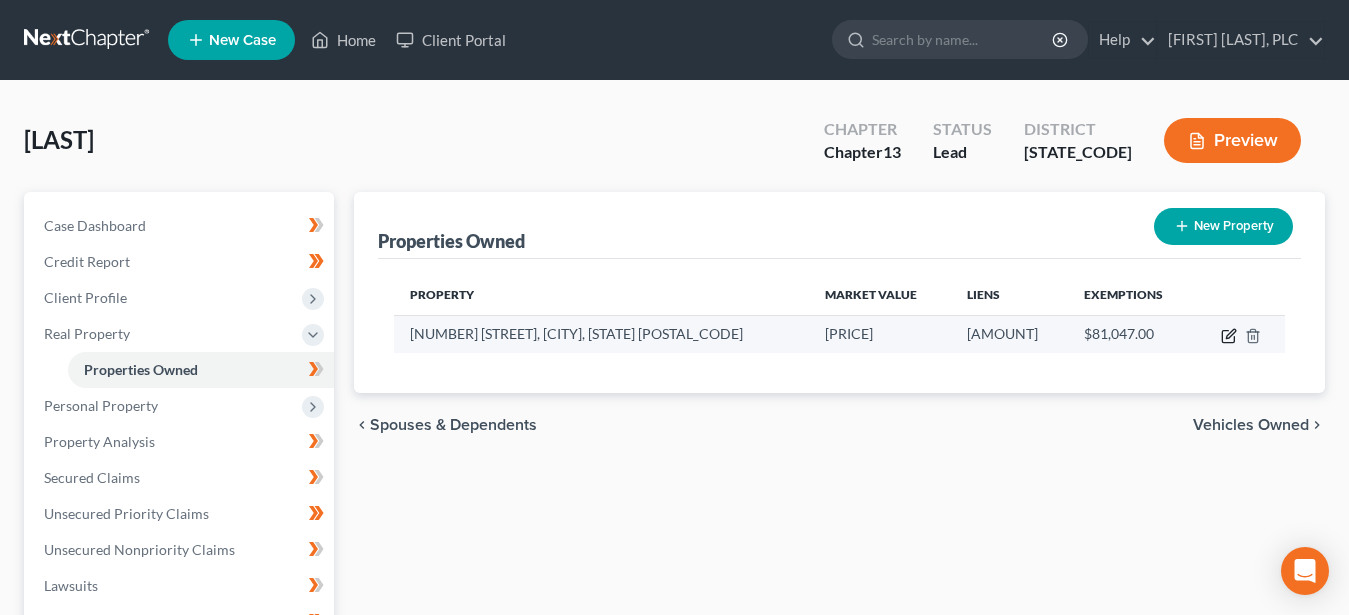 click 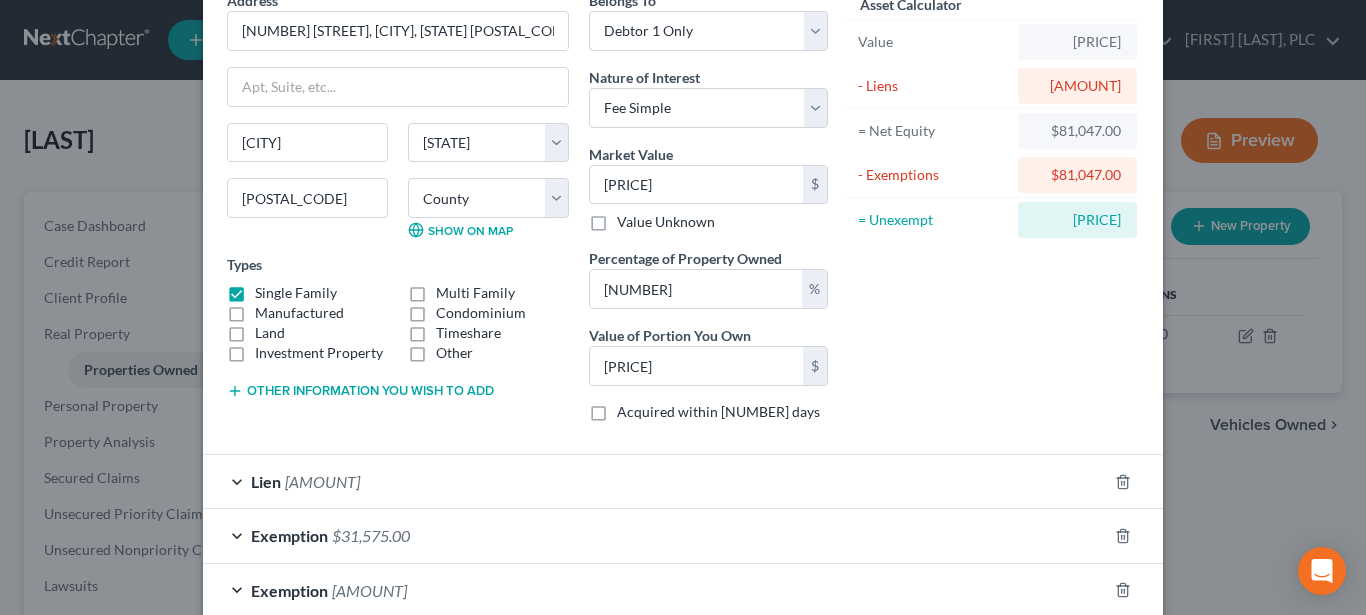 scroll, scrollTop: 204, scrollLeft: 0, axis: vertical 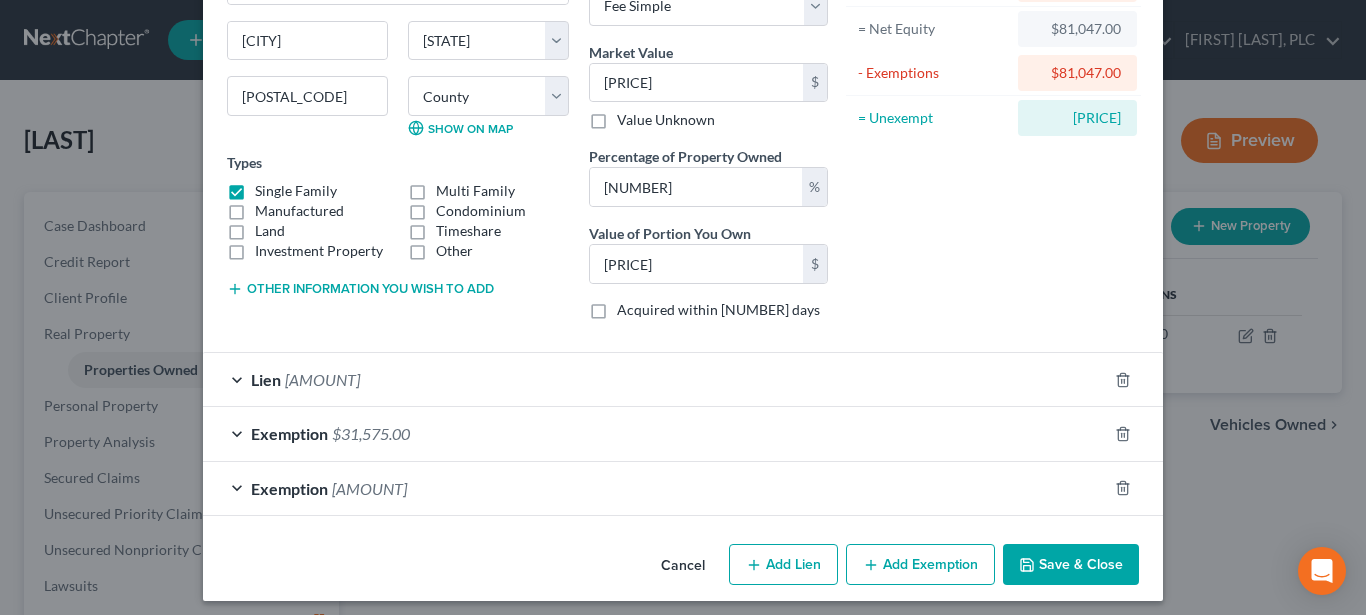 click on "Exemption $31,575.00" at bounding box center (655, 433) 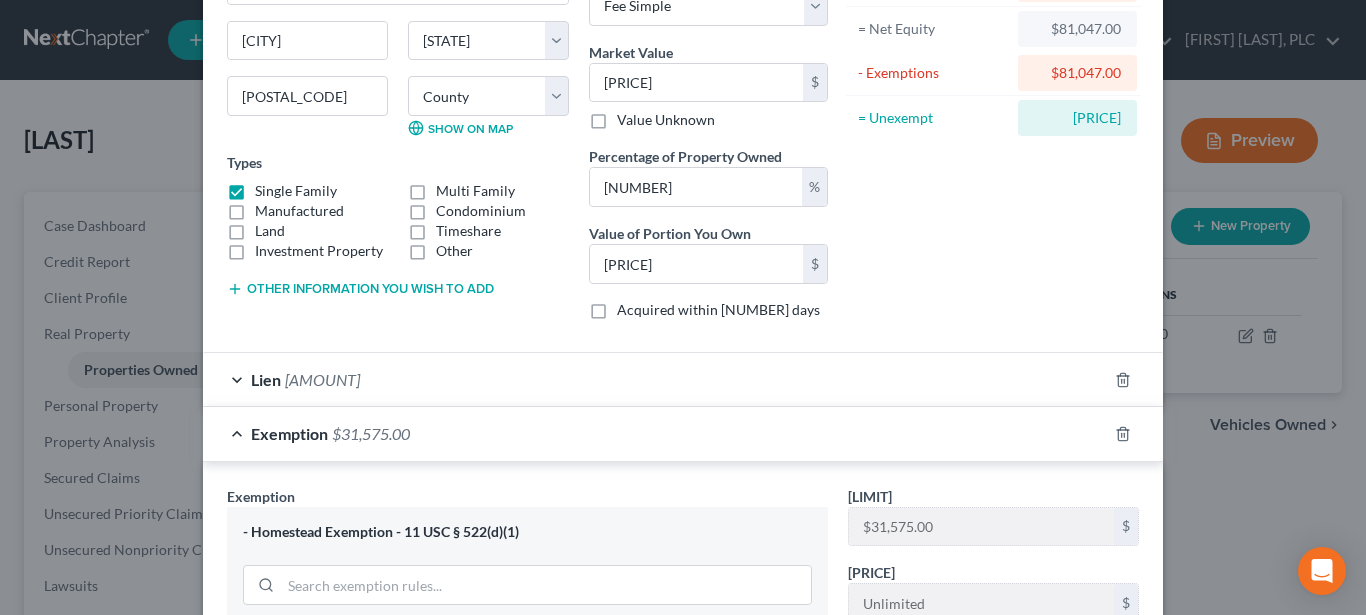 scroll, scrollTop: 408, scrollLeft: 0, axis: vertical 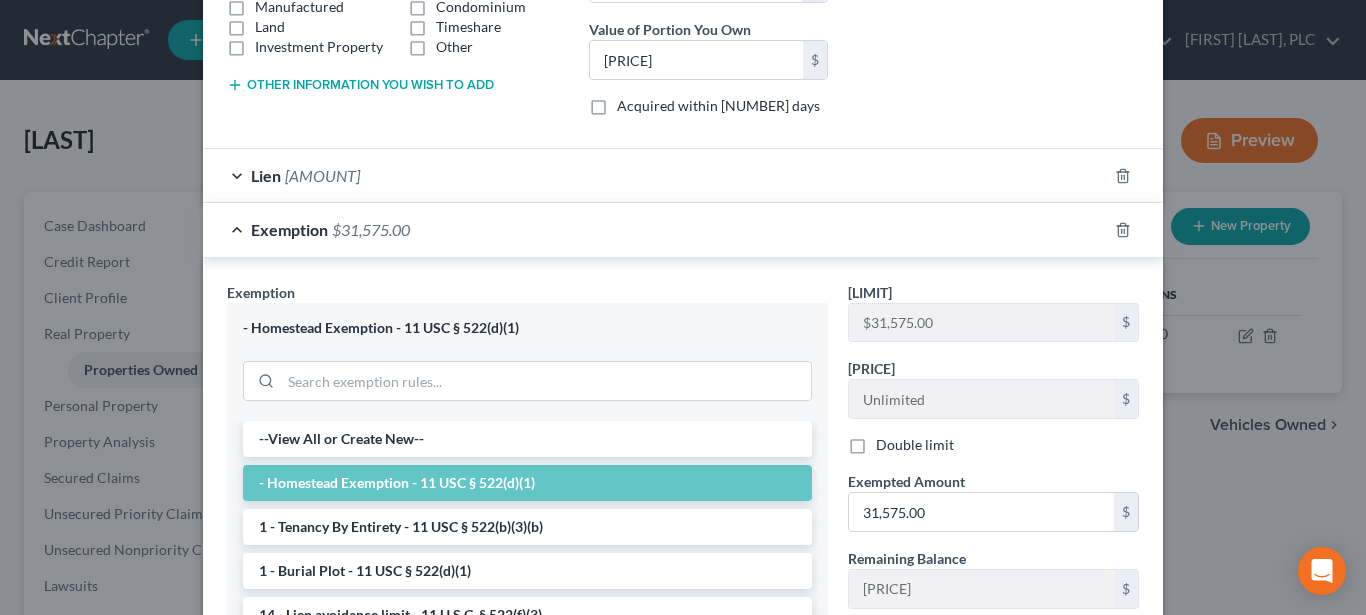 click on "Exemption $31,575.00" at bounding box center (655, 229) 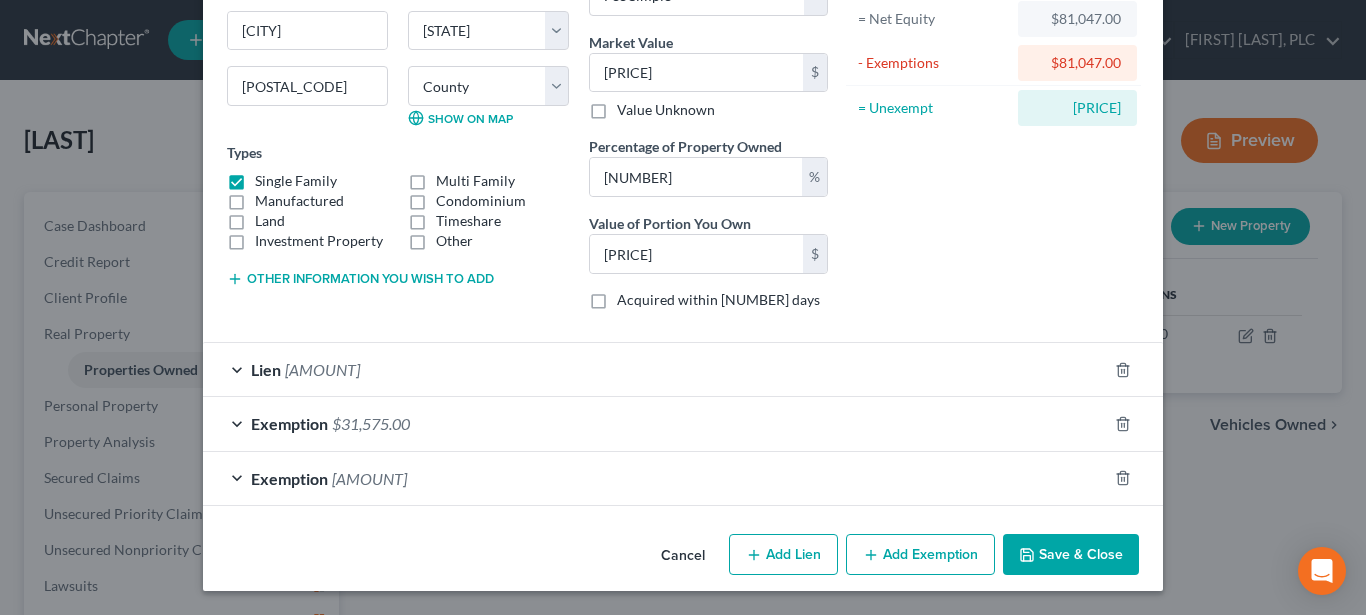 scroll, scrollTop: 215, scrollLeft: 0, axis: vertical 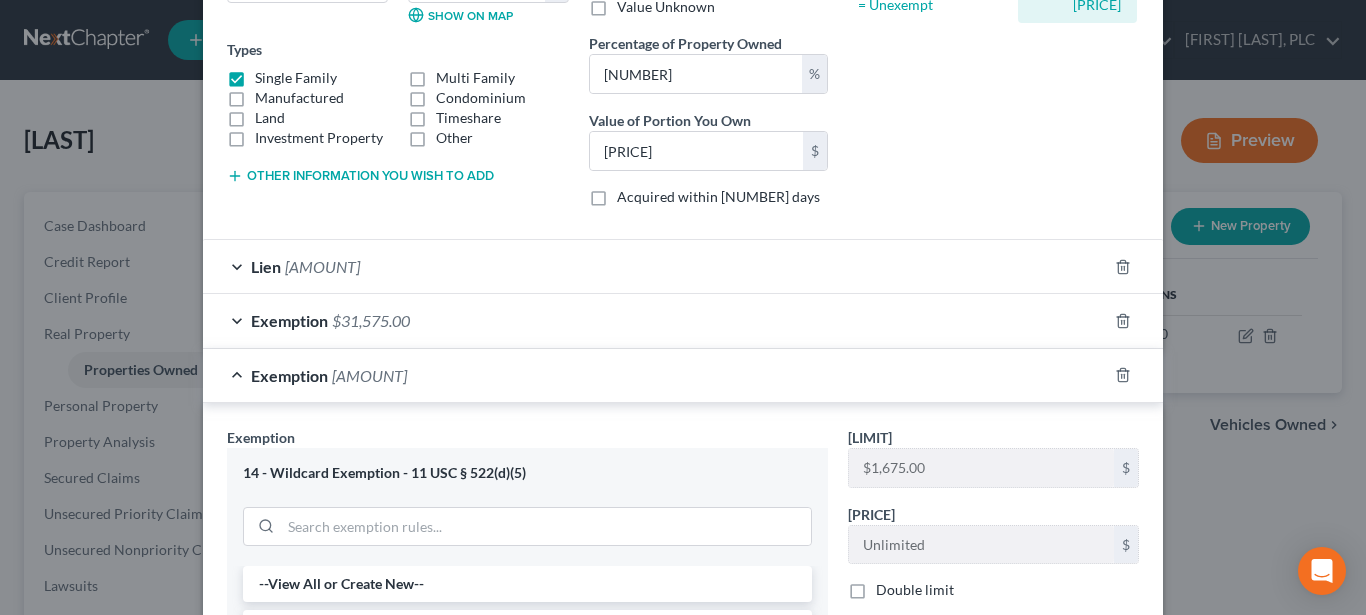 click on "Exemption [PRICE]" at bounding box center (655, 375) 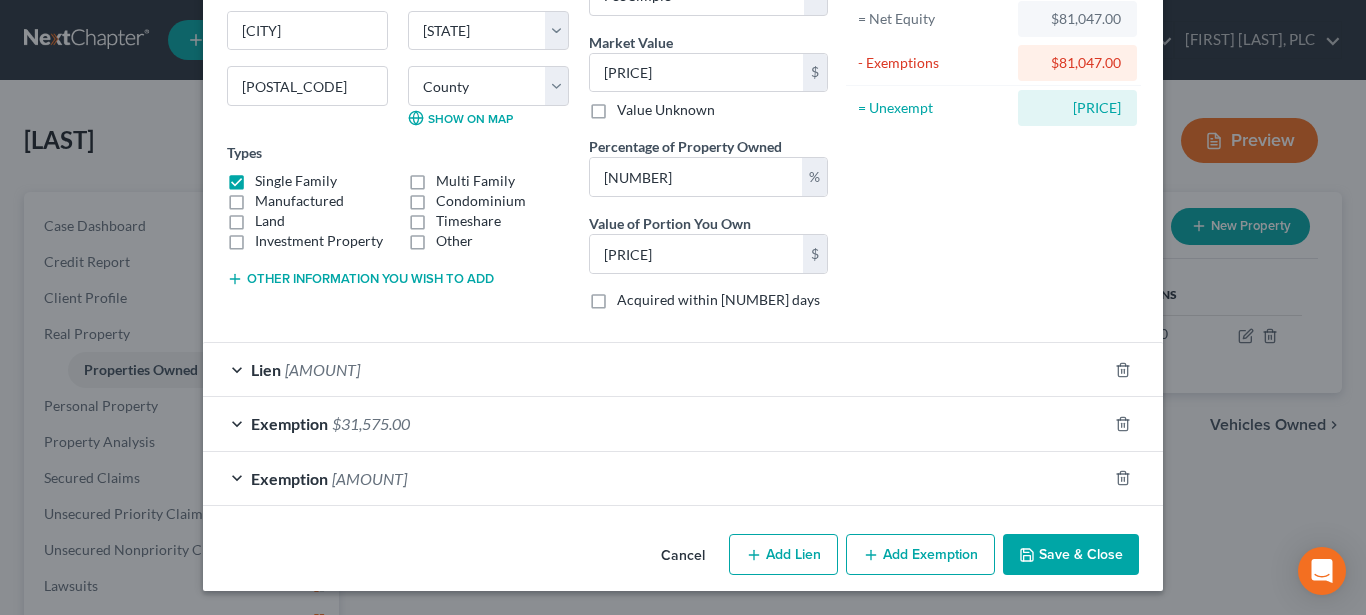 scroll, scrollTop: 215, scrollLeft: 0, axis: vertical 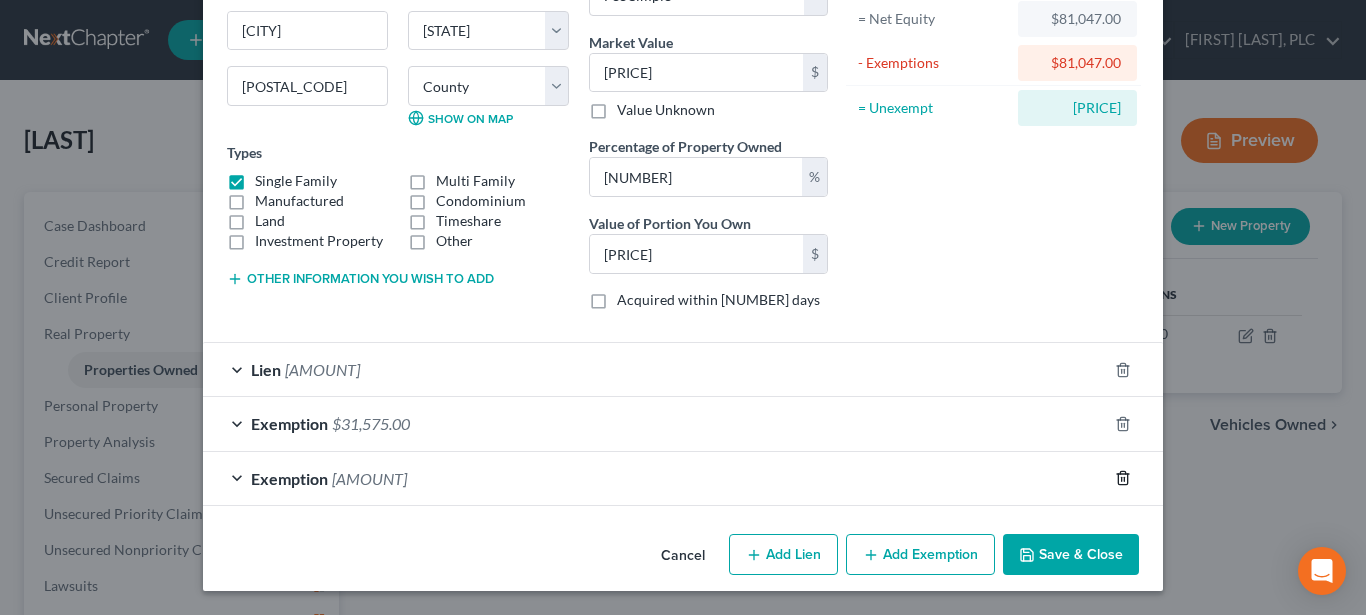 click 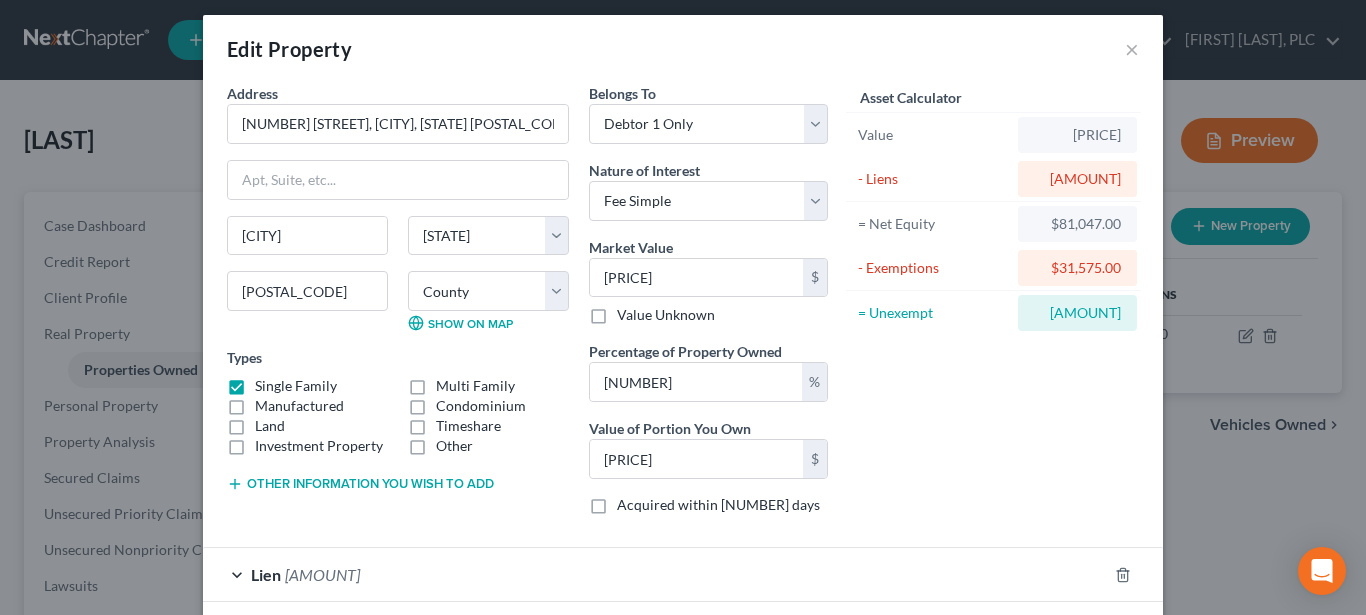 scroll, scrollTop: 0, scrollLeft: 0, axis: both 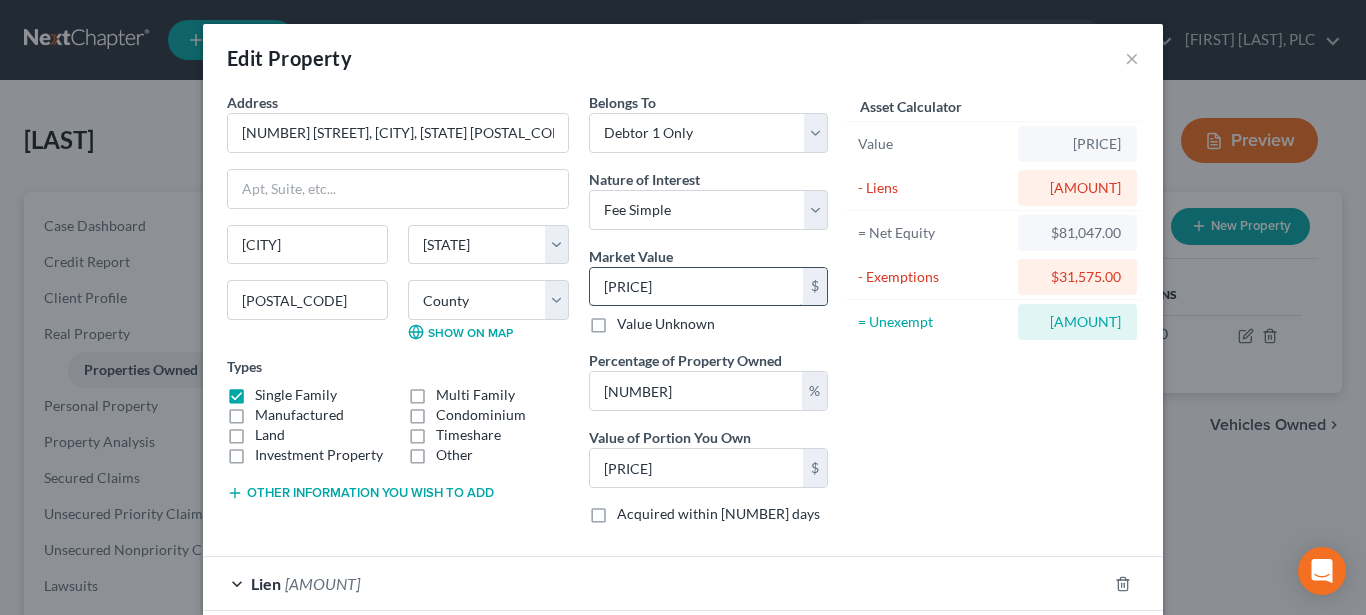 drag, startPoint x: 722, startPoint y: 287, endPoint x: 709, endPoint y: 288, distance: 13.038404 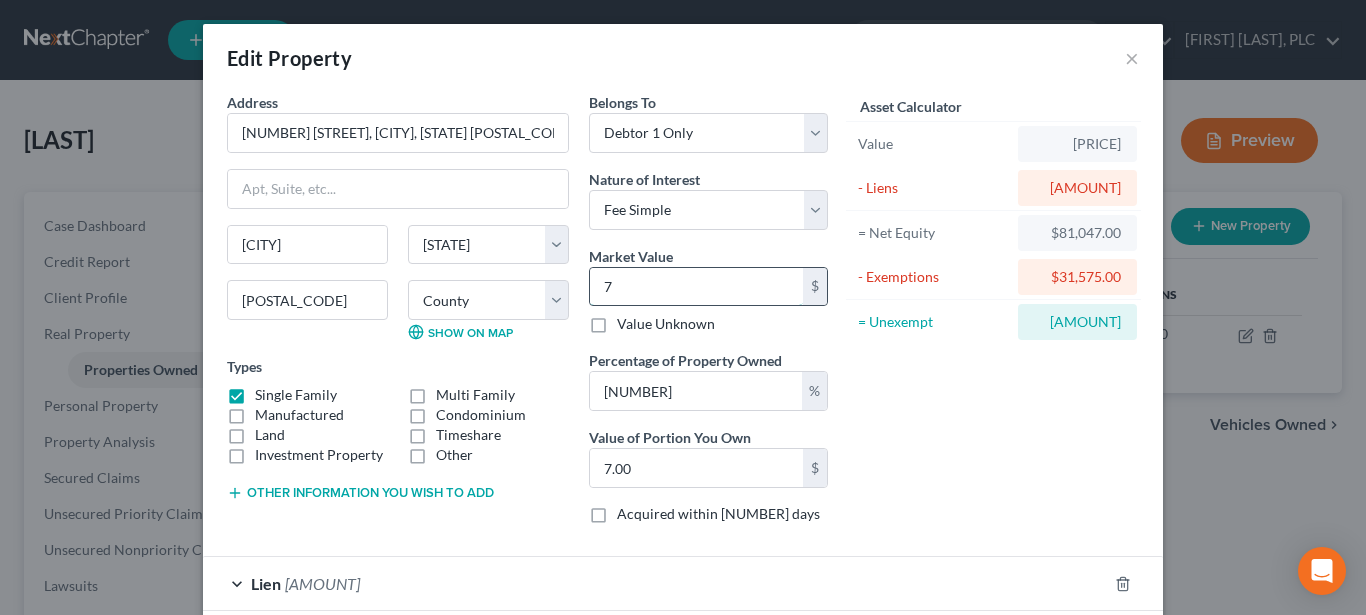 type on "75" 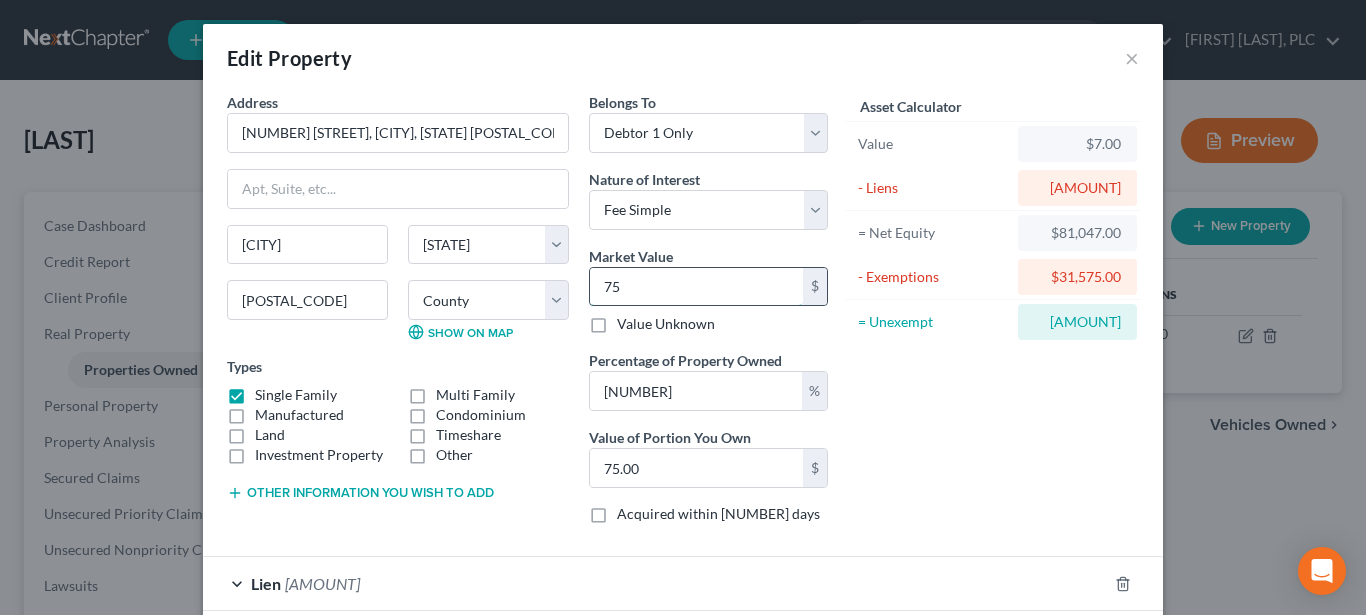 type on "756" 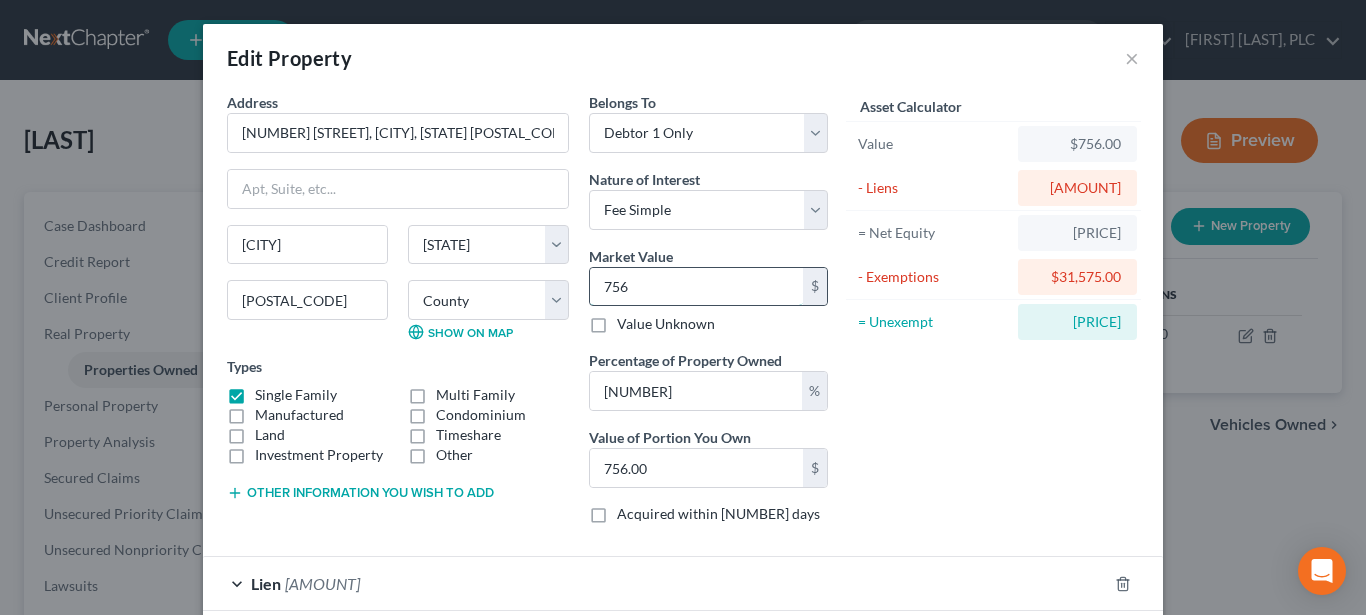 type on "7560" 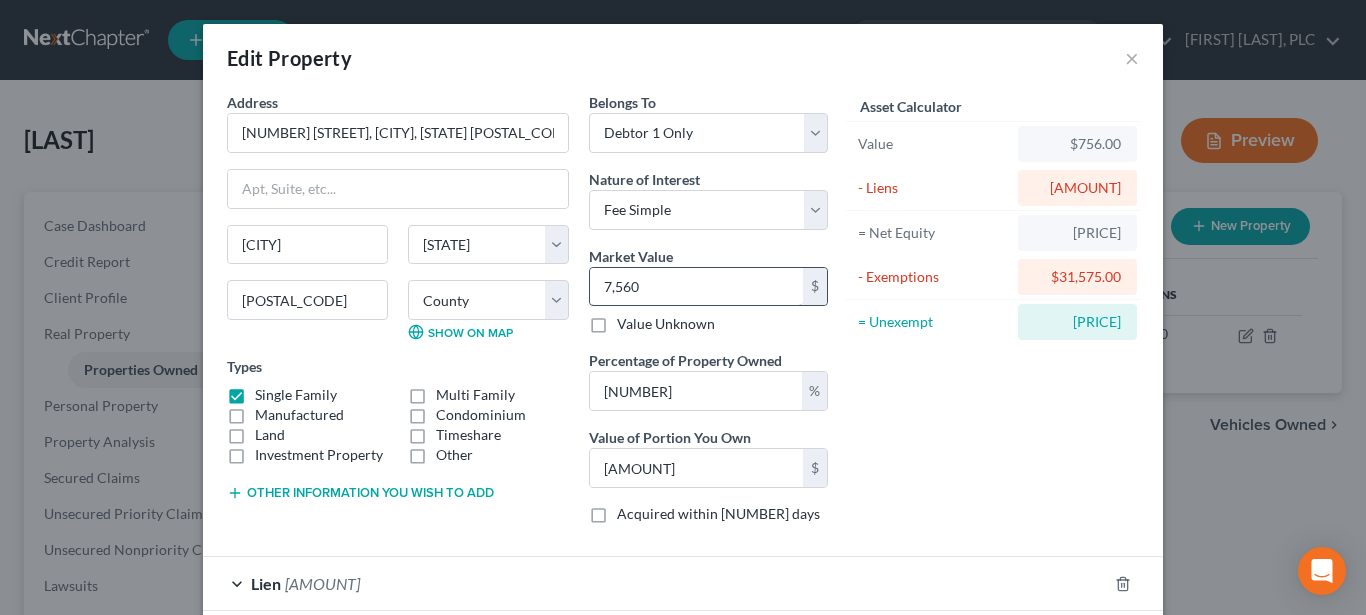 type on "[NUMBER],[NUMBER]" 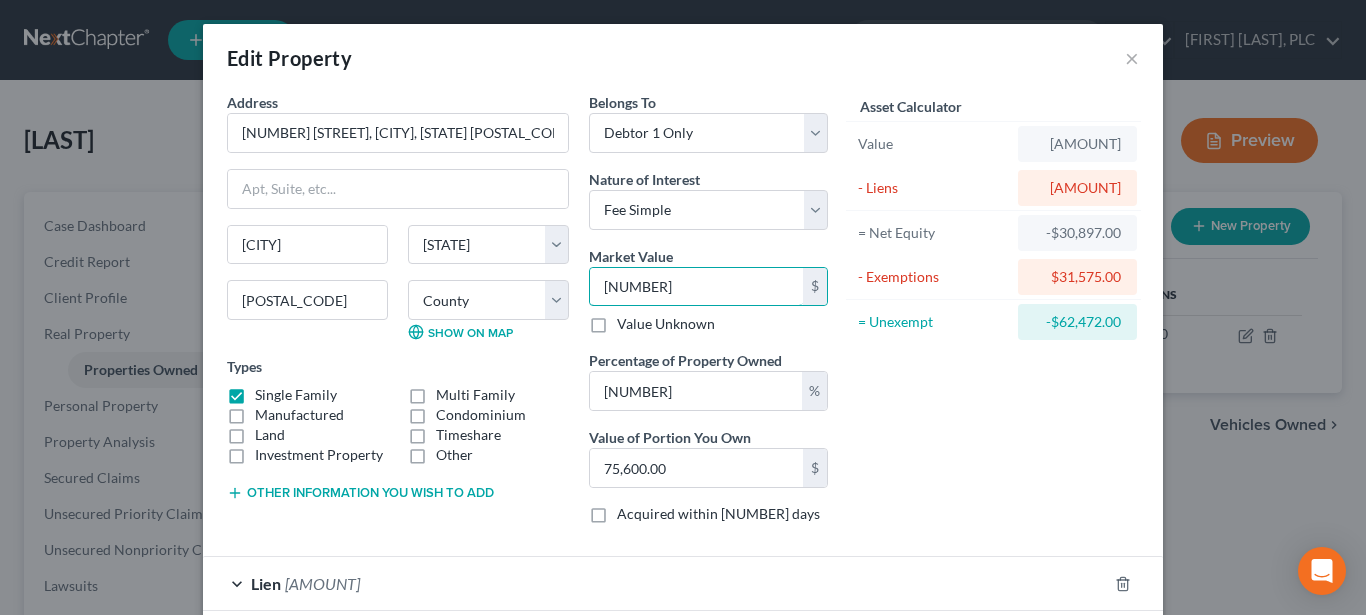 type on "[NUMBER]" 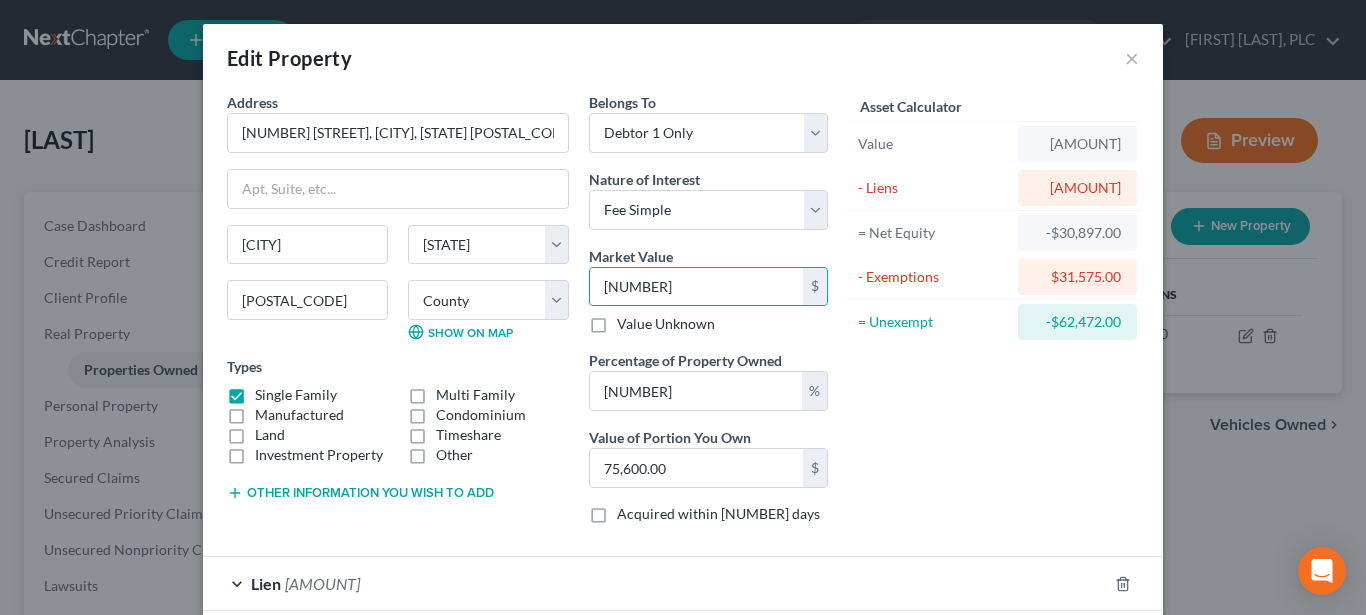 click on "Other information you wish to add" at bounding box center (360, 493) 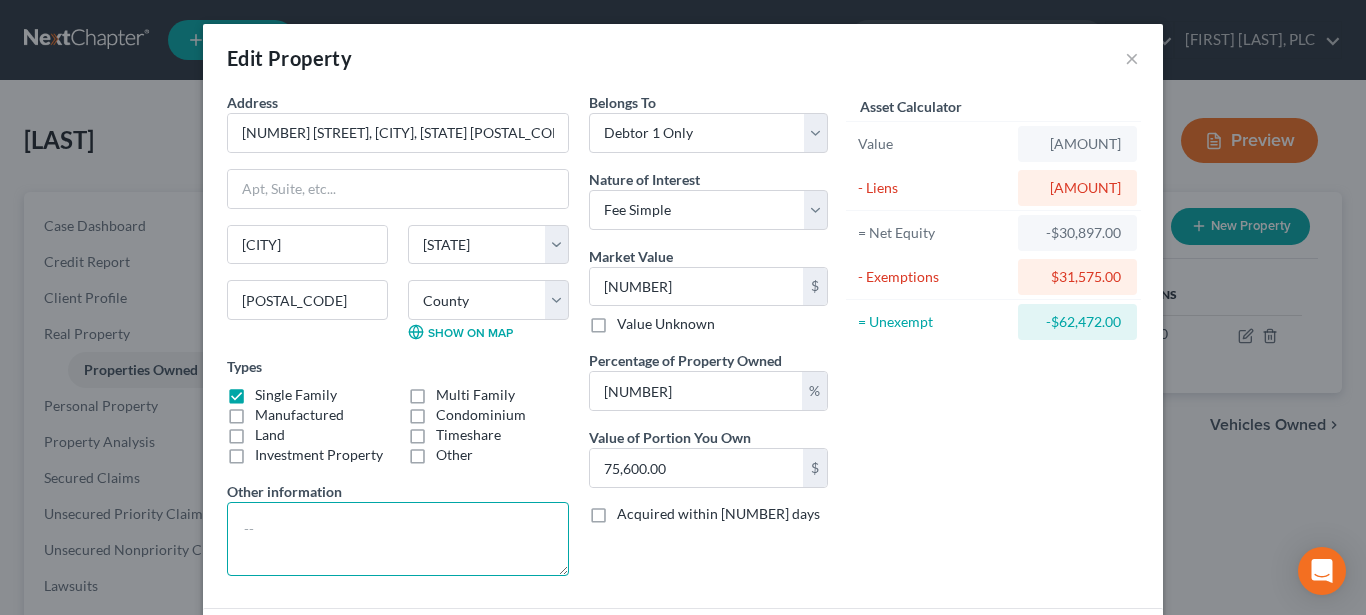 click at bounding box center [398, 539] 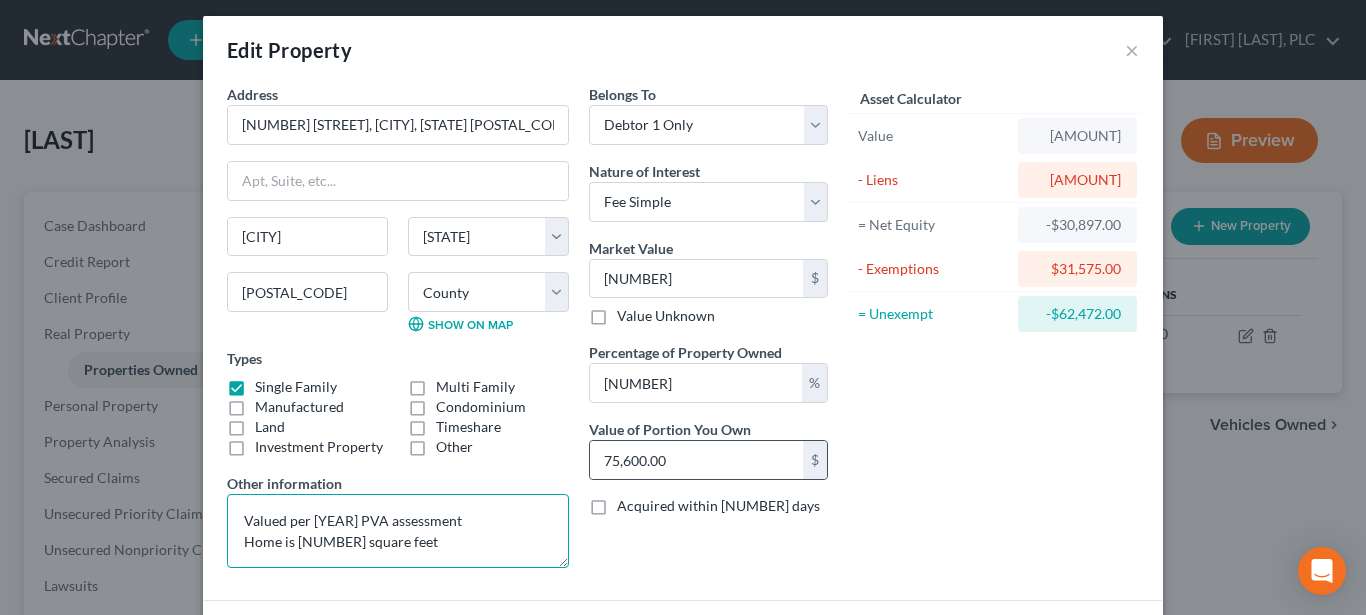 scroll, scrollTop: 110, scrollLeft: 0, axis: vertical 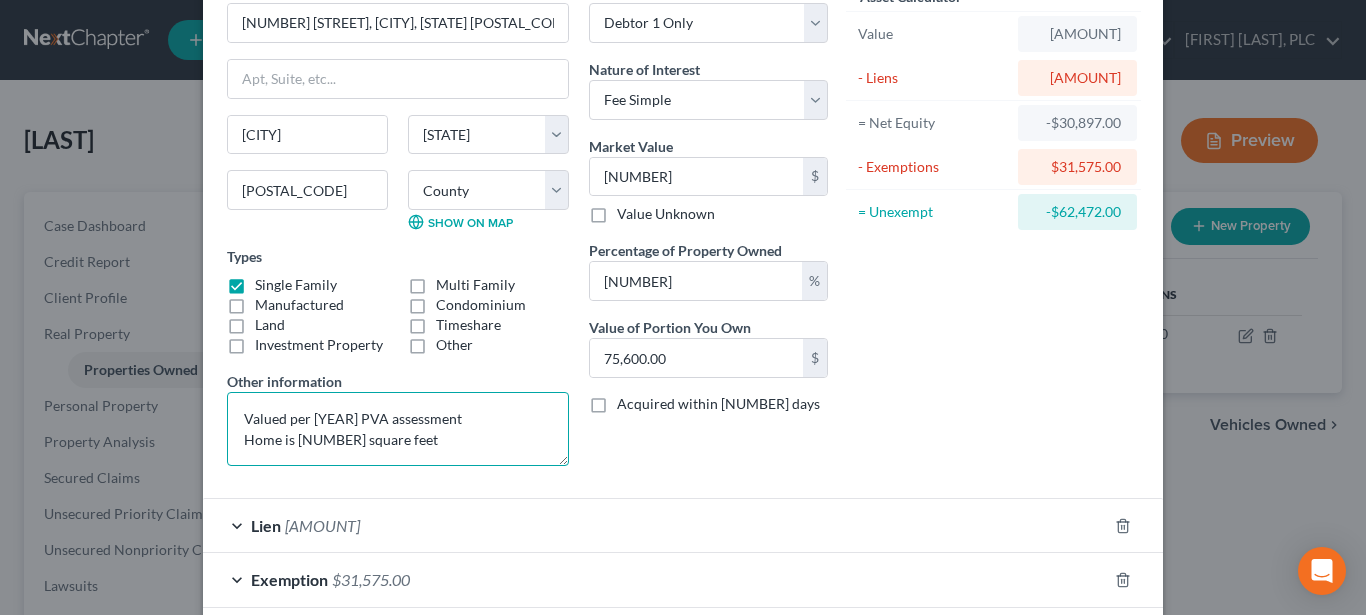 type on "Valued per [YEAR] PVA assessment
Home is [NUMBER] square feet" 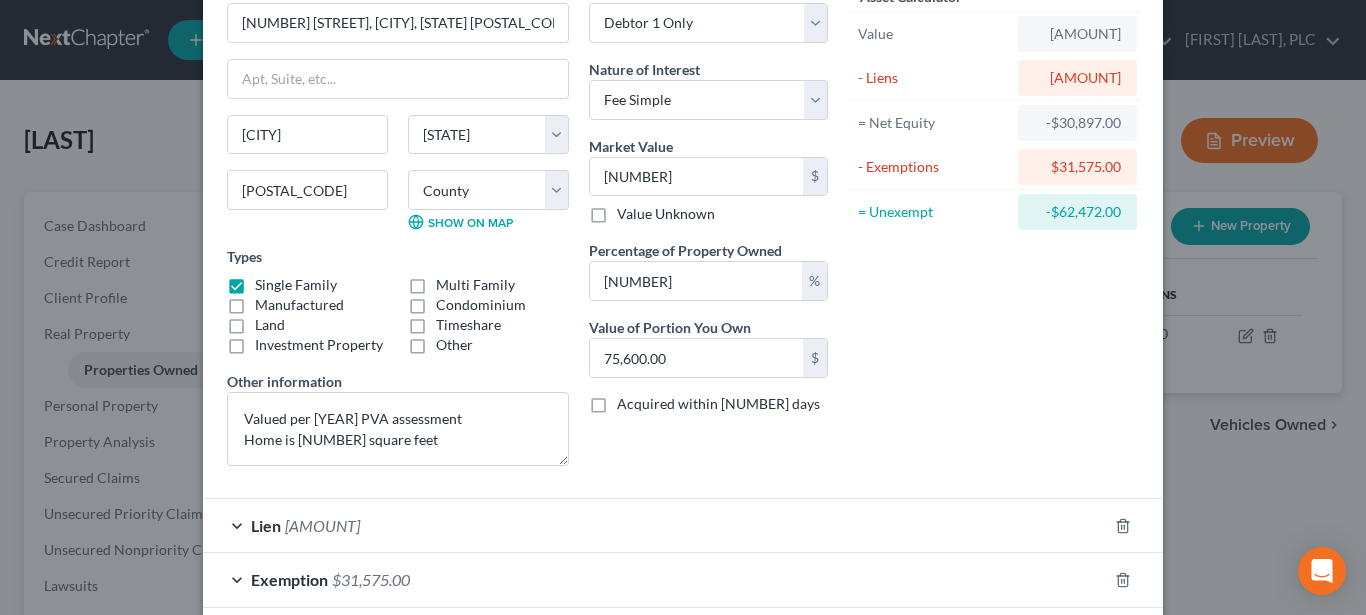 click on "Belongs To
*
Select Debtor 1 Only Debtor 2 Only Debtor 1 And Debtor 2 Only At Least One Of The Debtors And Another Community Property Nature of Interest Select Fee Simple Joint Tenant Life Estate Equitable Interest Future Interest Tenancy By The Entireties Tenants In Common Other Market Value [AMOUNT] $ Value Unknown Percentage of Property Owned 100 % Value of Portion You Own [AMOUNT].00 $ Acquired within 1,215 days
Liens
Select" at bounding box center [708, 232] 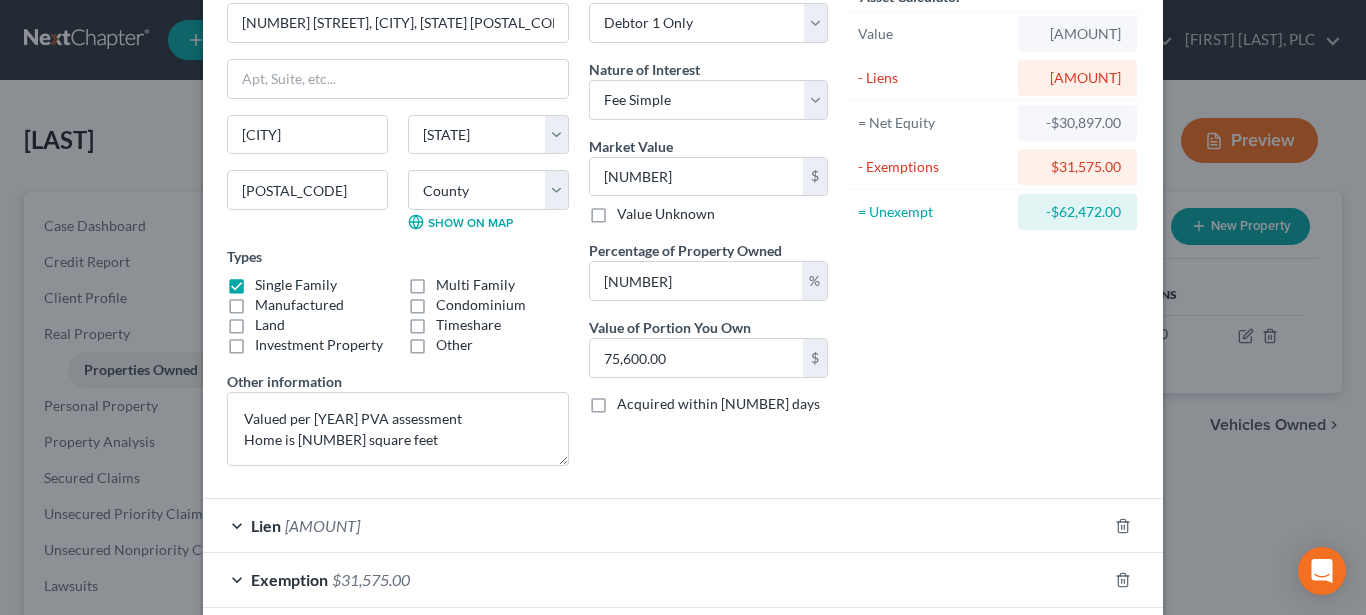 scroll, scrollTop: 212, scrollLeft: 0, axis: vertical 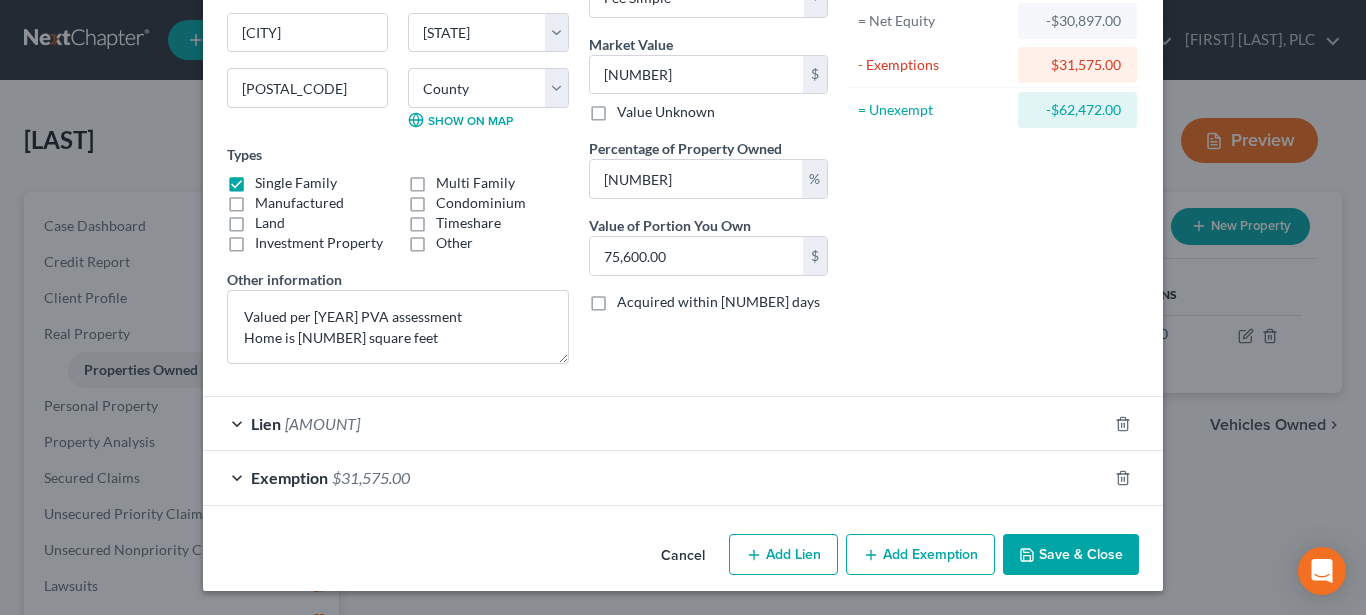 click on "Save & Close" at bounding box center (1071, 555) 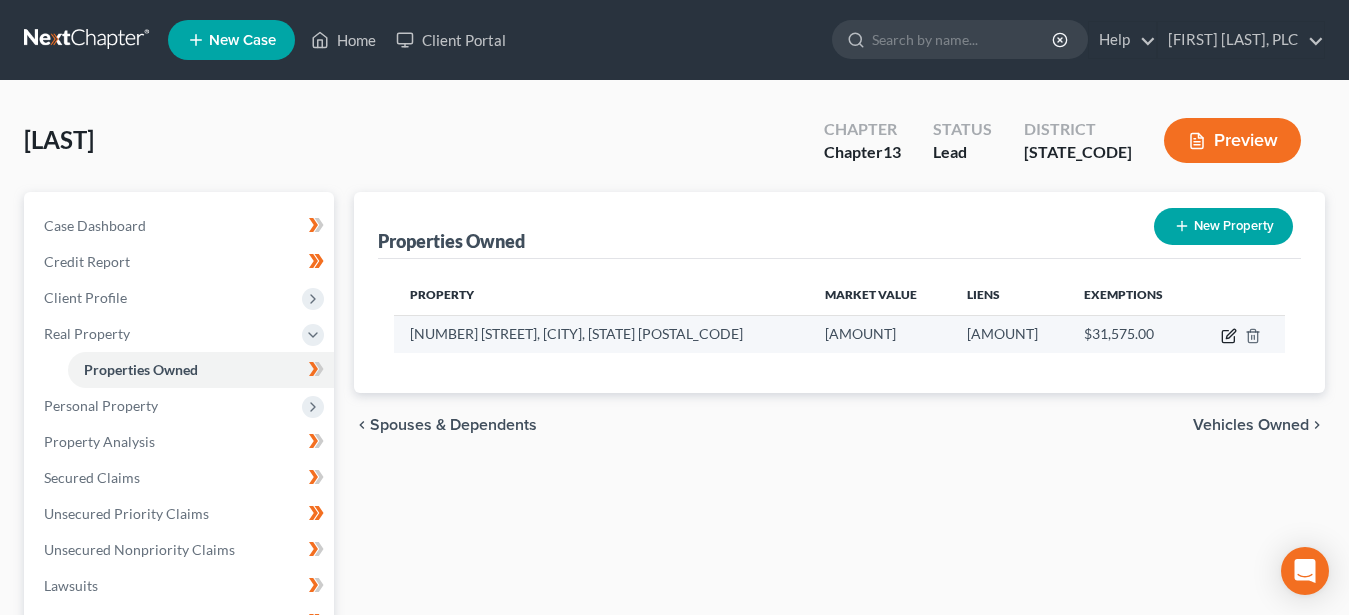 click 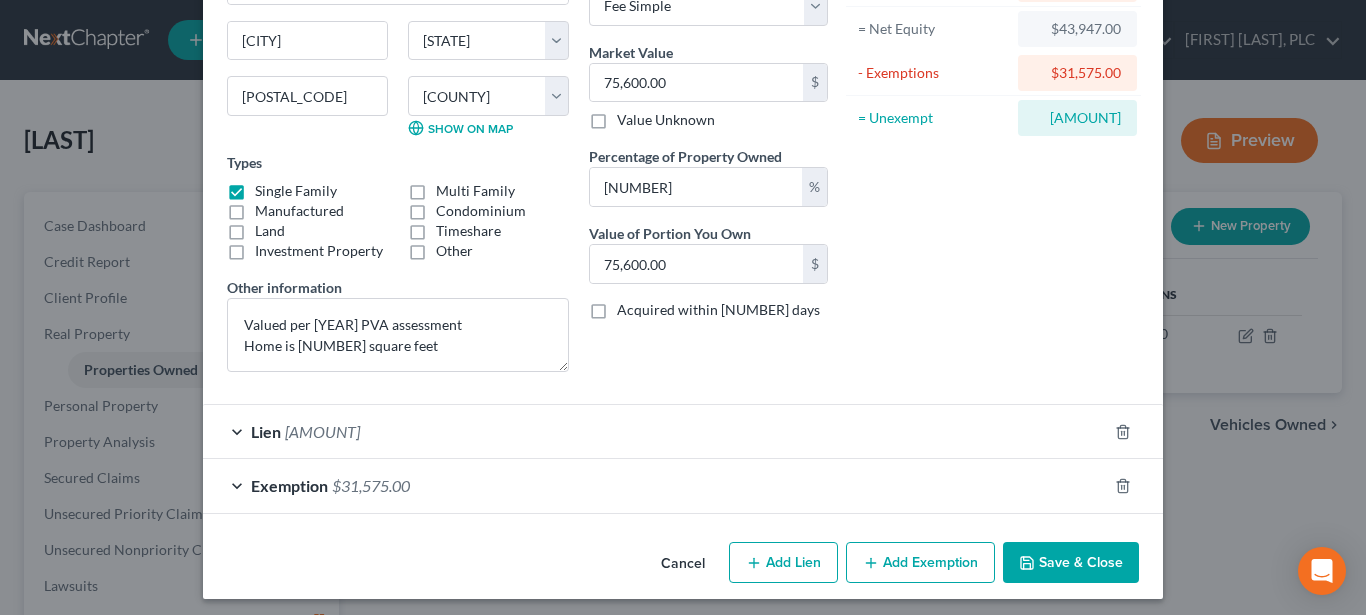 scroll, scrollTop: 102, scrollLeft: 0, axis: vertical 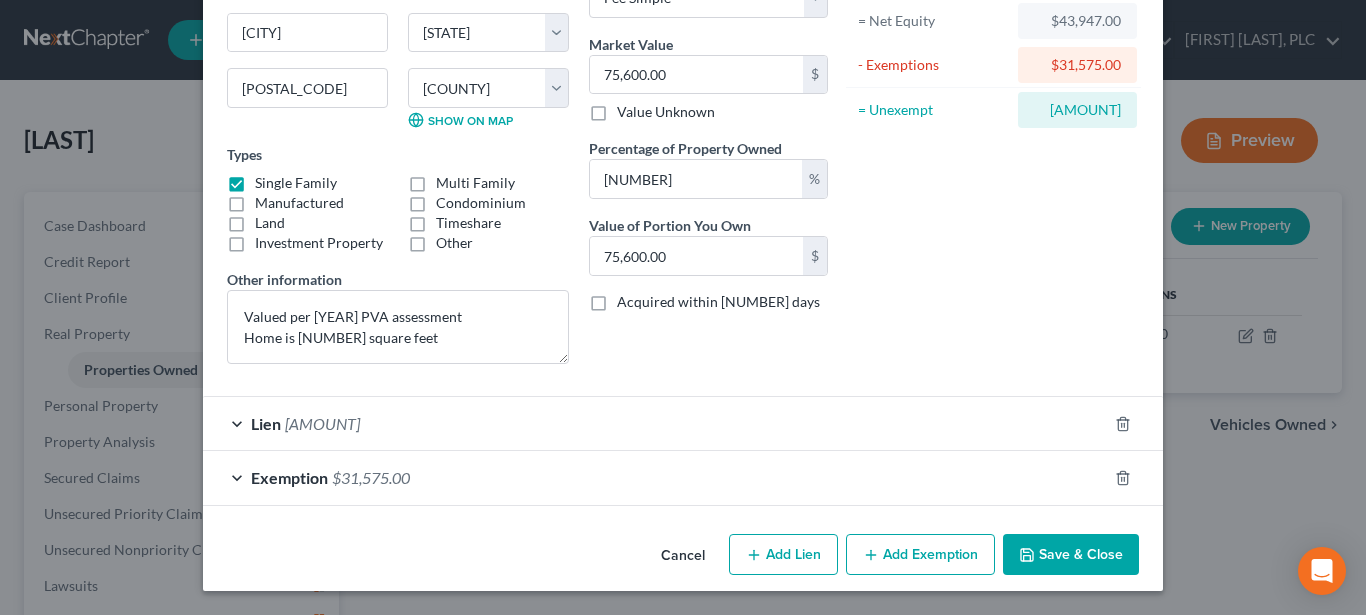 click on "Save & Close" at bounding box center [1071, 555] 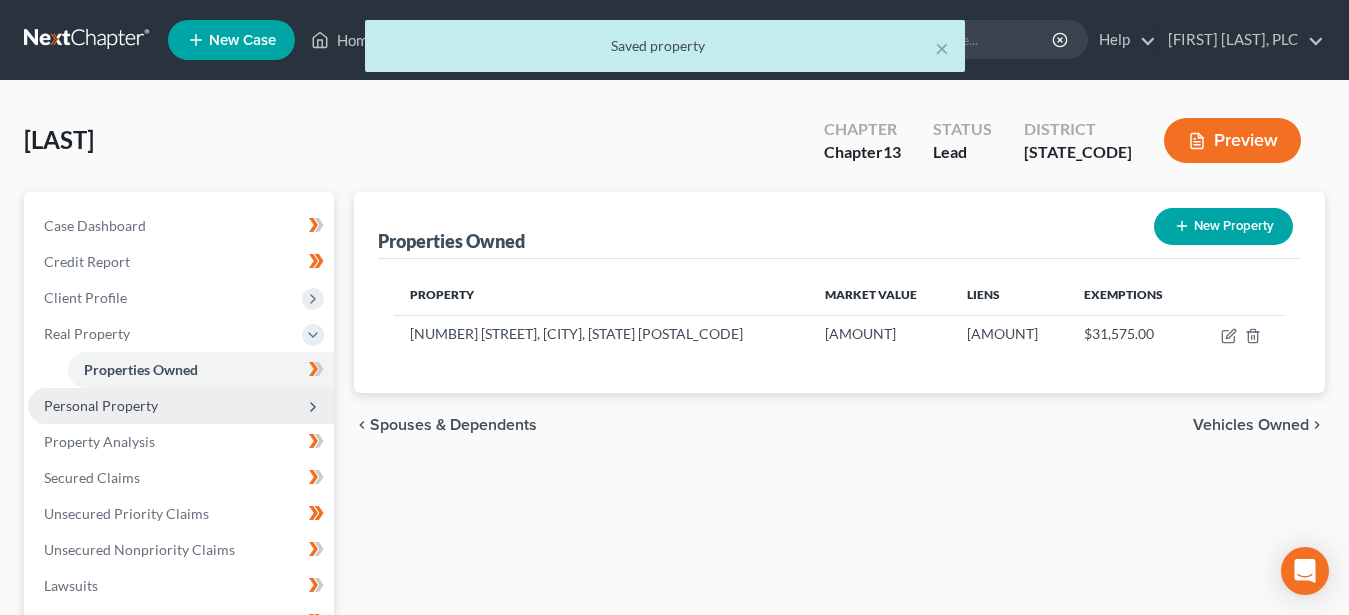 click on "Personal Property" at bounding box center (101, 405) 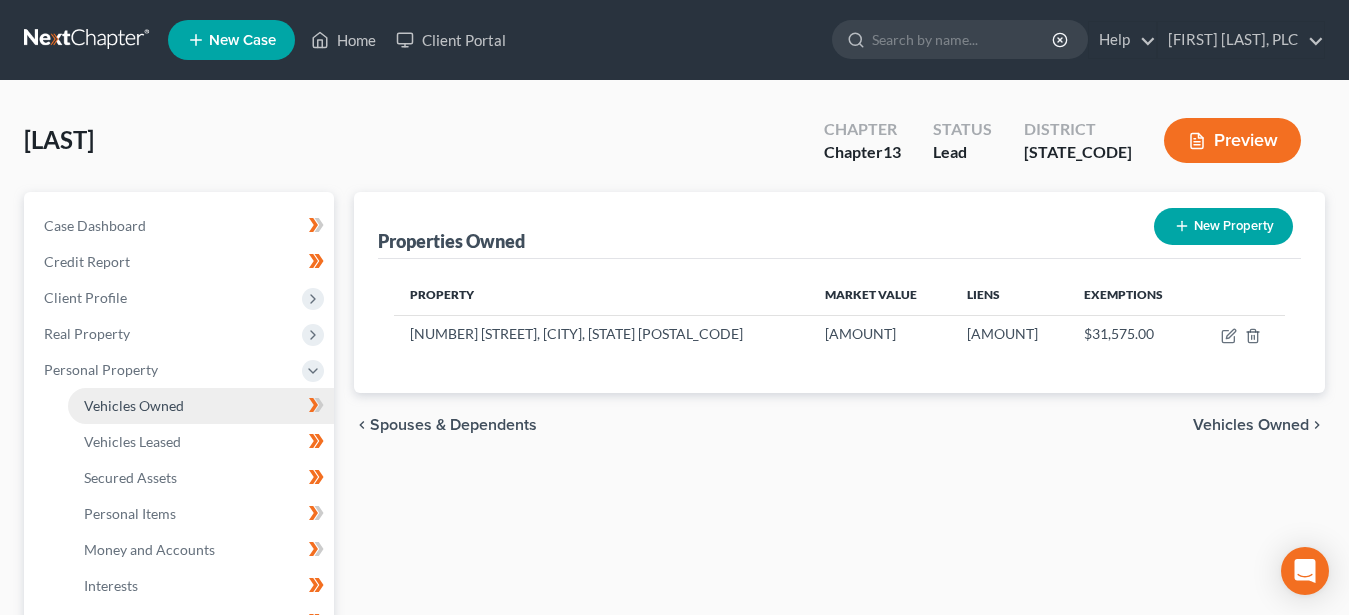click on "Vehicles Owned" at bounding box center [134, 405] 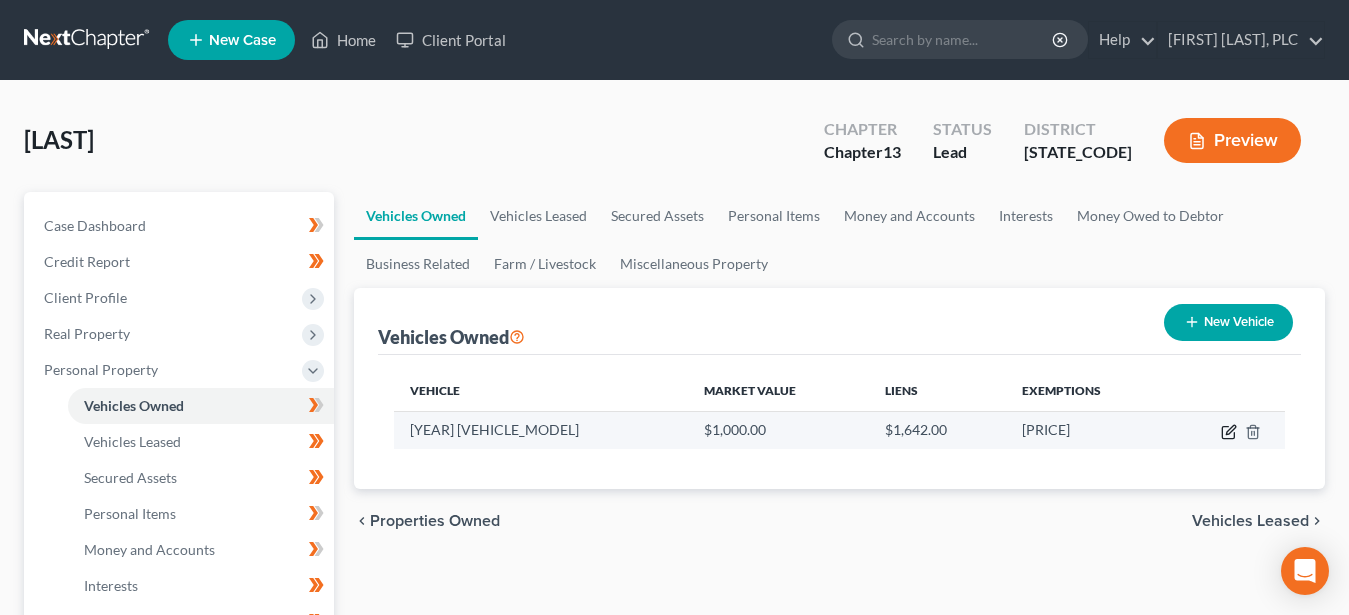 click 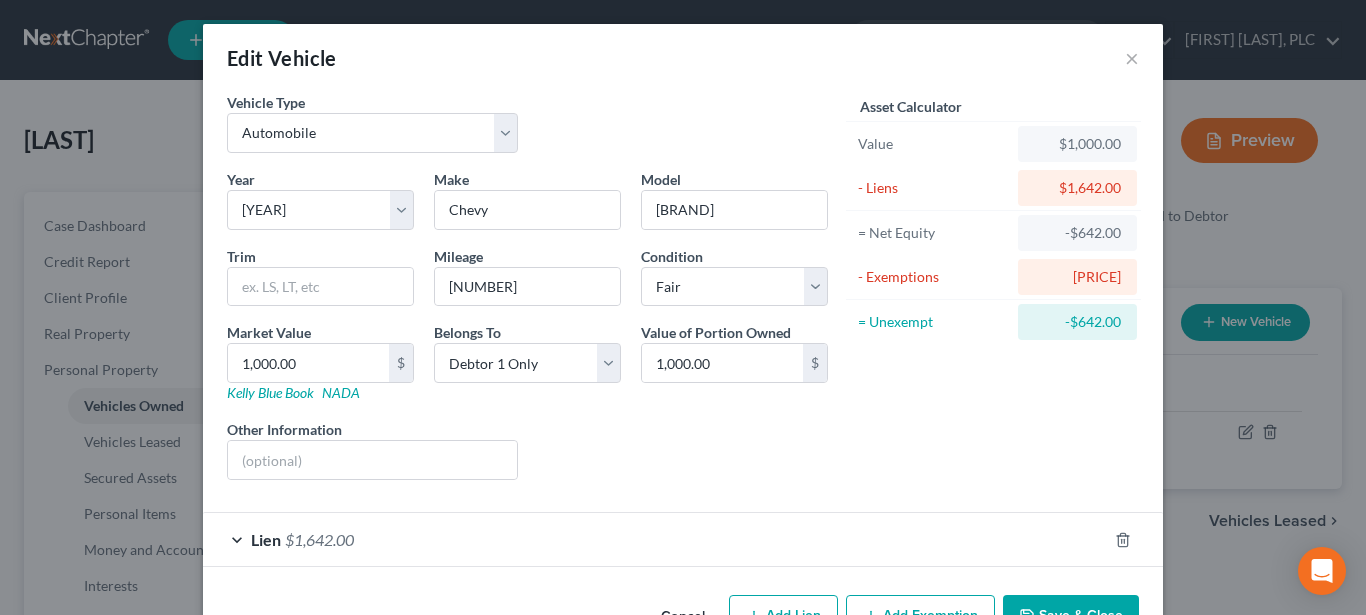 scroll, scrollTop: 62, scrollLeft: 0, axis: vertical 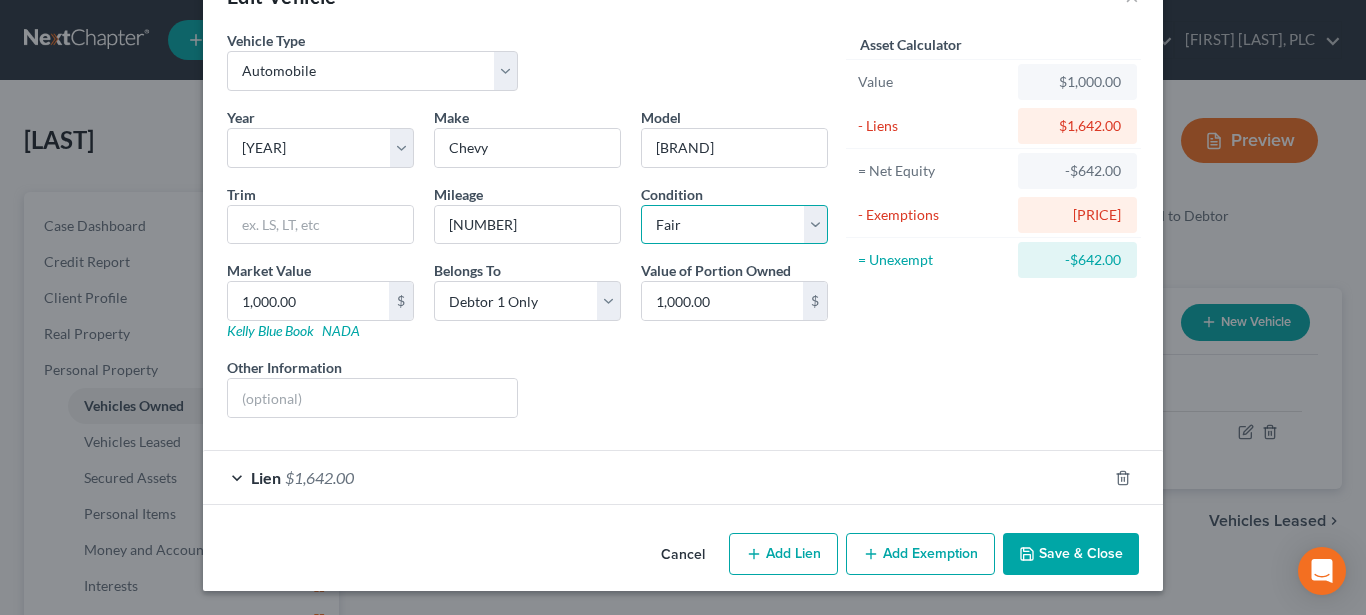 click on "Select Excellent Very Good Good Fair Poor" at bounding box center [734, 225] 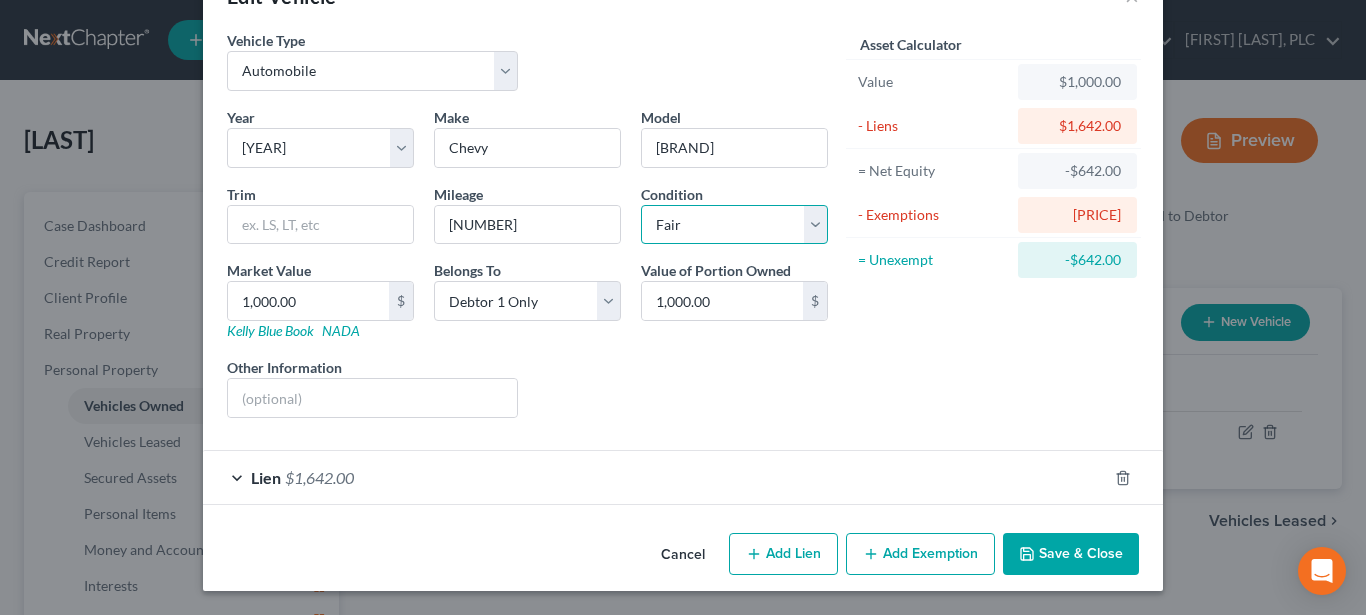 select on "4" 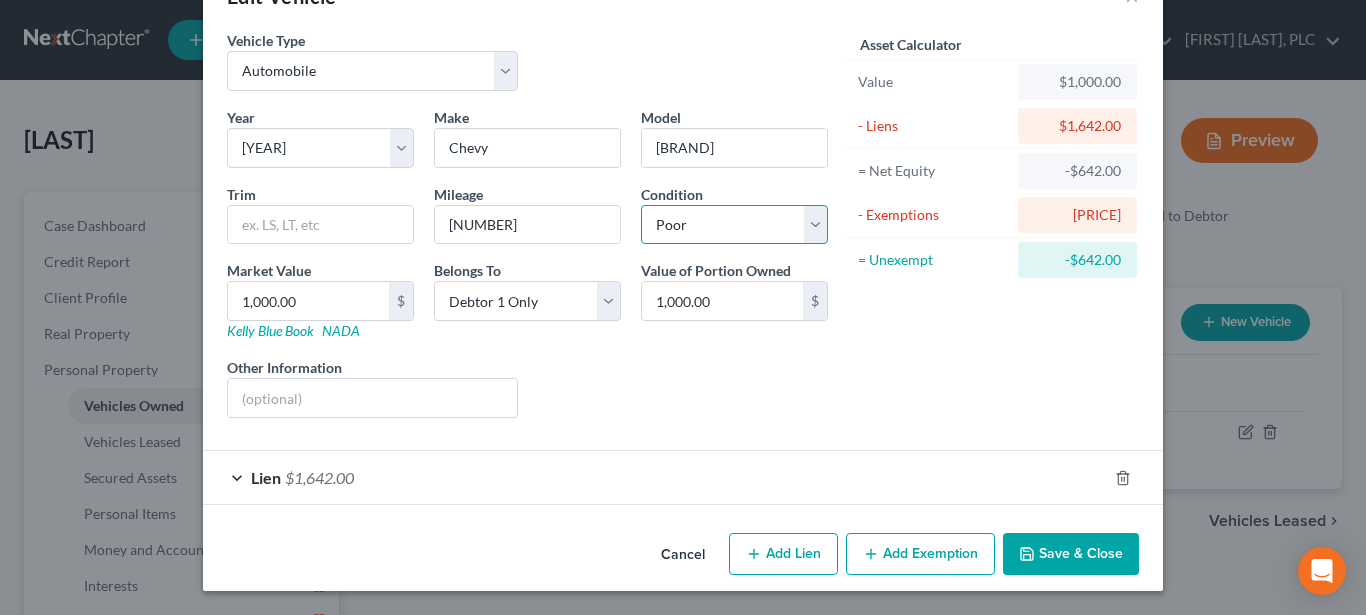 click on "Poor" at bounding box center [0, 0] 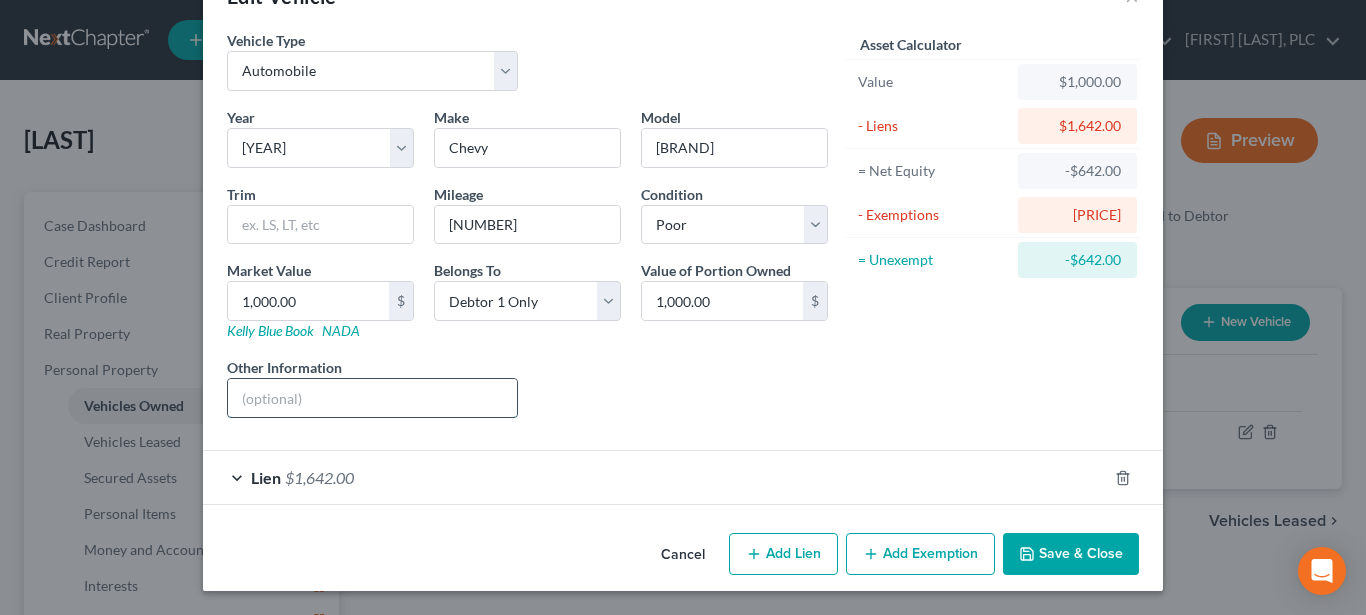 click at bounding box center (372, 398) 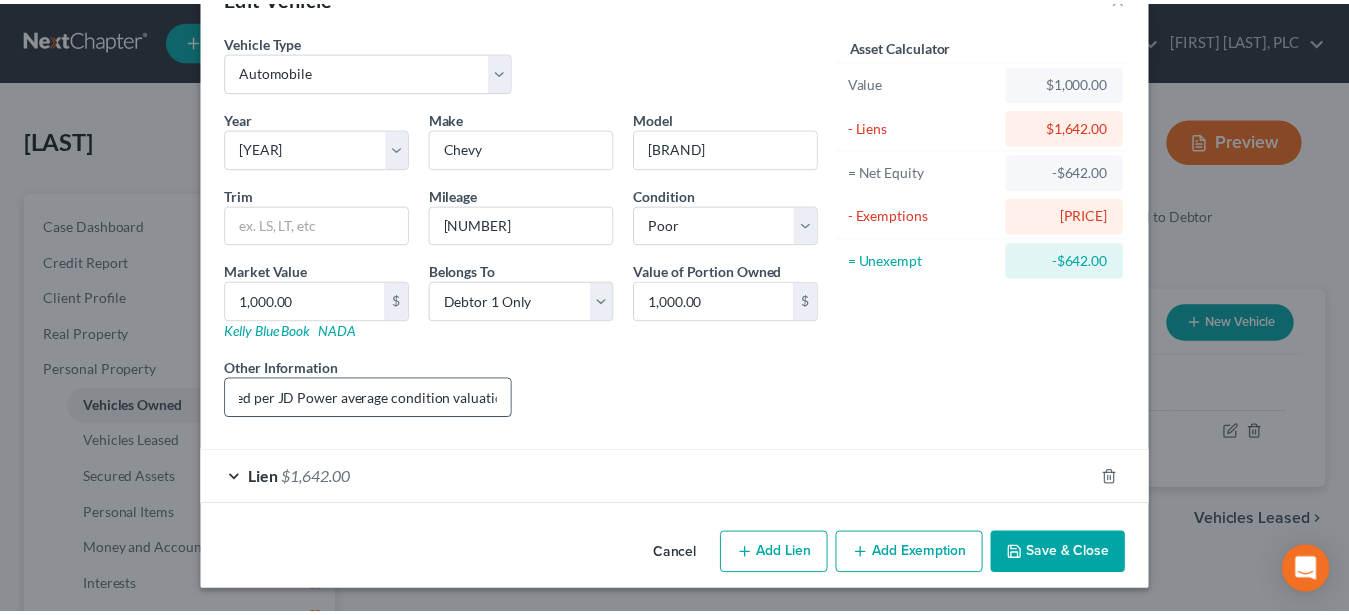 scroll, scrollTop: 0, scrollLeft: 38, axis: horizontal 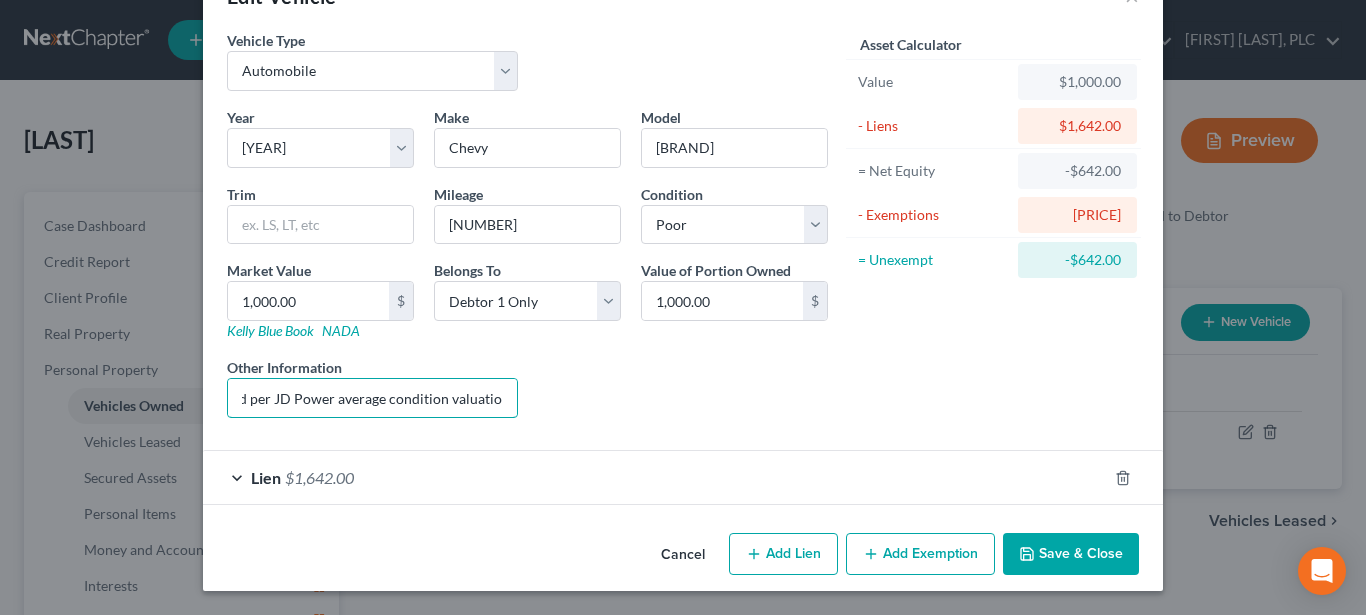 type on "Valued per JD Power average condition valuation" 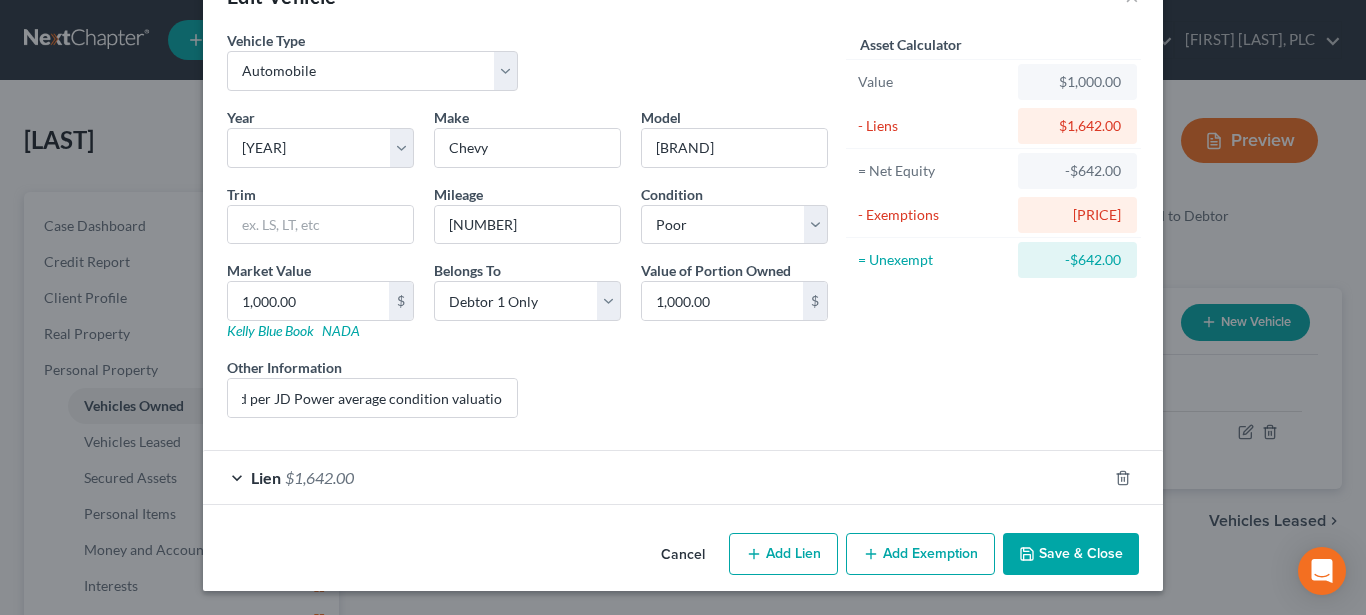 click on "Save & Close" at bounding box center [1071, 554] 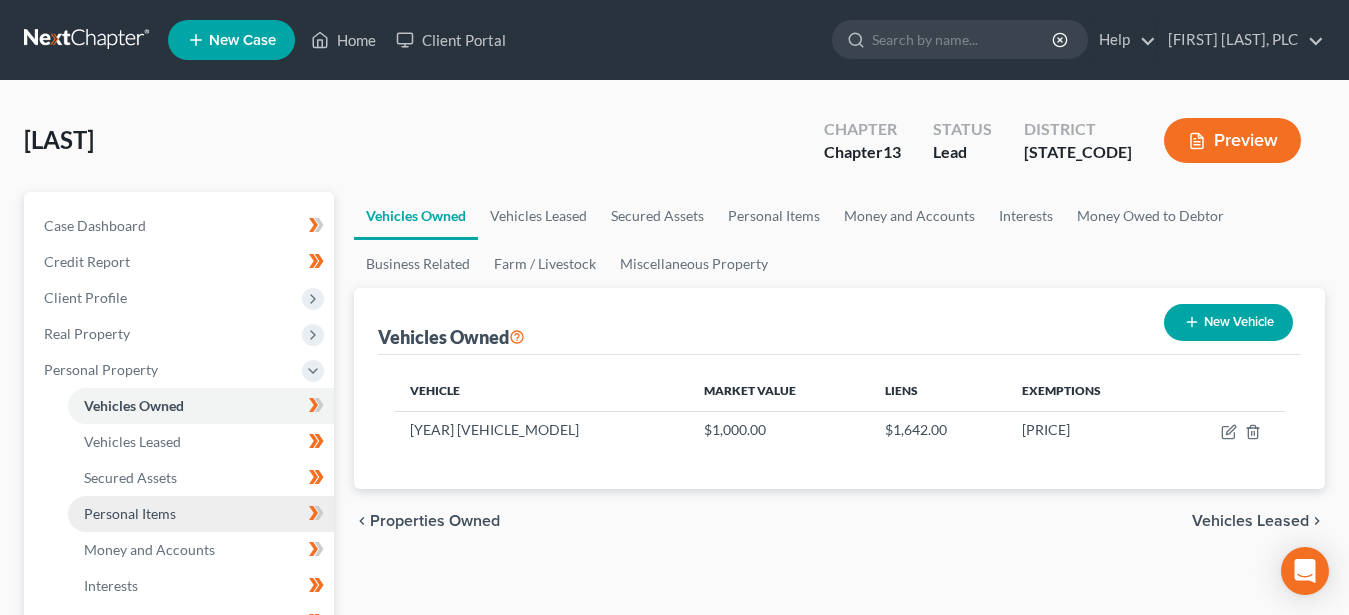 click on "Personal Items" at bounding box center (130, 513) 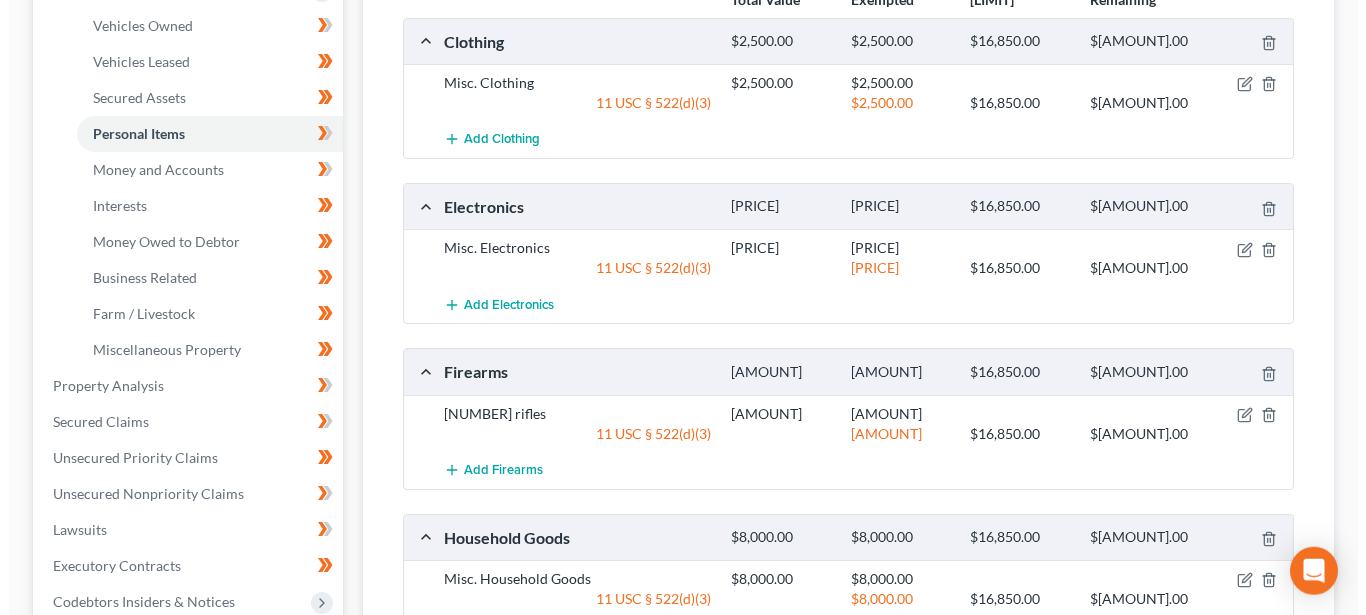 scroll, scrollTop: 408, scrollLeft: 0, axis: vertical 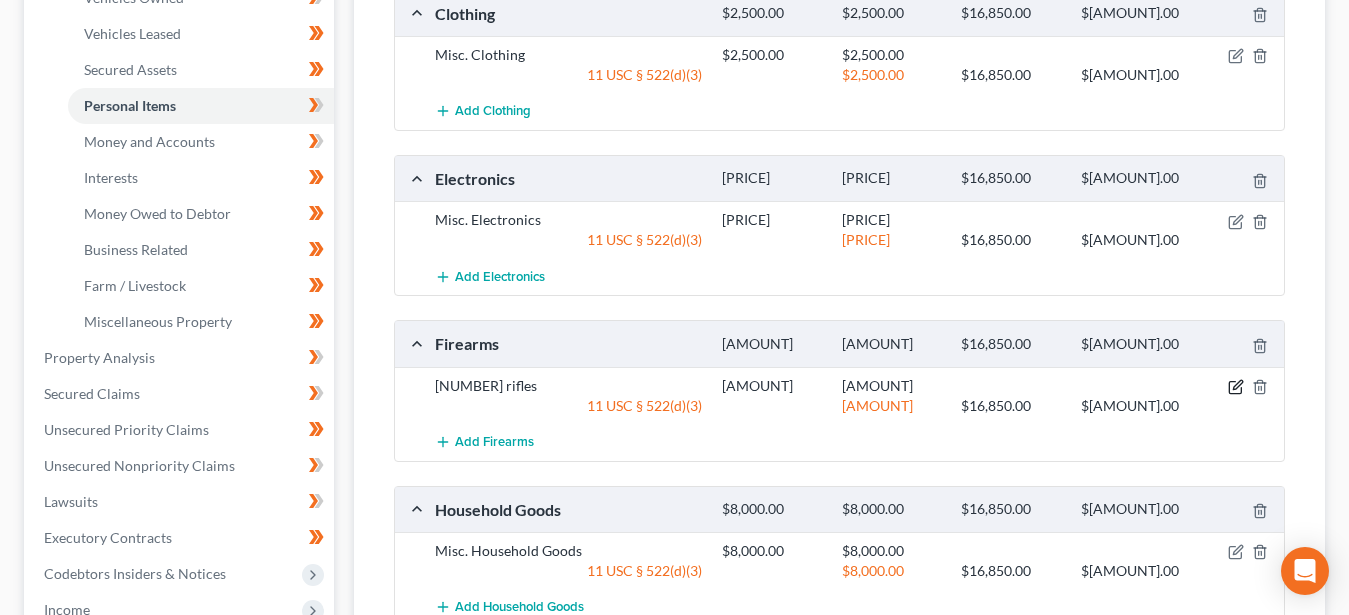 click 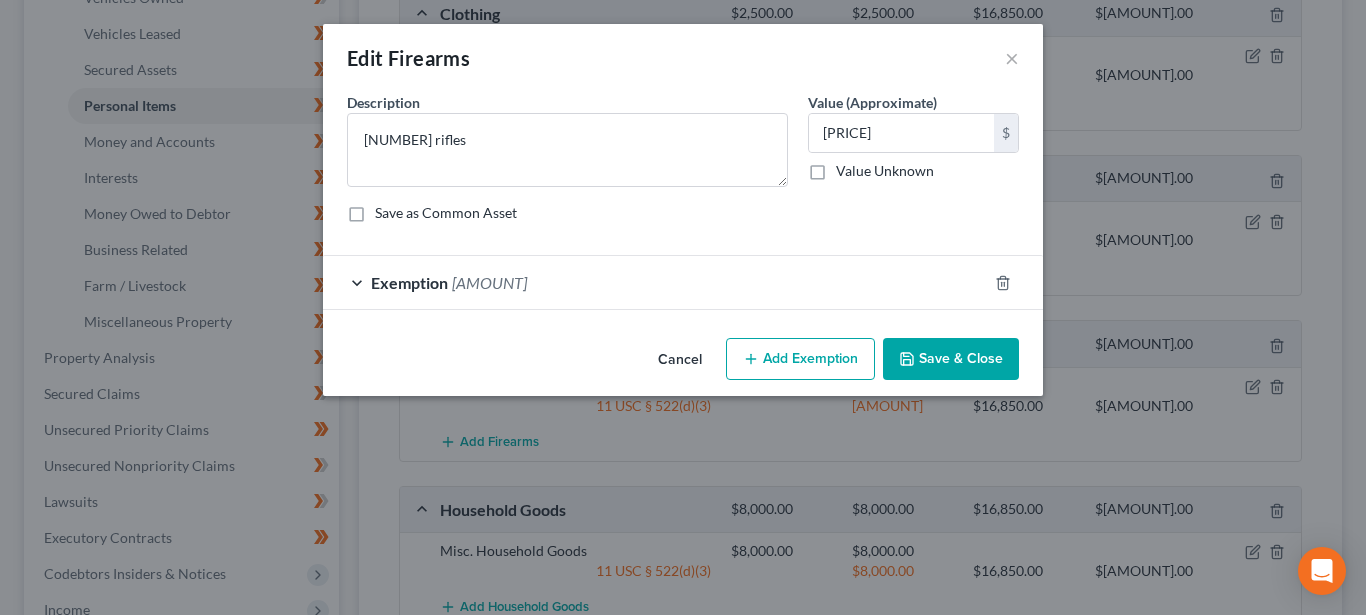 click on "Exemption" at bounding box center [409, 282] 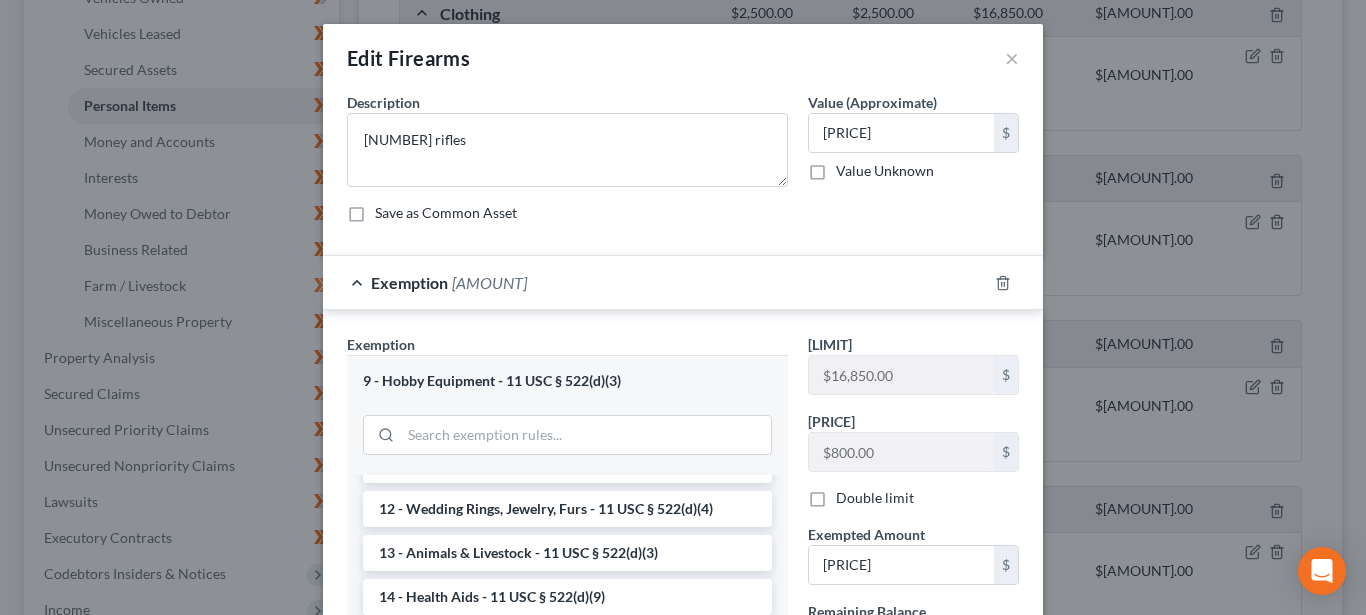 scroll, scrollTop: 306, scrollLeft: 0, axis: vertical 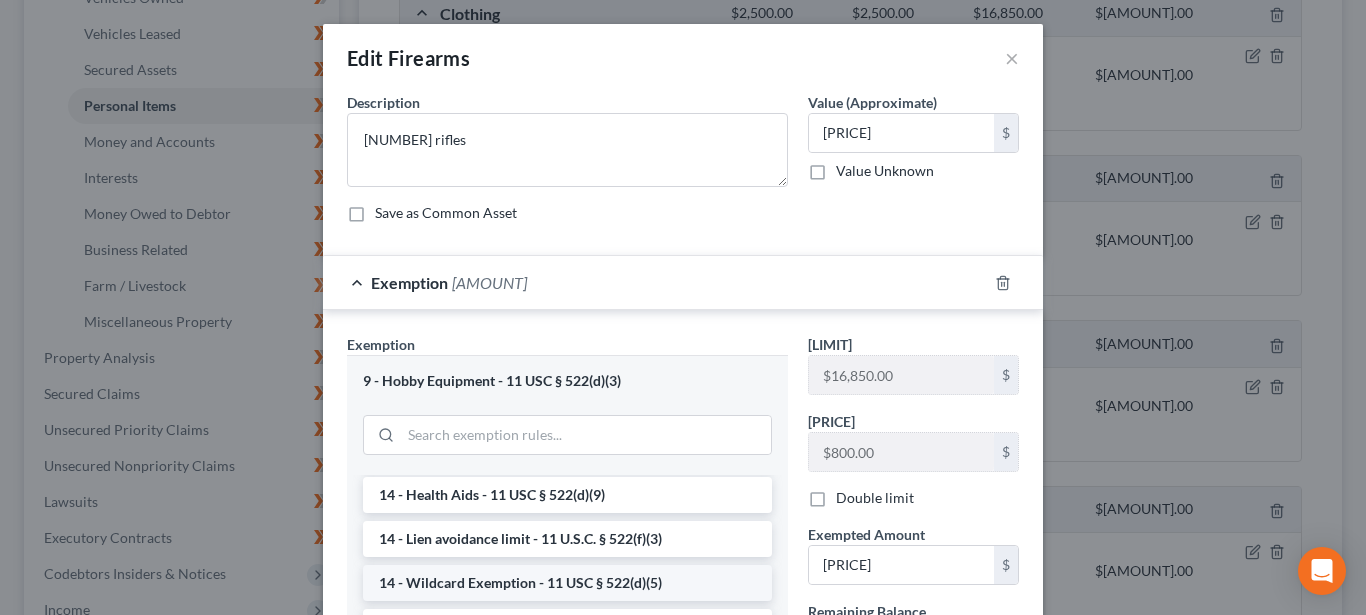 click on "14 - Wildcard Exemption - 11 USC § 522(d)(5)" at bounding box center [567, 583] 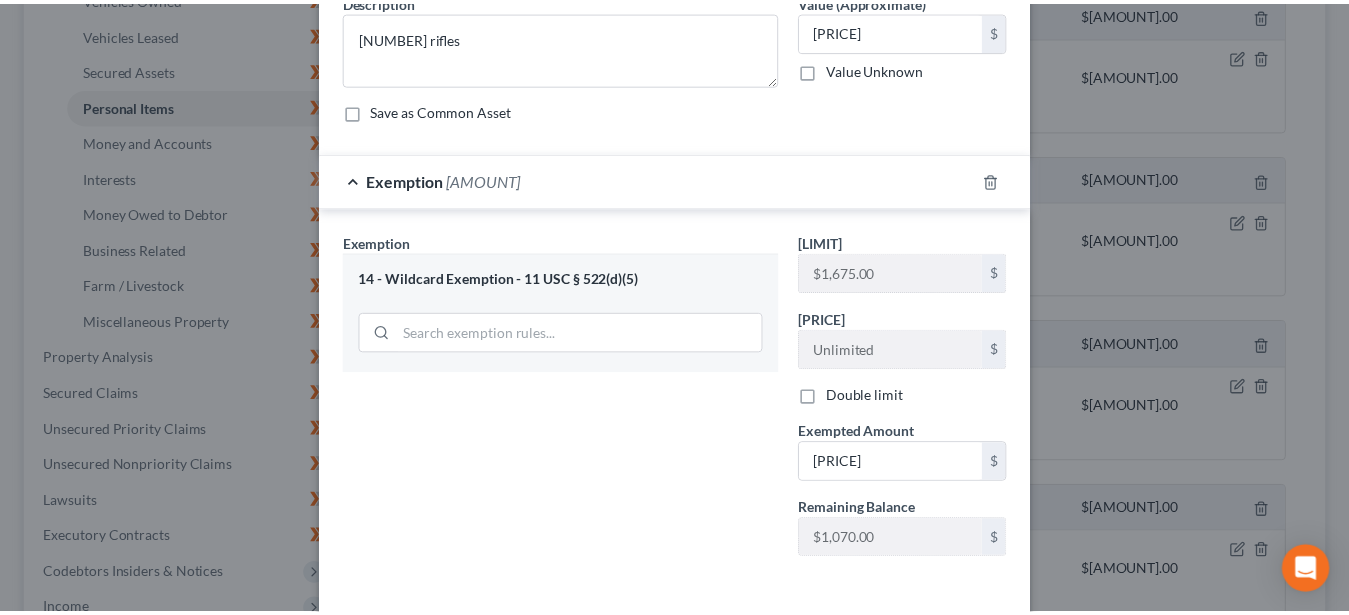 scroll, scrollTop: 189, scrollLeft: 0, axis: vertical 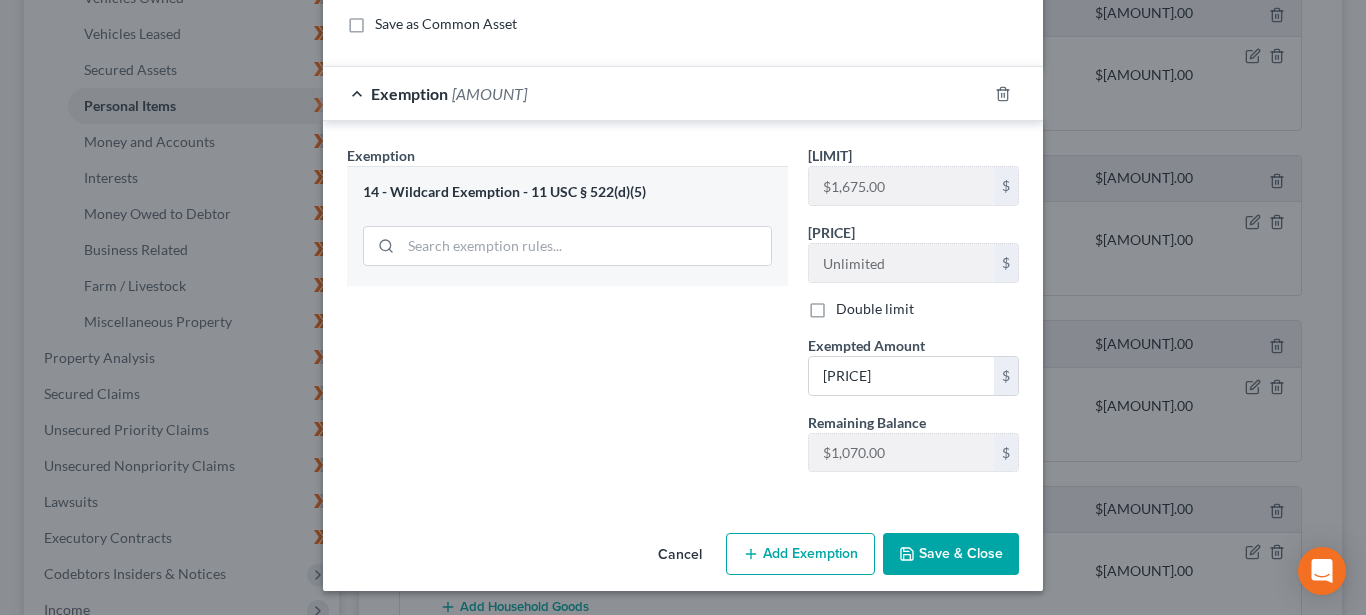 click on "Save & Close" at bounding box center [951, 554] 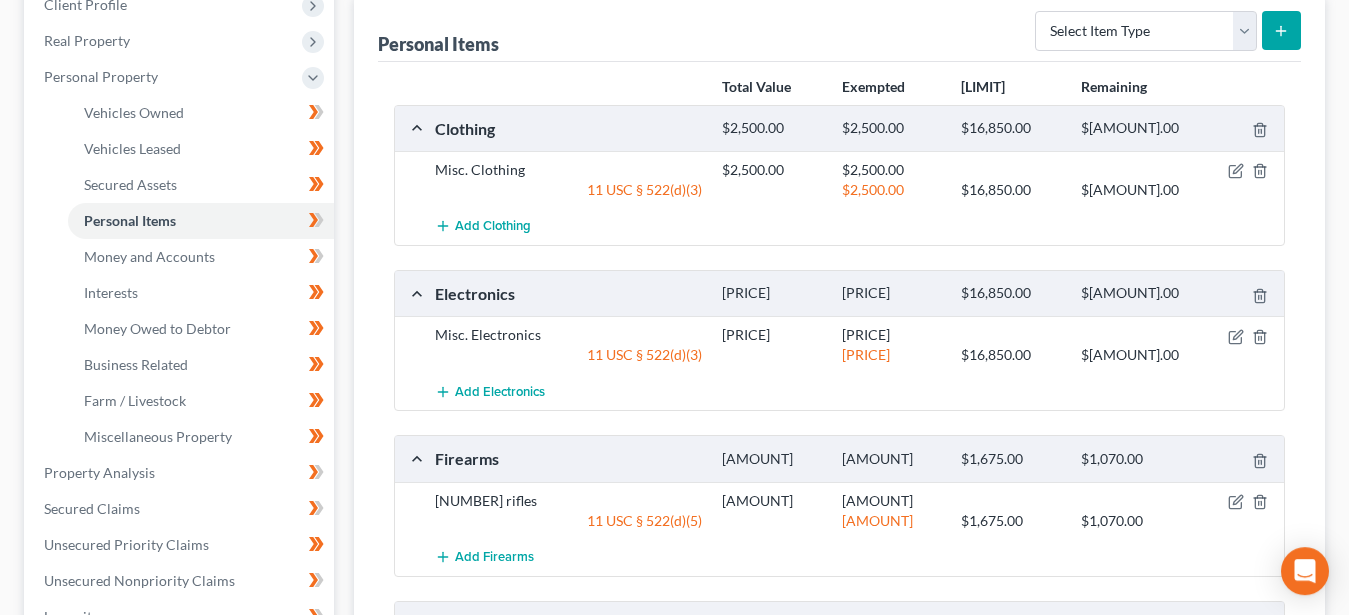 scroll, scrollTop: 230, scrollLeft: 0, axis: vertical 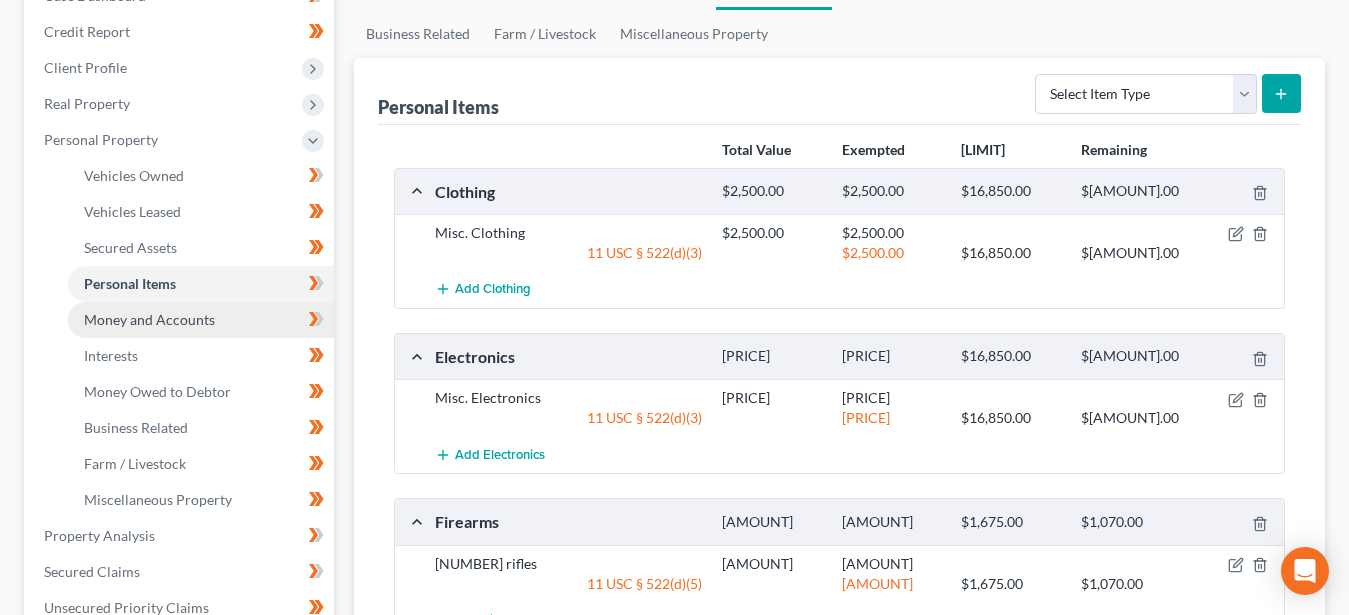 click on "Money and Accounts" at bounding box center (149, 319) 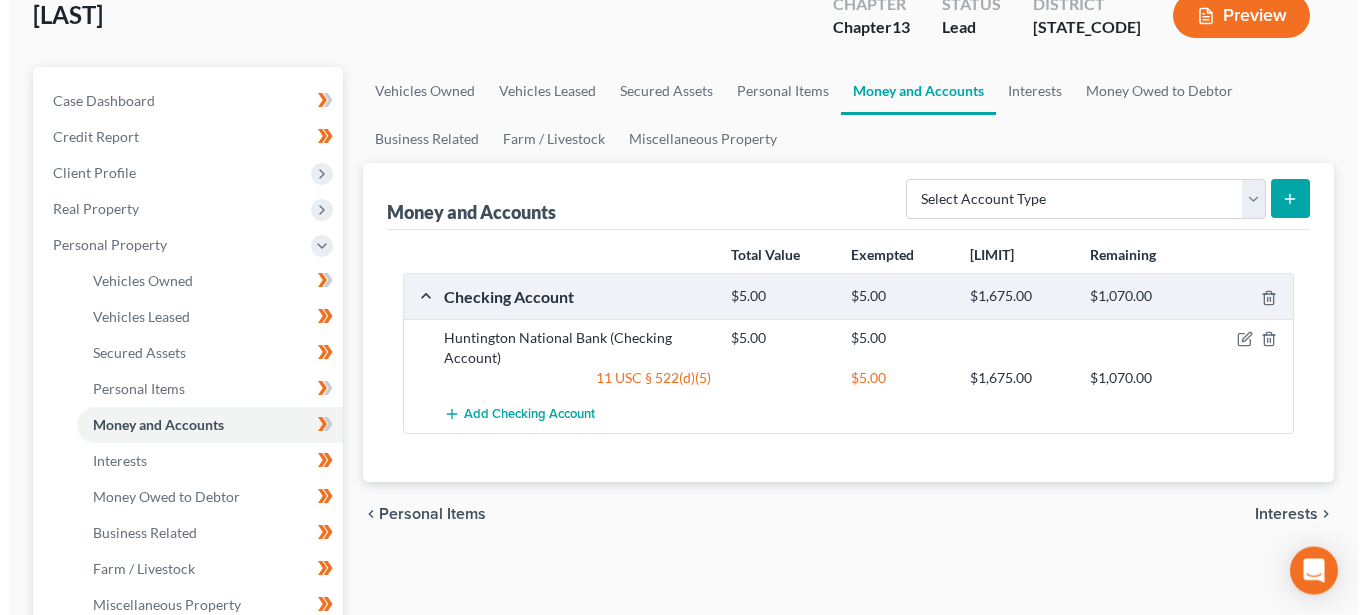 scroll, scrollTop: 102, scrollLeft: 0, axis: vertical 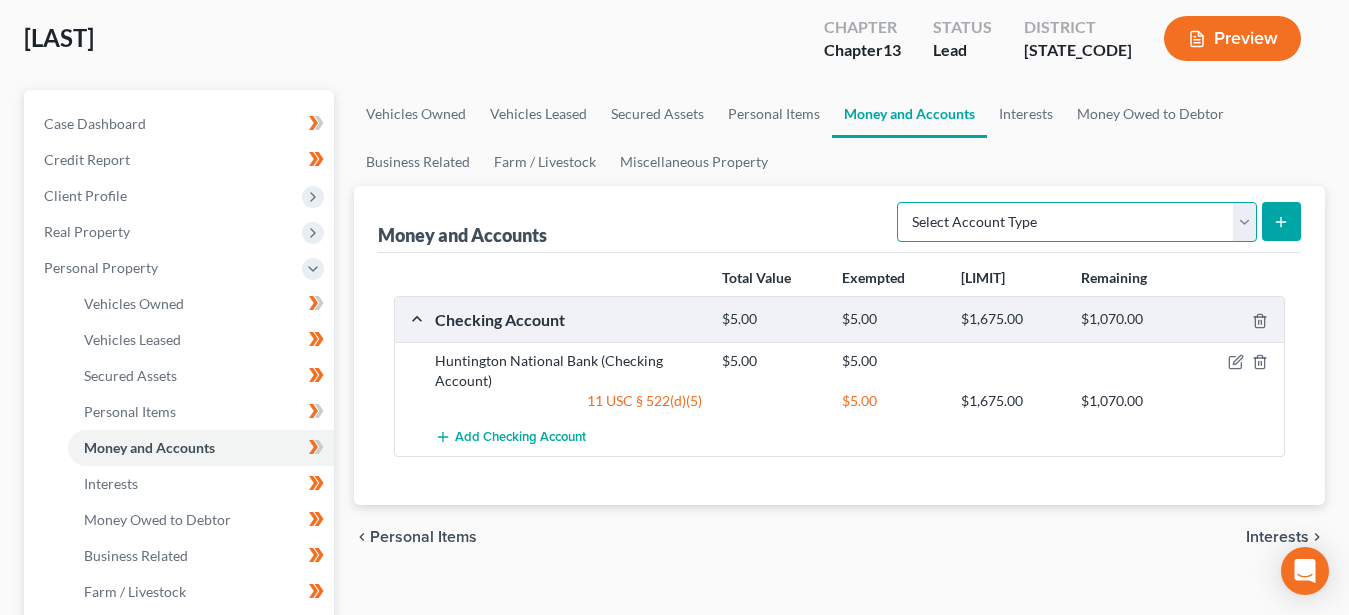click on "Select Account Type Brokerage Cash on Hand Certificates of Deposit Checking Account Money Market Other (Credit Union, Health Savings Account, etc) Safe Deposit Box Savings Account Security Deposits or Prepayments" at bounding box center (1077, 222) 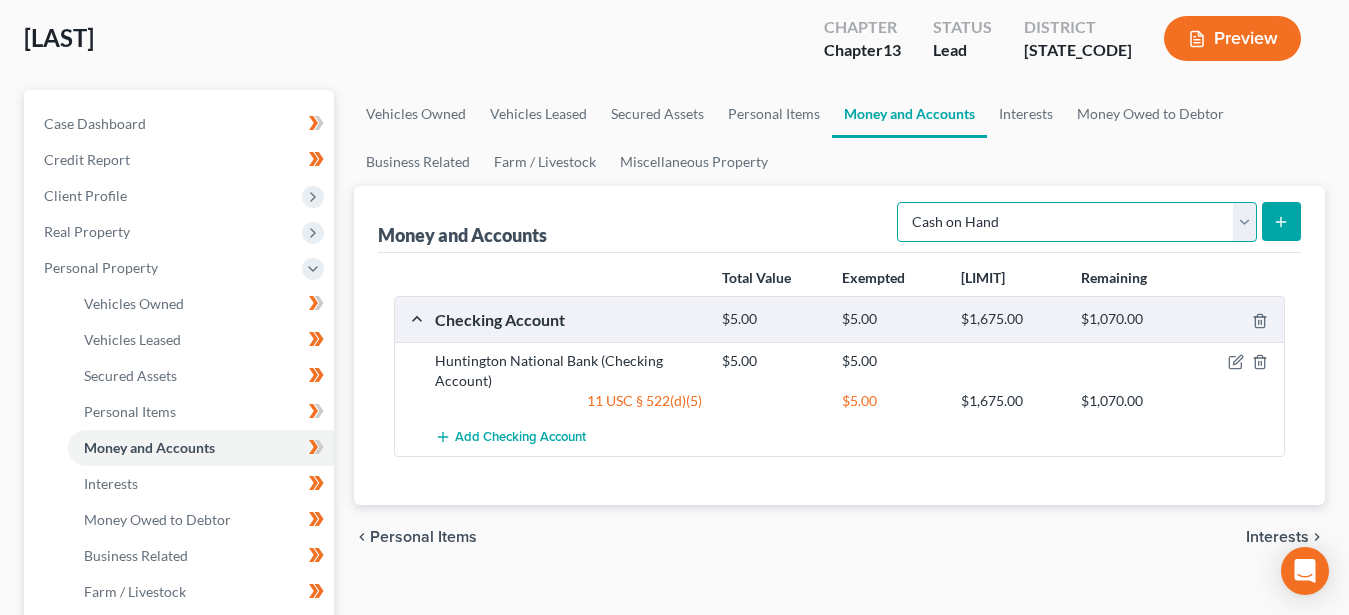 click on "Cash on Hand" at bounding box center [0, 0] 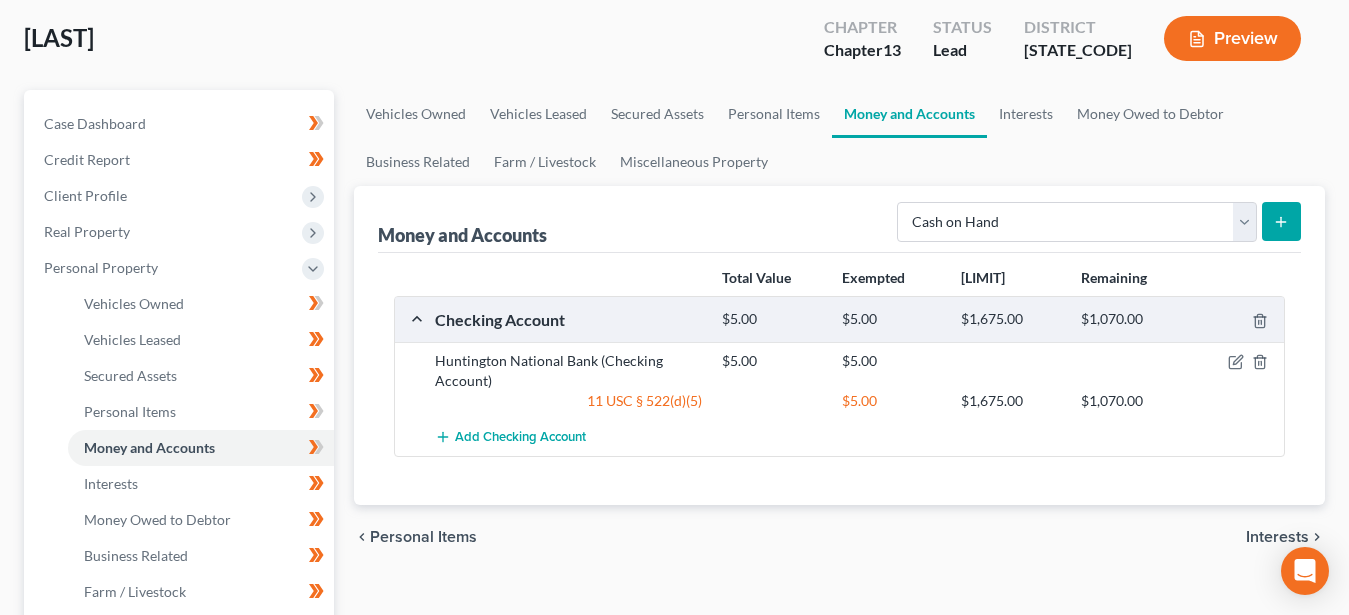 click 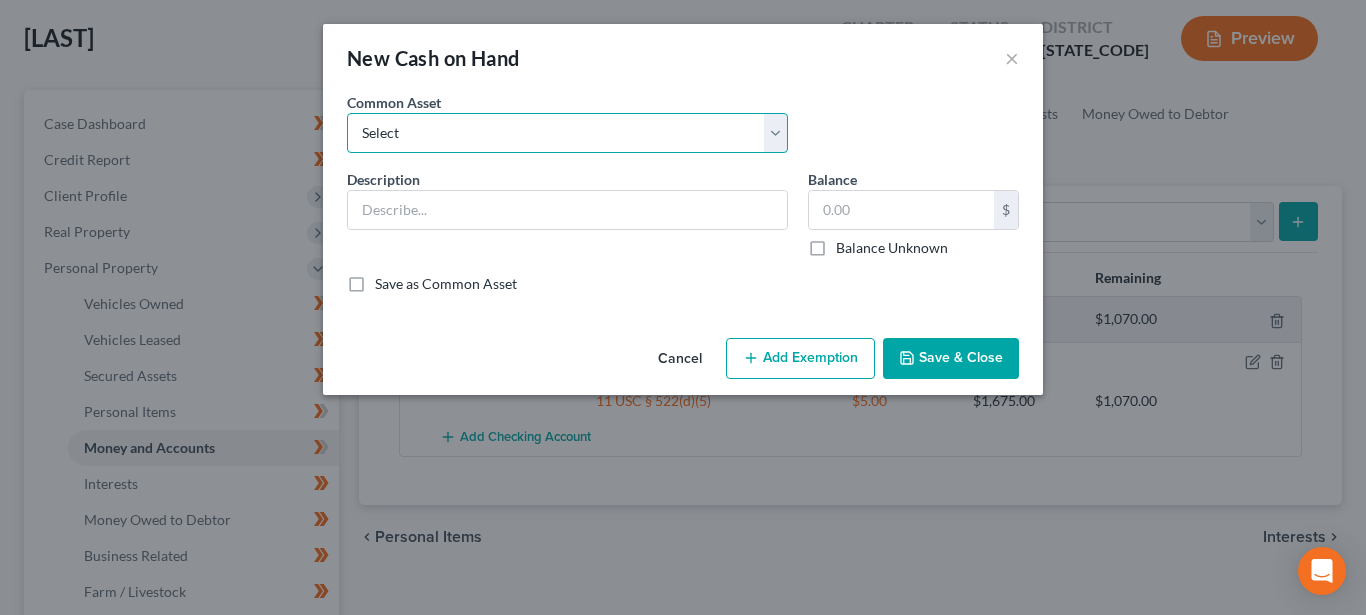 click on "Select Cash on hand Cash on Hand" at bounding box center (567, 133) 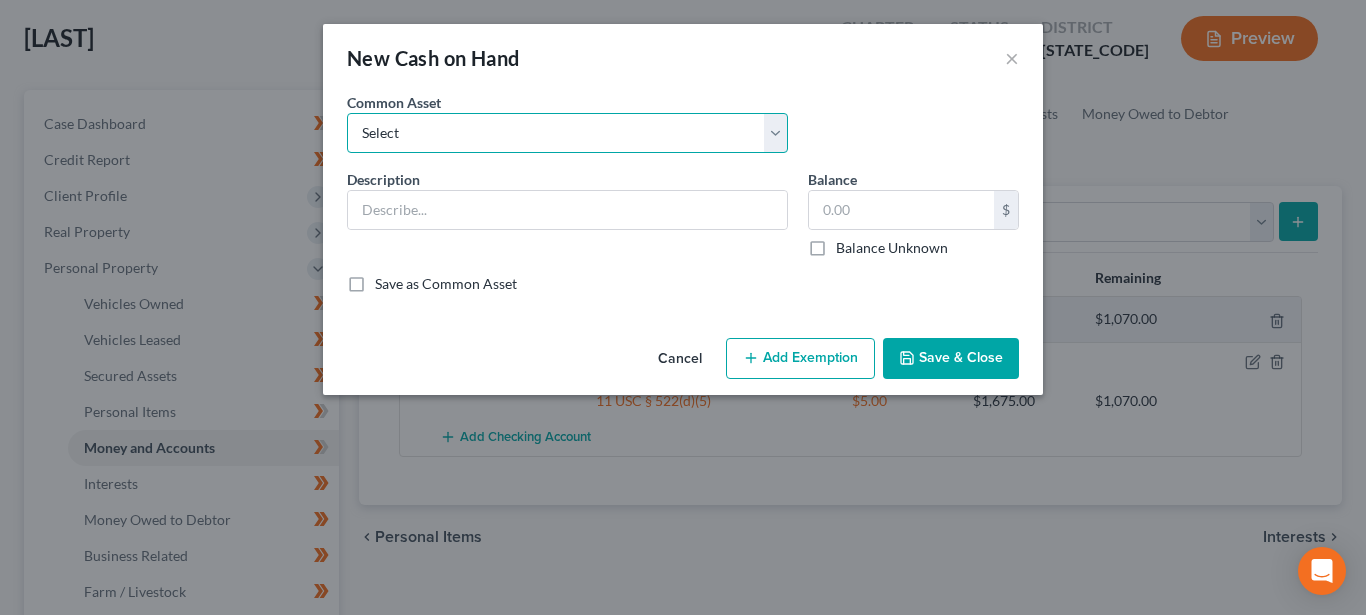 select on "0" 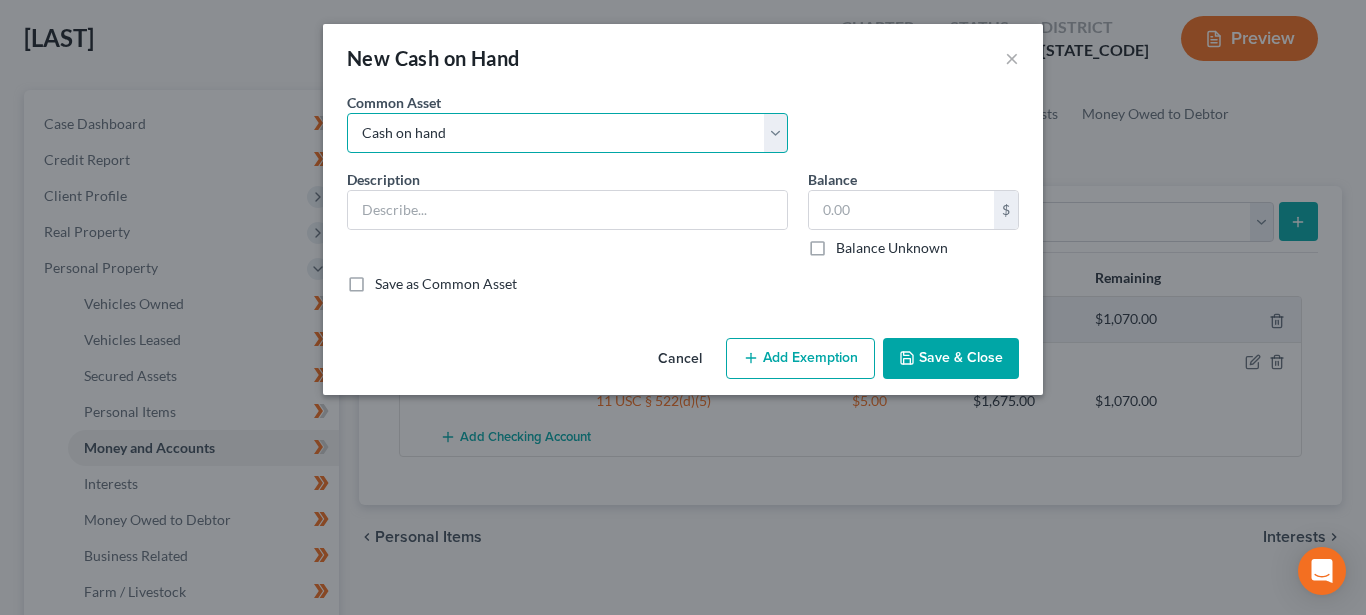 click on "Cash on hand" at bounding box center (0, 0) 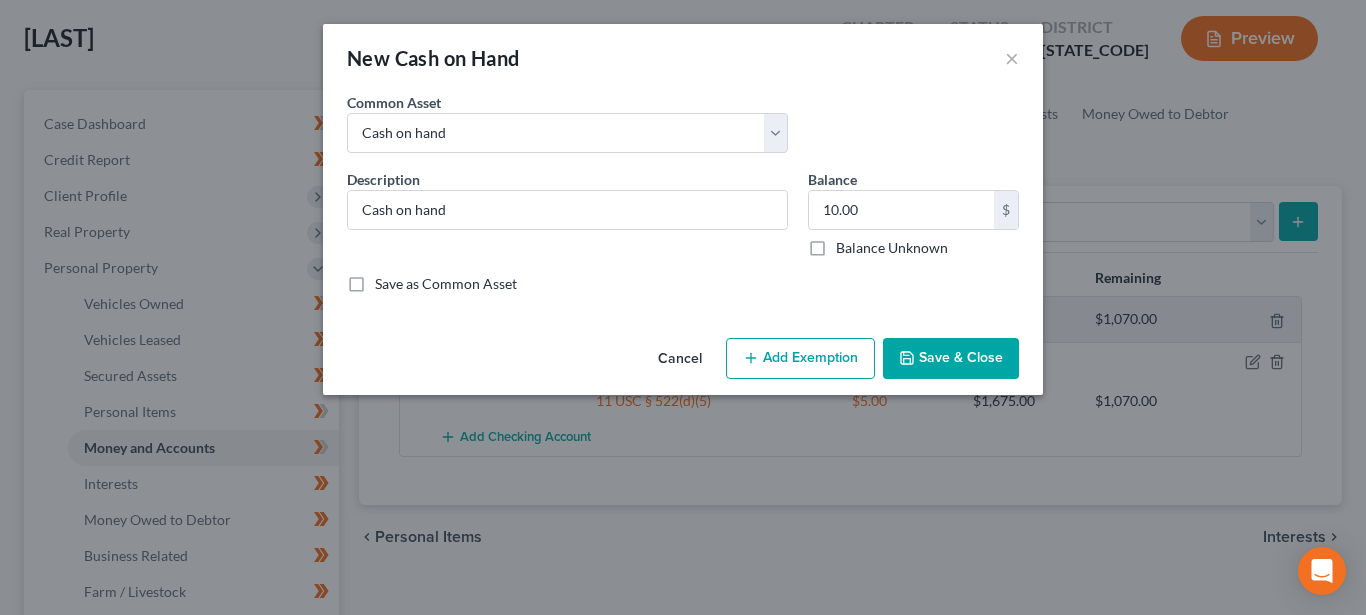 click on "Add Exemption" at bounding box center (800, 359) 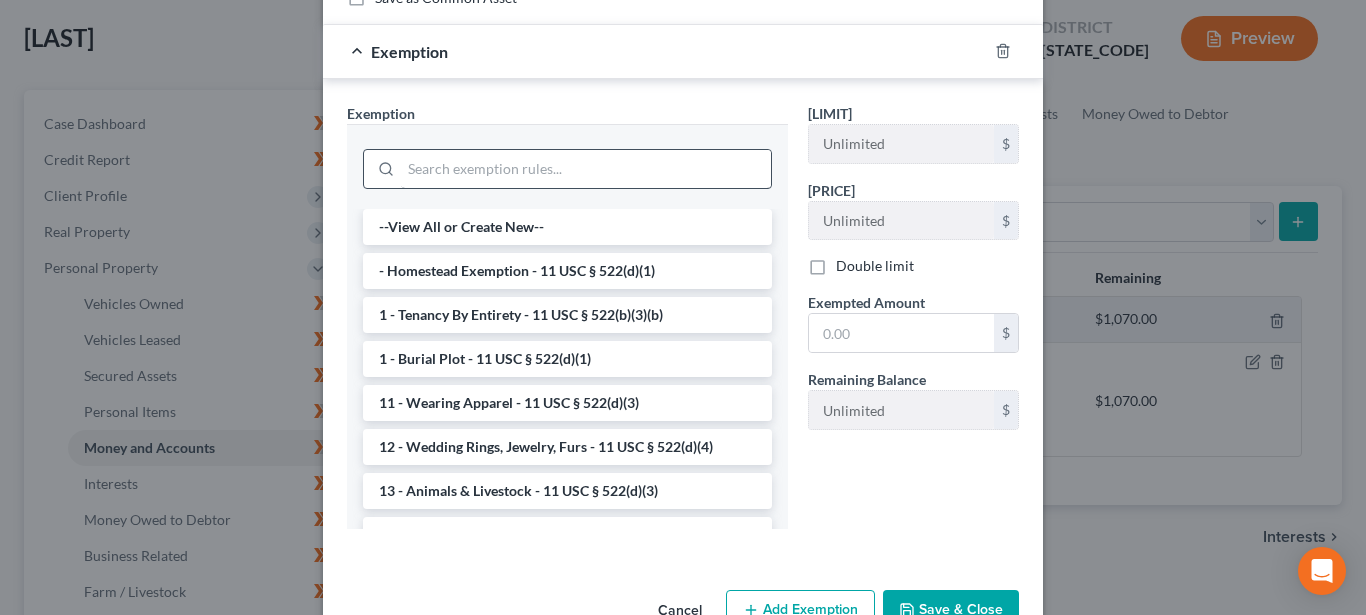 scroll, scrollTop: 306, scrollLeft: 0, axis: vertical 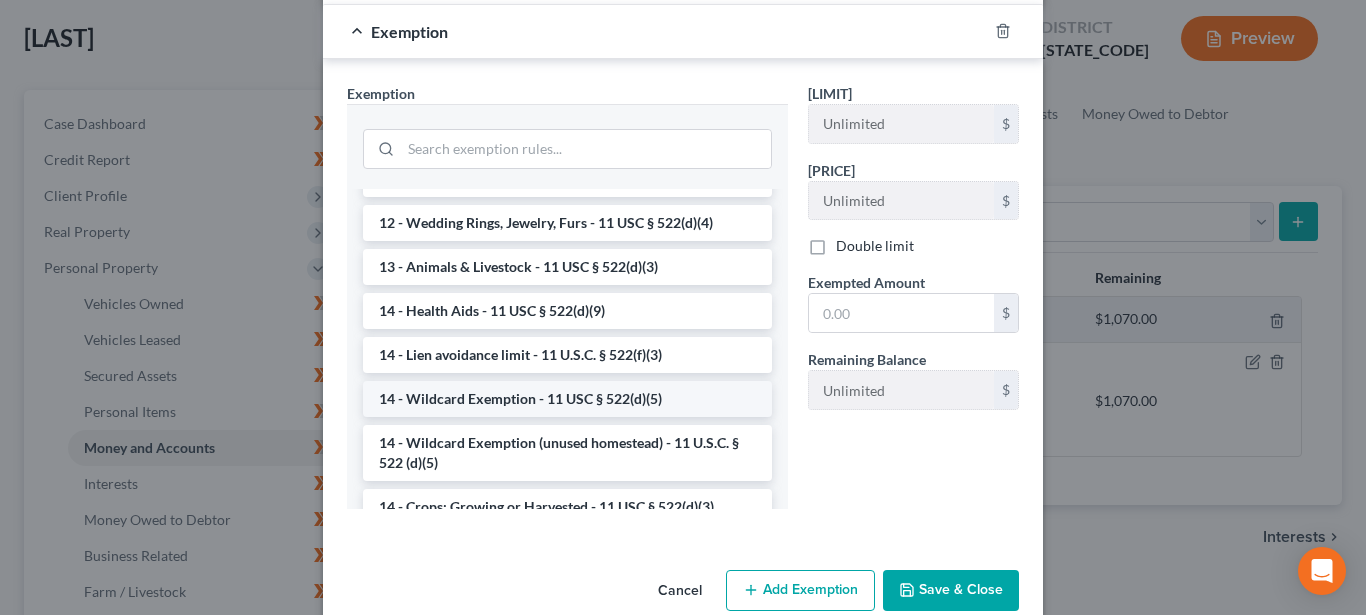click on "14 - Wildcard Exemption - 11 USC § 522(d)(5)" at bounding box center (567, 399) 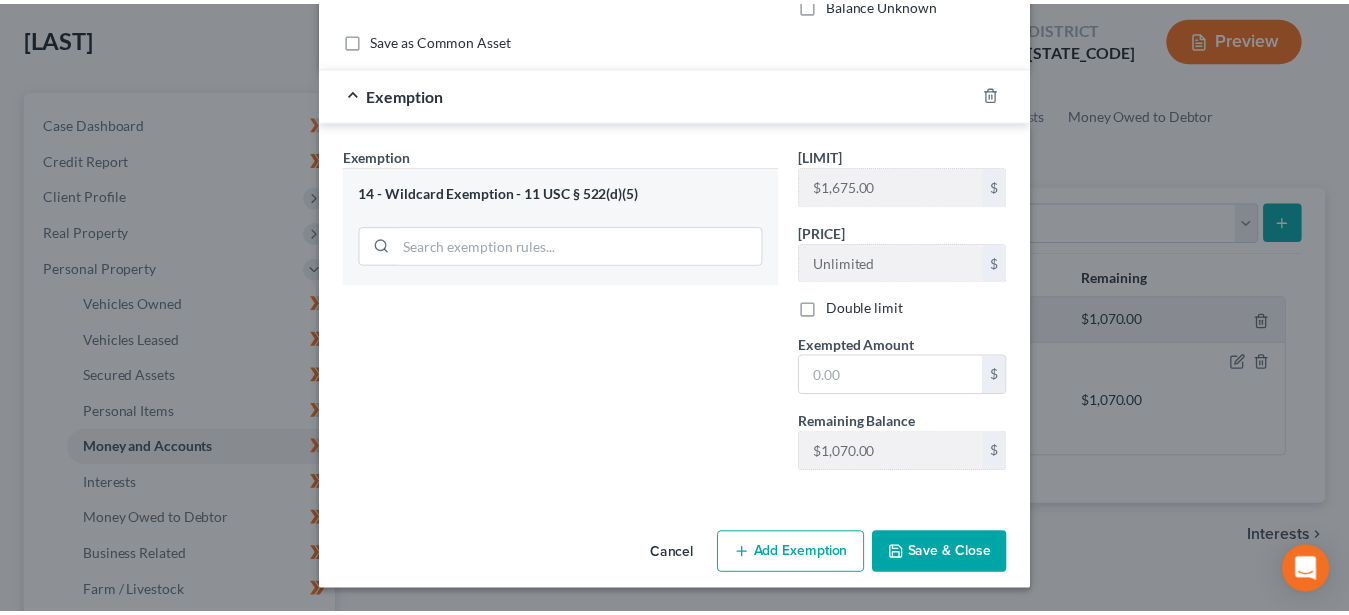 scroll, scrollTop: 244, scrollLeft: 0, axis: vertical 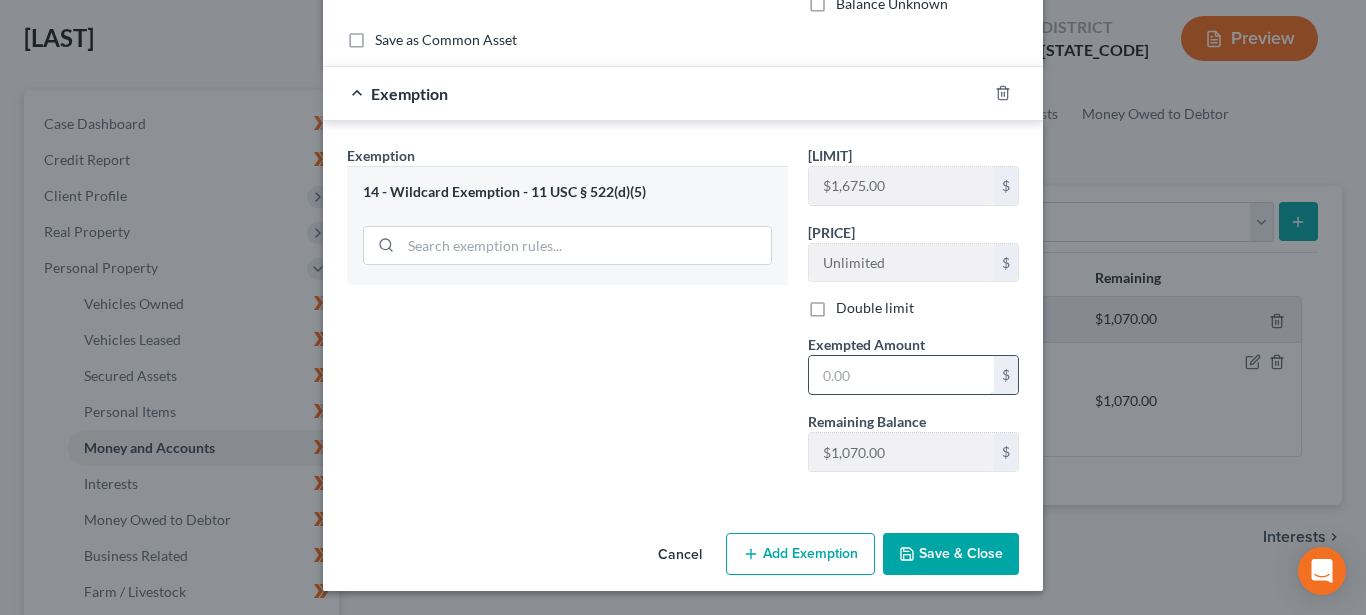 click at bounding box center (901, 375) 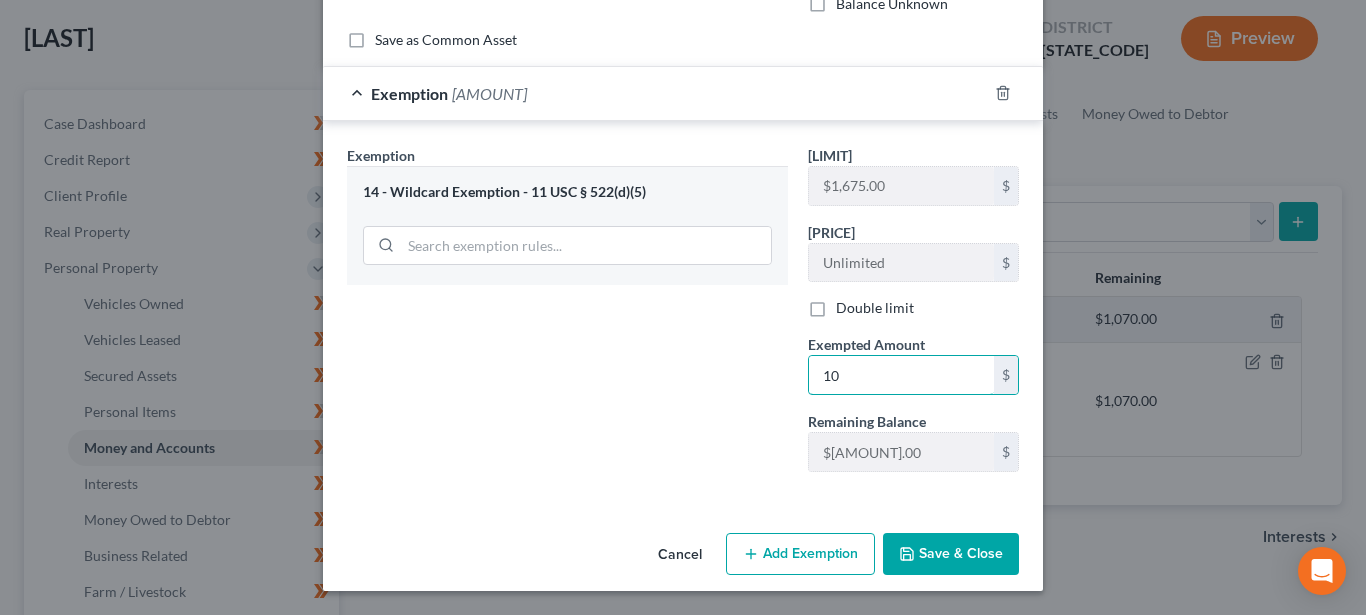 type on "10" 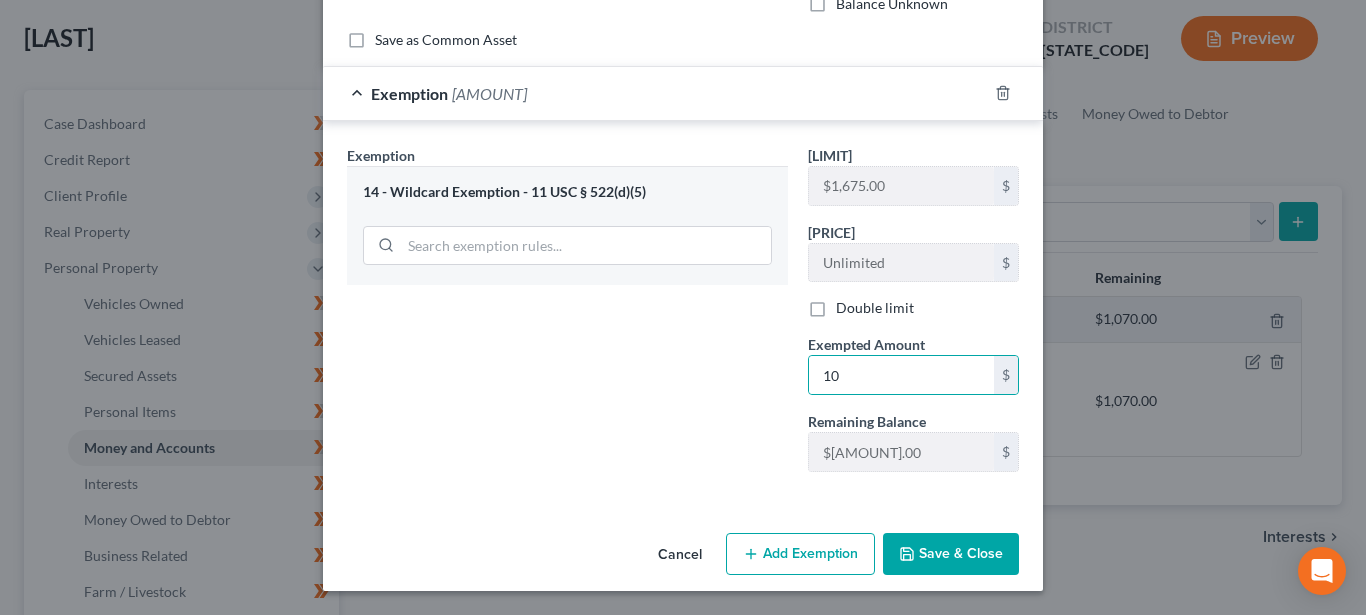 click on "Exemption Set must be selected for CA.
Exemption
*
14 - Wildcard Exemption - 11 USC § 522(d)(5)         Limit     $1,675.00 $ Limit Per Item Unlimited $ Double limit
Exempted Amount
*
10 $ Remaining Balance $1,070.00 $" at bounding box center (683, 313) 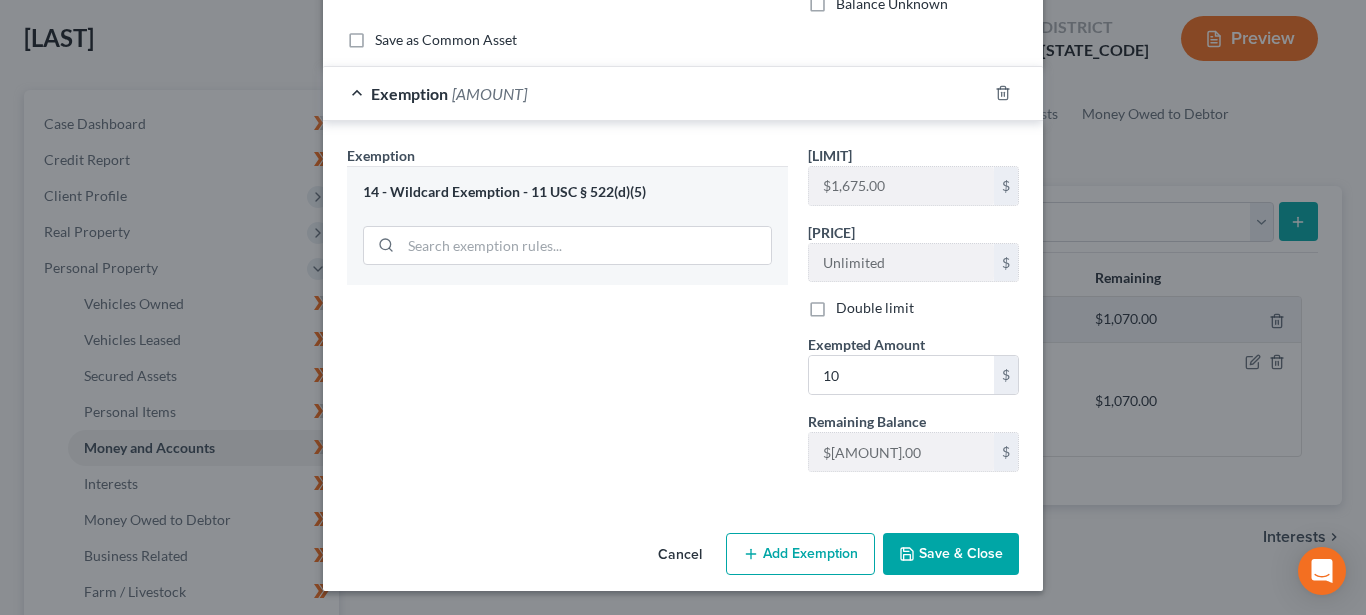 click on "Save & Close" at bounding box center (951, 554) 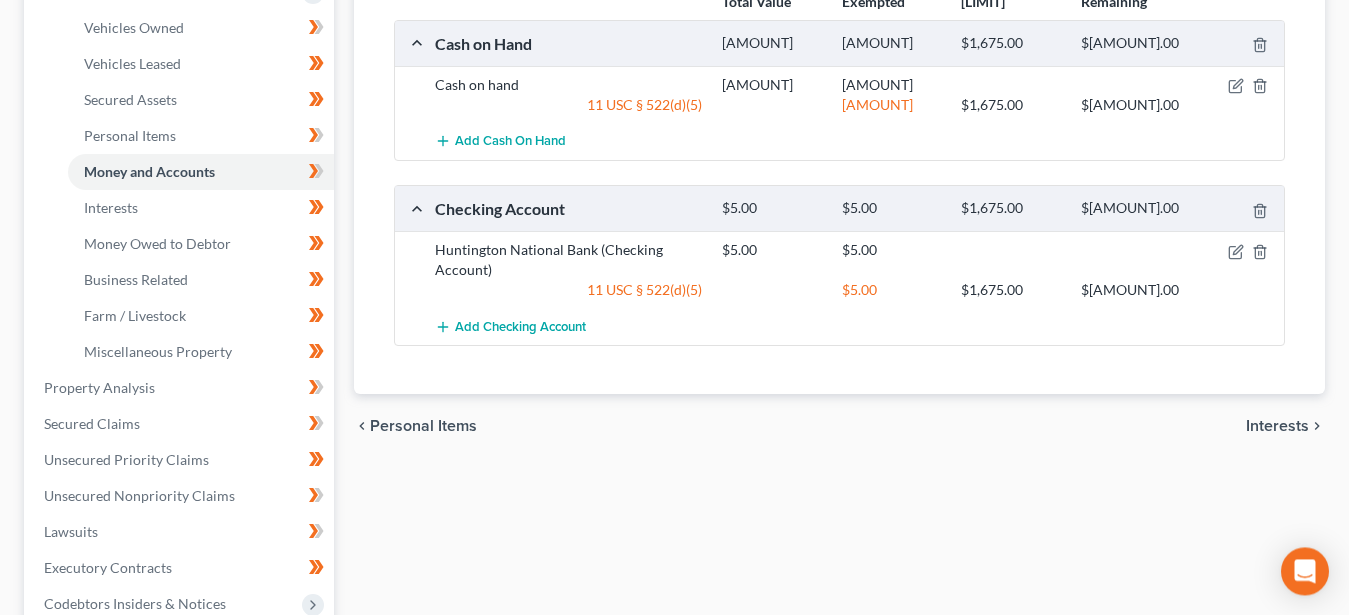 scroll, scrollTop: 408, scrollLeft: 0, axis: vertical 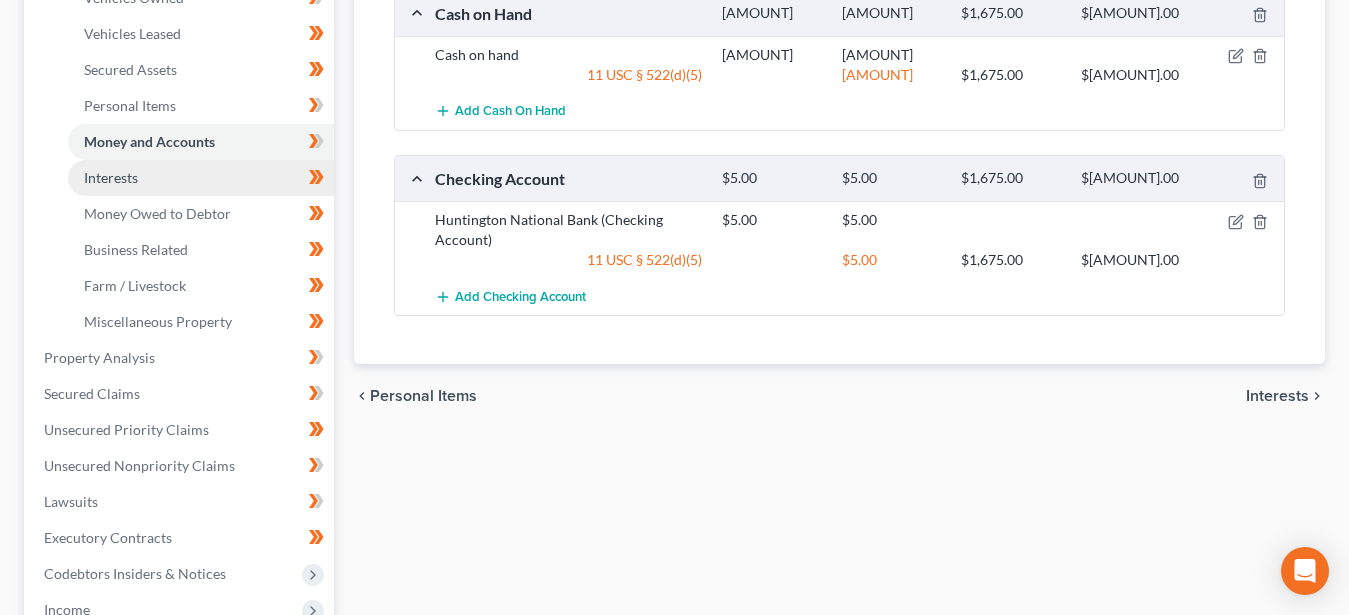 click on "Interests" at bounding box center [111, 177] 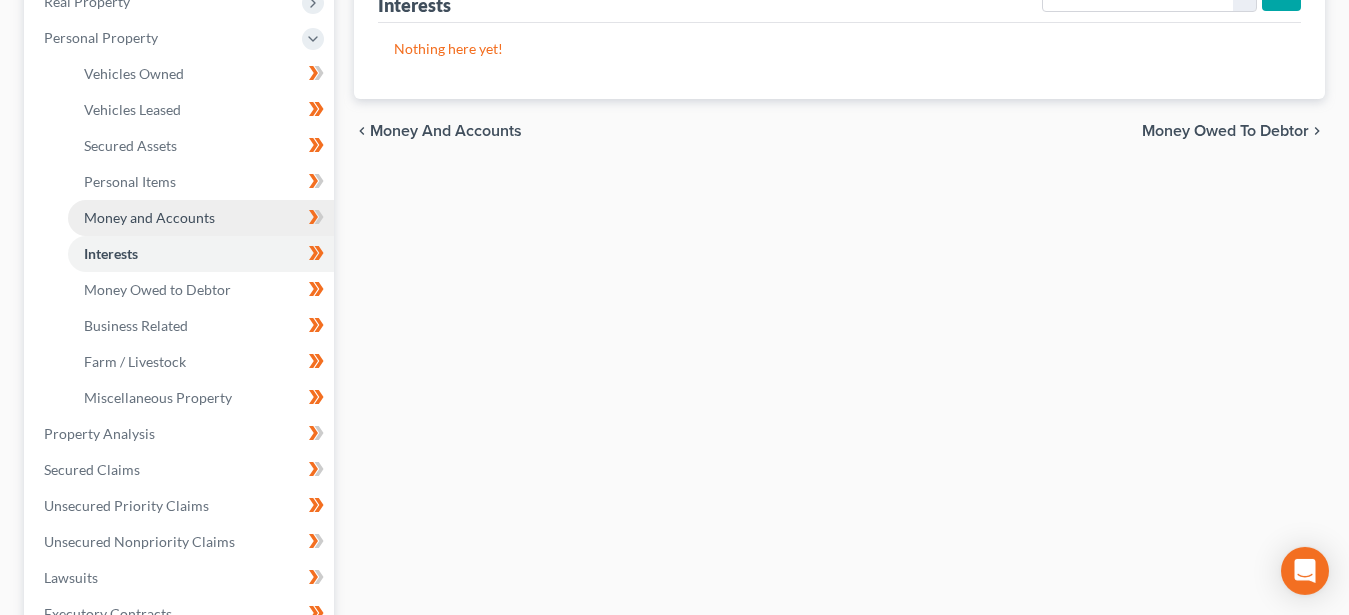 scroll, scrollTop: 408, scrollLeft: 0, axis: vertical 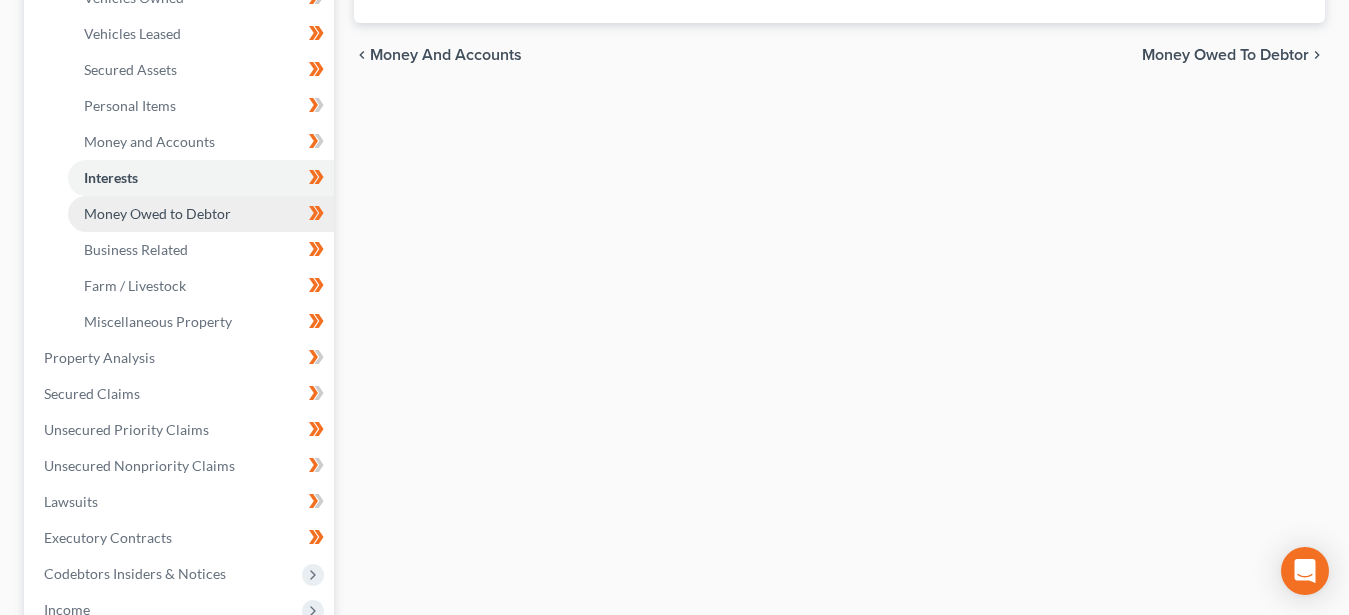 click on "Money Owed to Debtor" at bounding box center [157, 213] 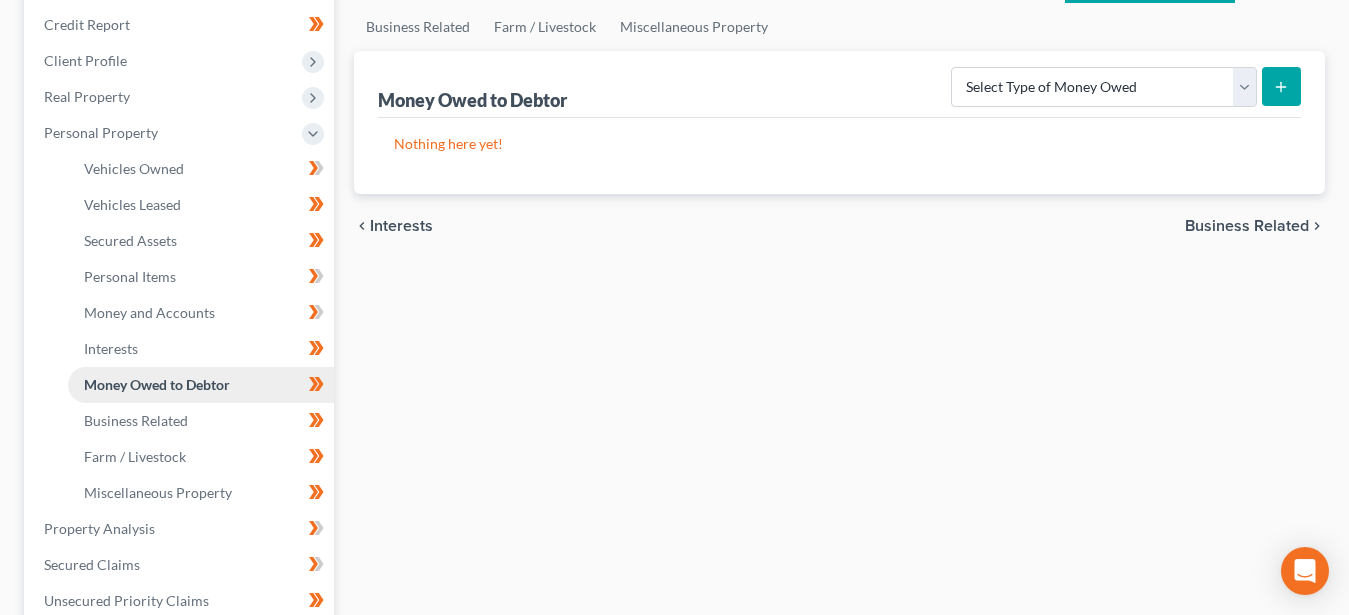 scroll, scrollTop: 408, scrollLeft: 0, axis: vertical 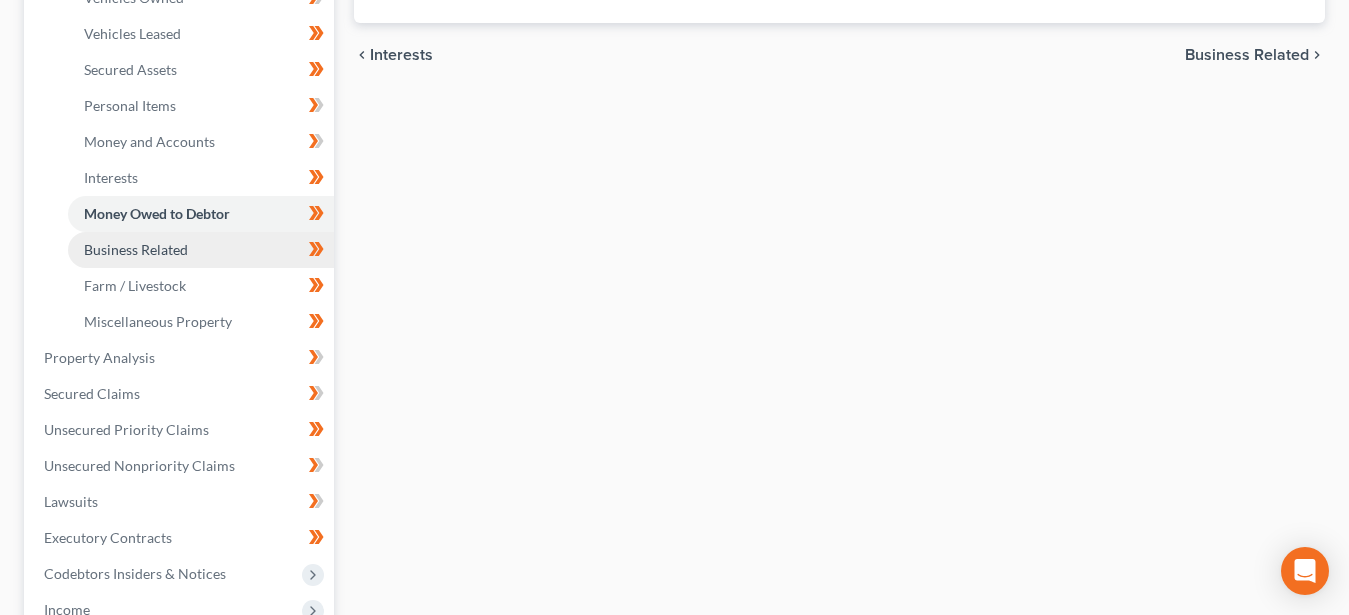 click on "Business Related" at bounding box center (136, 249) 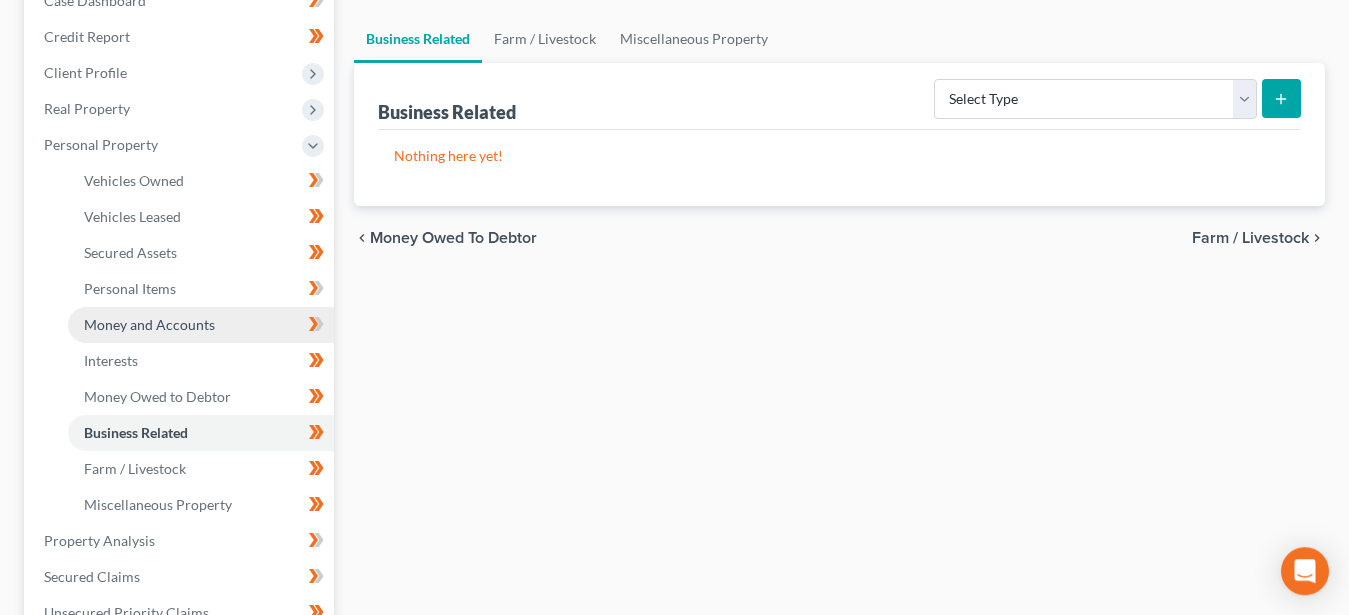 scroll, scrollTop: 408, scrollLeft: 0, axis: vertical 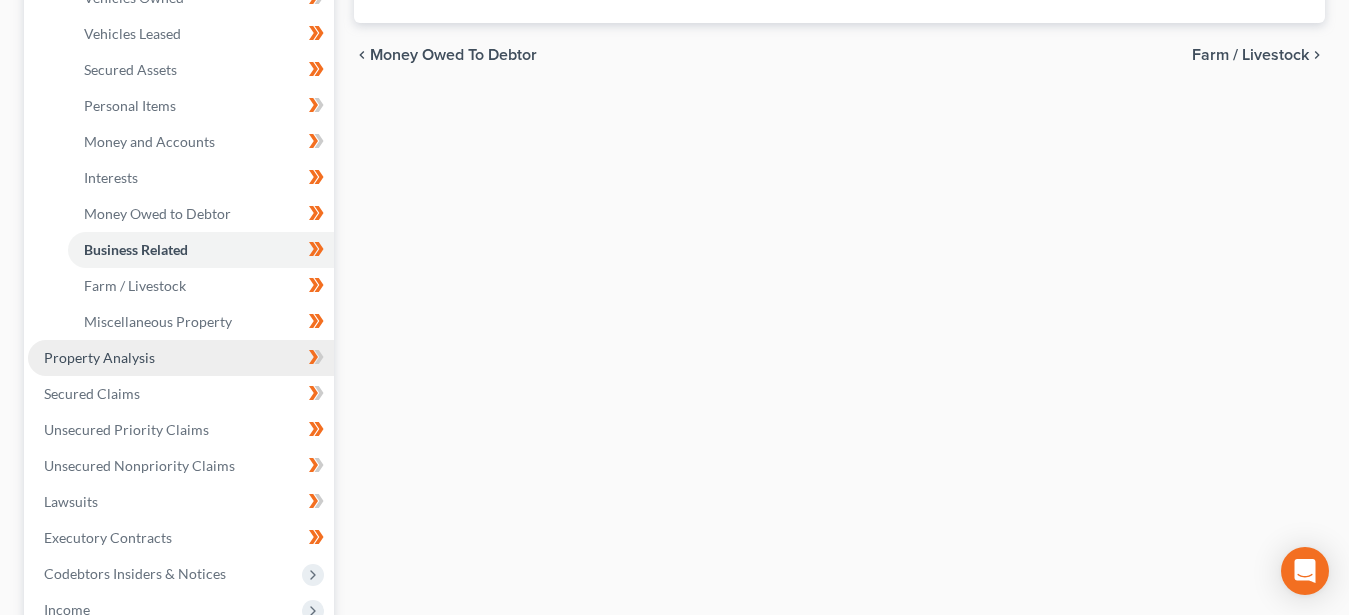 click on "Property Analysis" at bounding box center (99, 357) 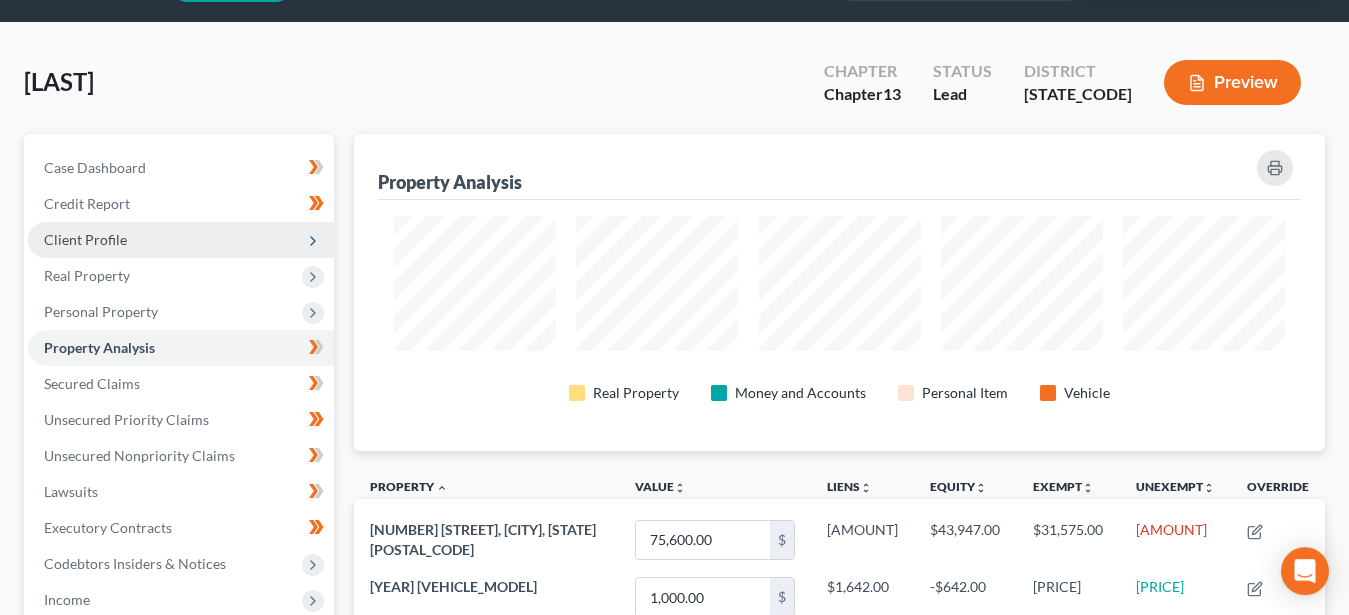 scroll, scrollTop: 0, scrollLeft: 0, axis: both 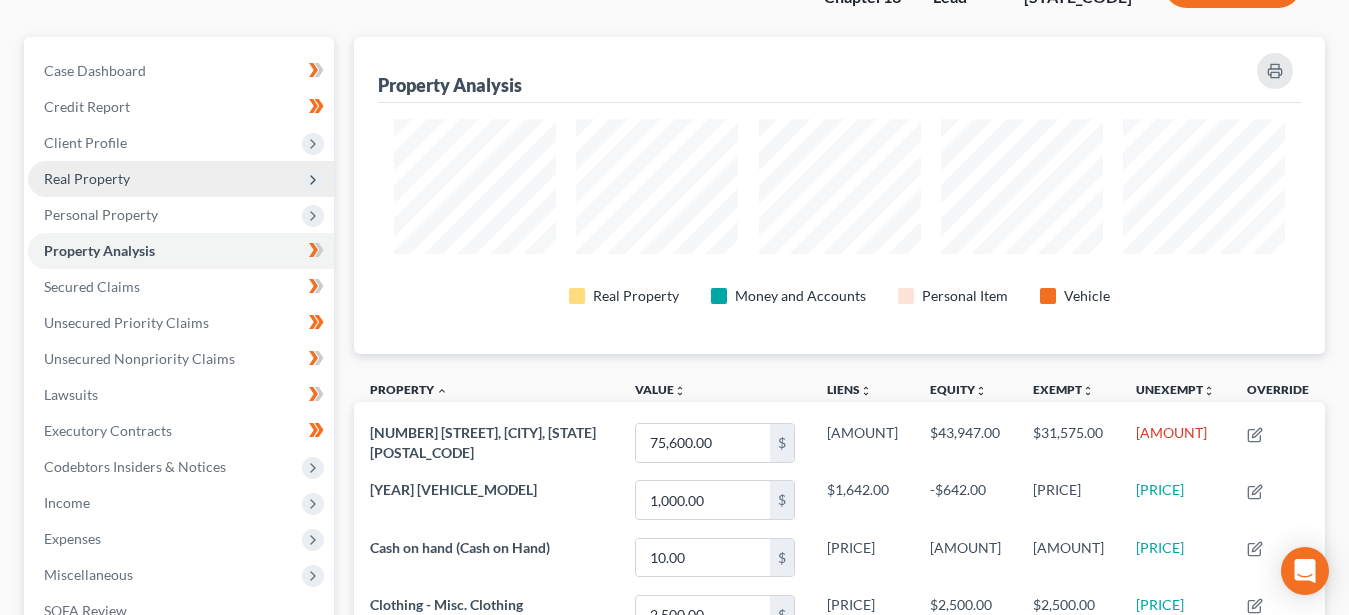 click on "Real Property" at bounding box center (87, 178) 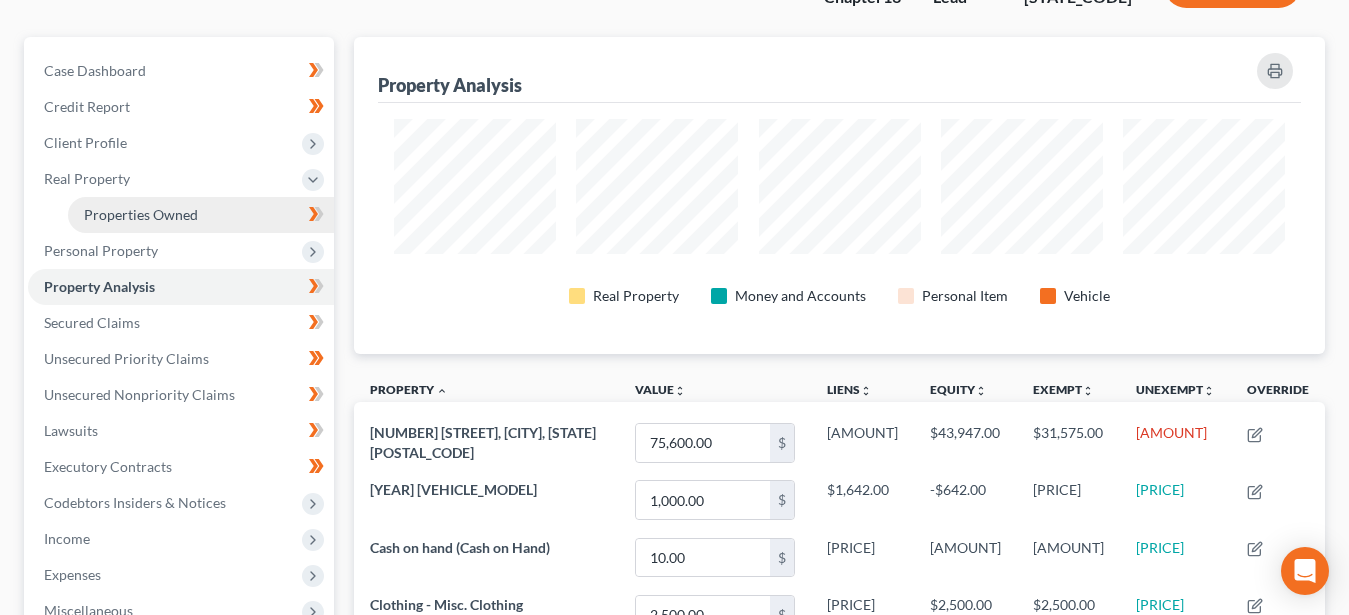 click on "Properties Owned" at bounding box center (141, 214) 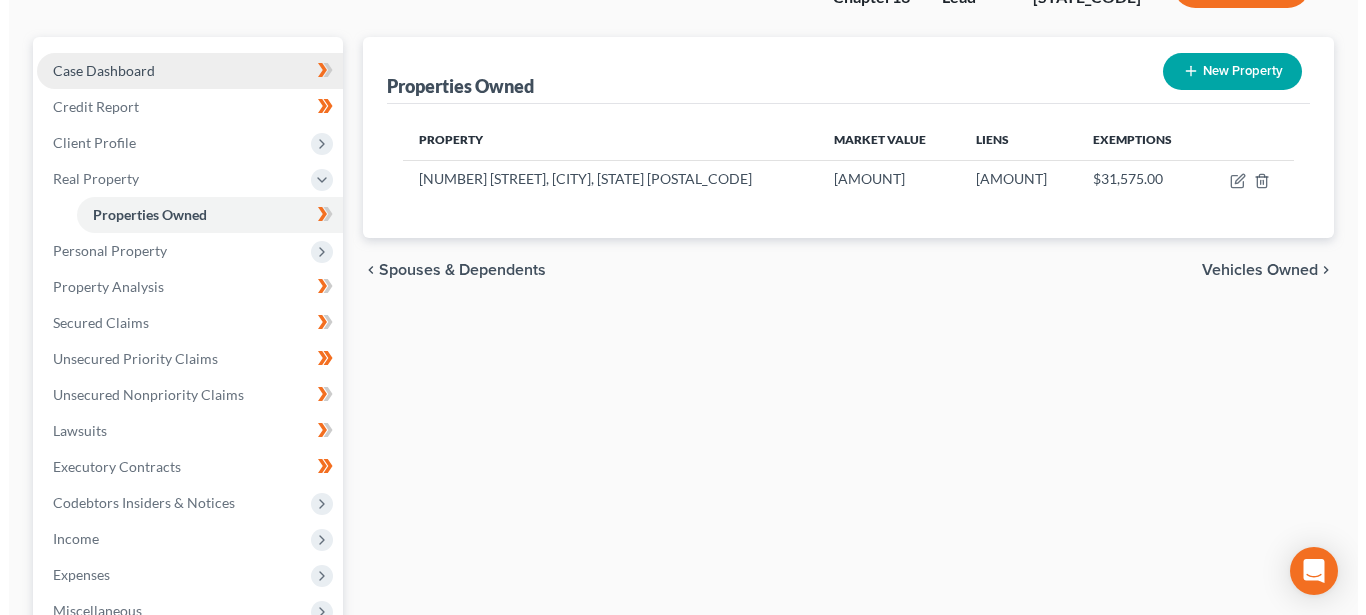 scroll, scrollTop: 0, scrollLeft: 0, axis: both 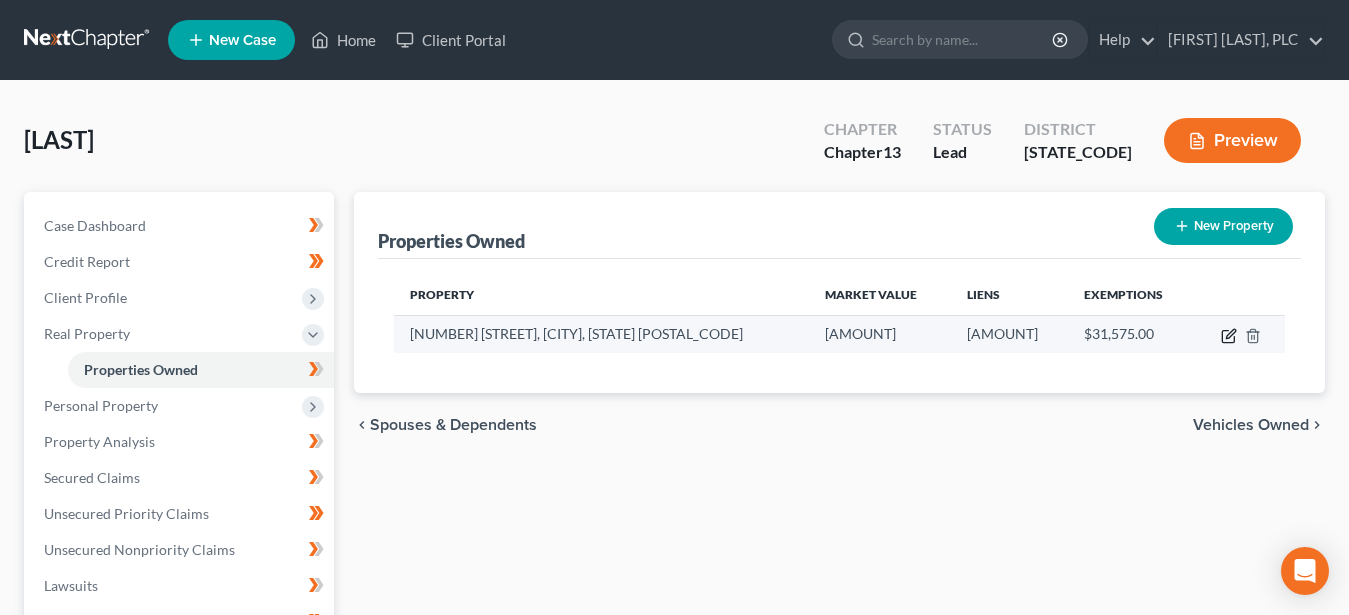 click 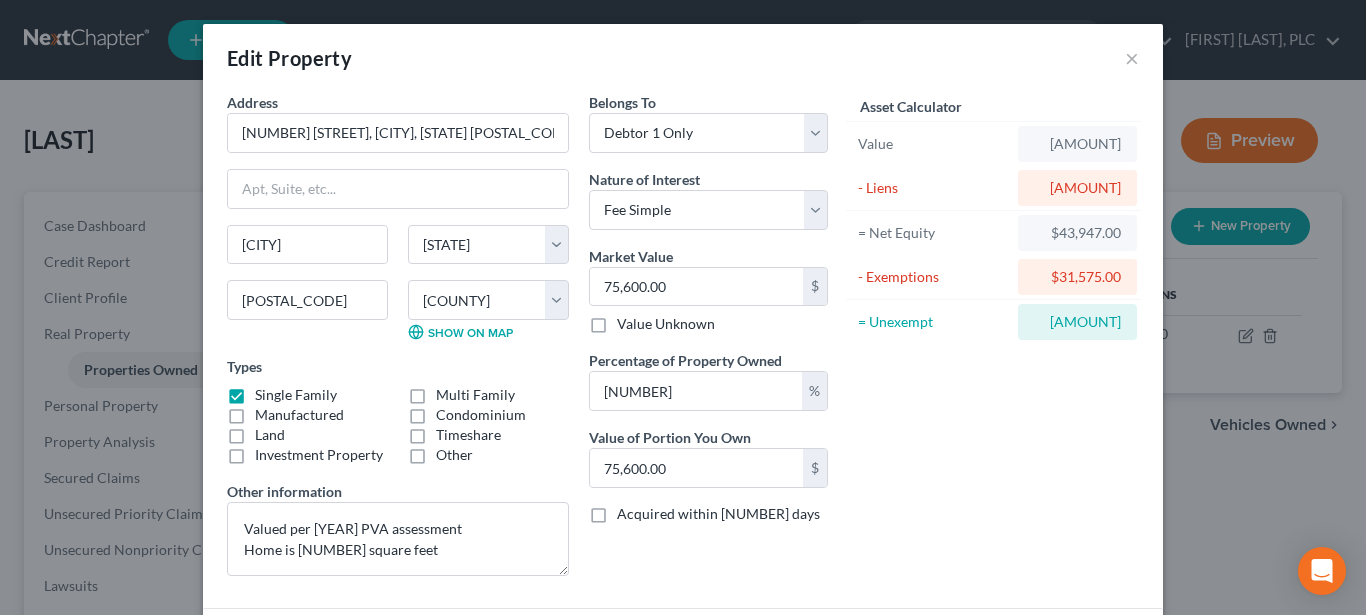 scroll, scrollTop: 212, scrollLeft: 0, axis: vertical 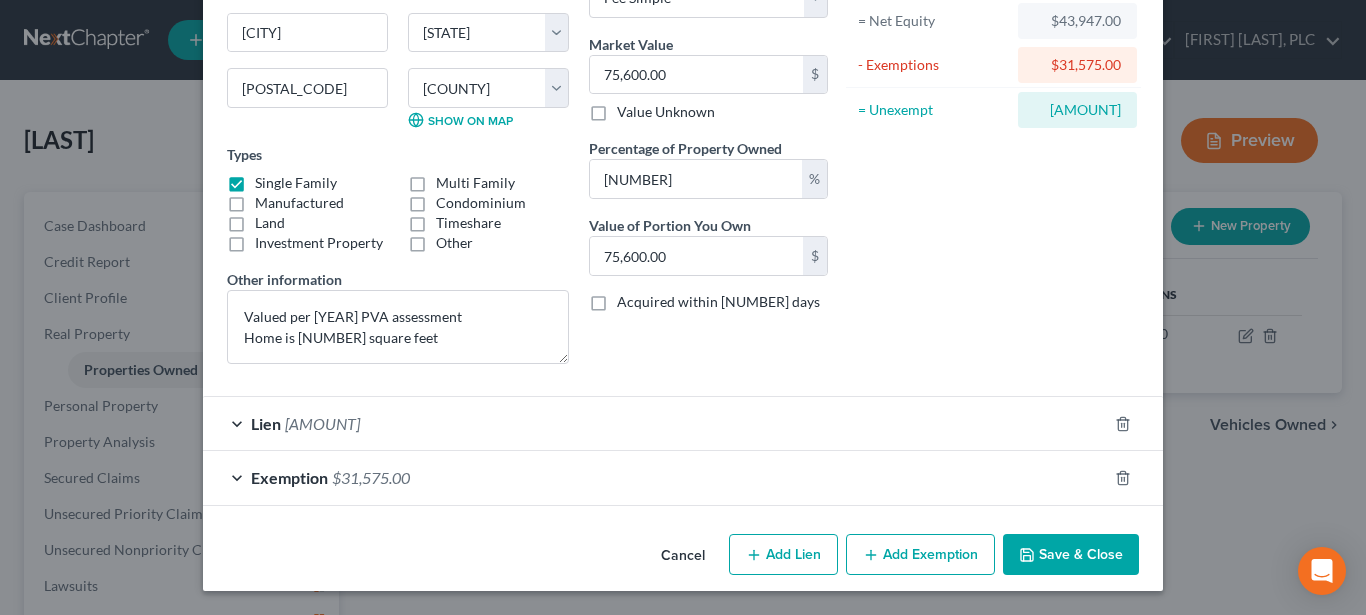 click on "Add Exemption" at bounding box center (920, 555) 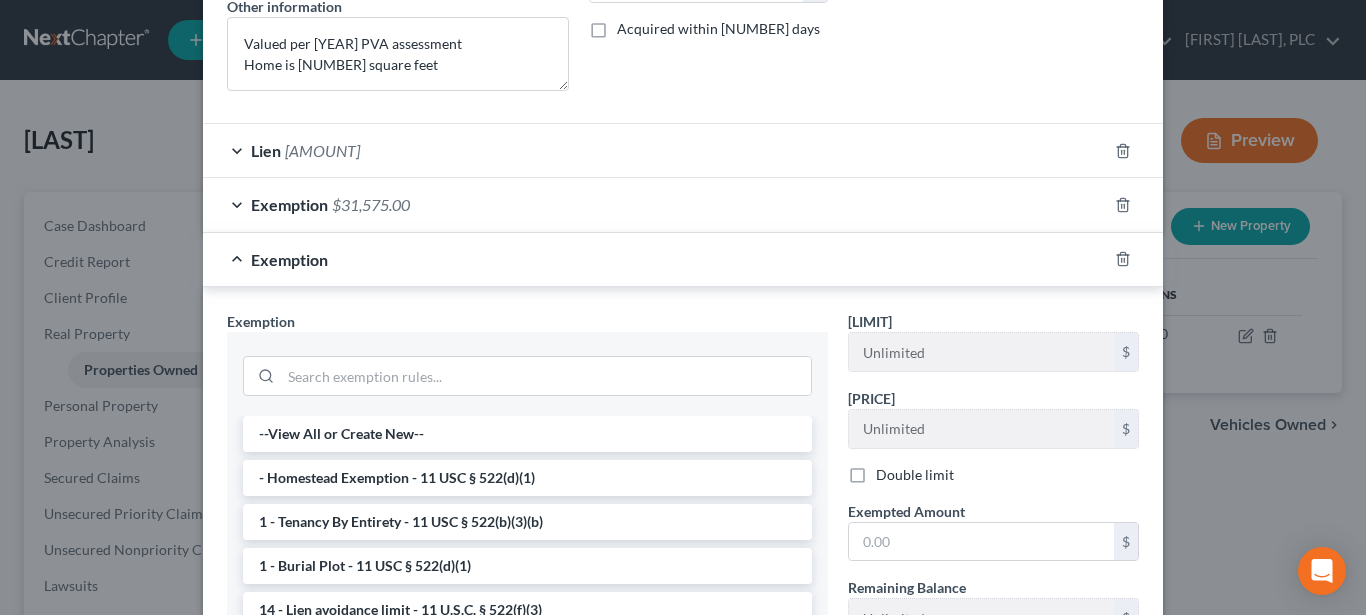 scroll, scrollTop: 518, scrollLeft: 0, axis: vertical 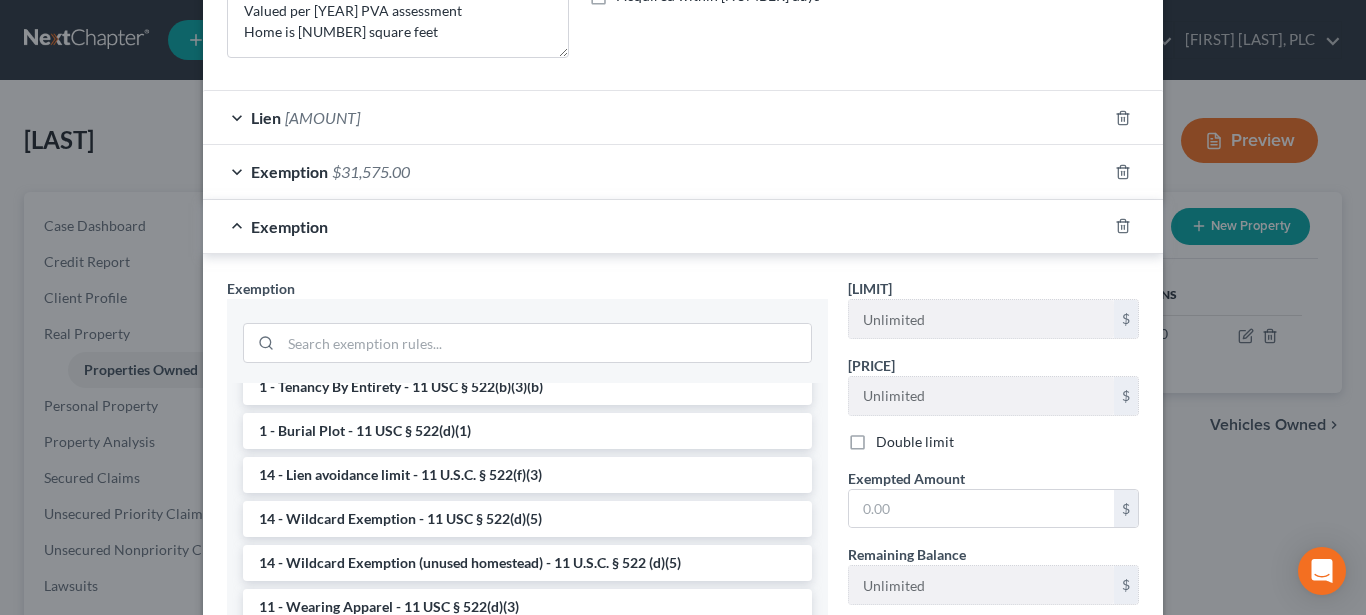 click on "14 - Wildcard Exemption - 11 USC § 522(d)(5)" at bounding box center (527, 519) 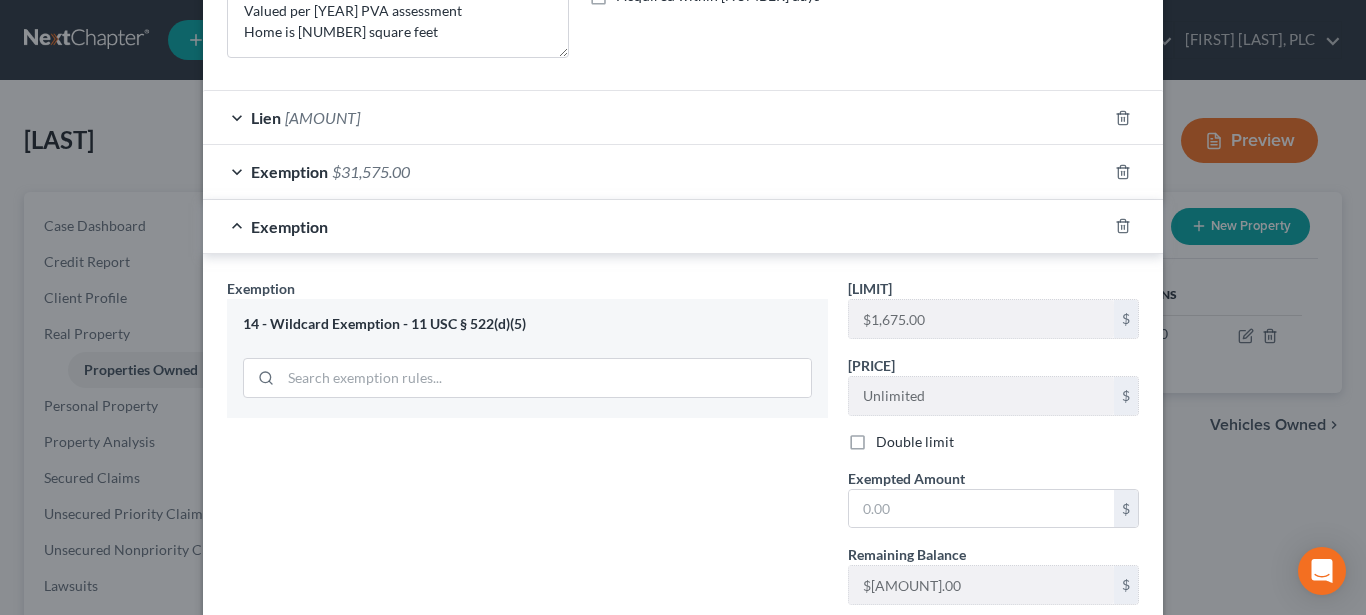 scroll, scrollTop: 620, scrollLeft: 0, axis: vertical 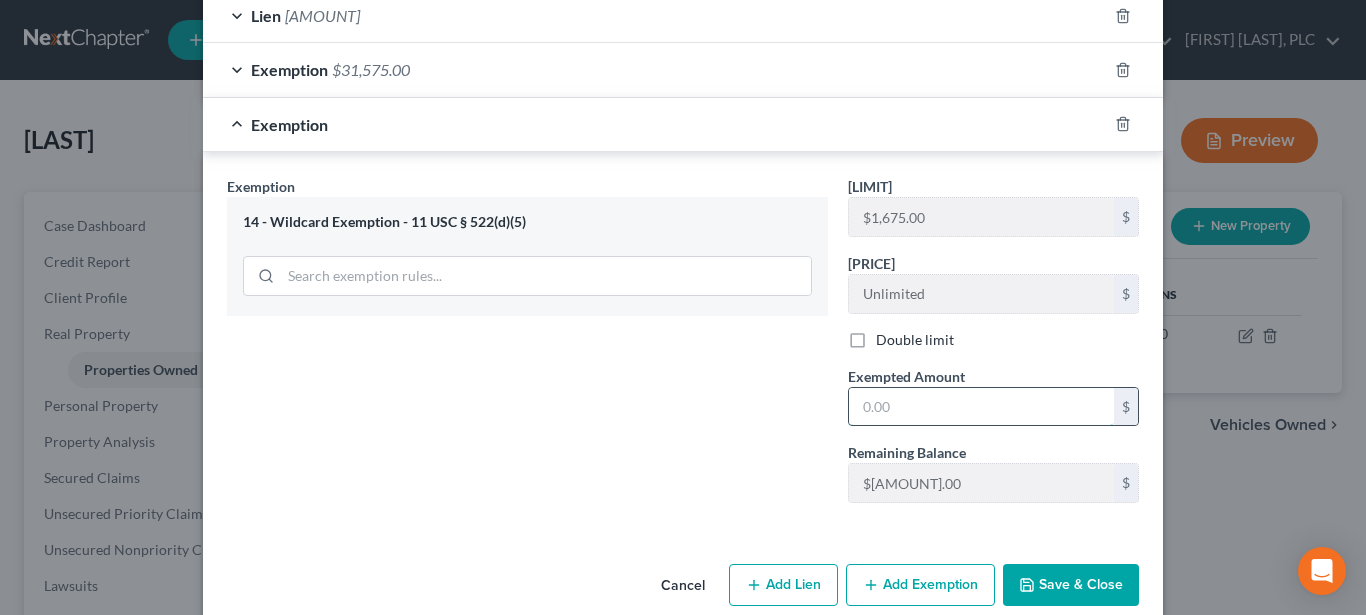 click at bounding box center [981, 407] 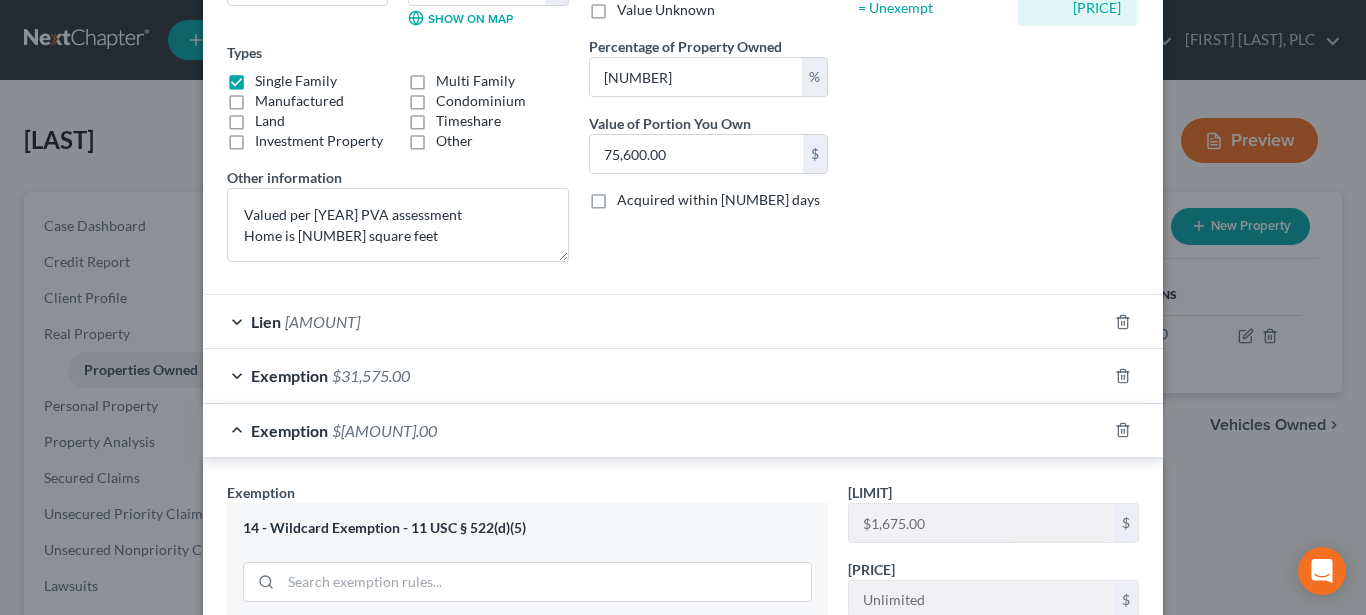 scroll, scrollTop: 212, scrollLeft: 0, axis: vertical 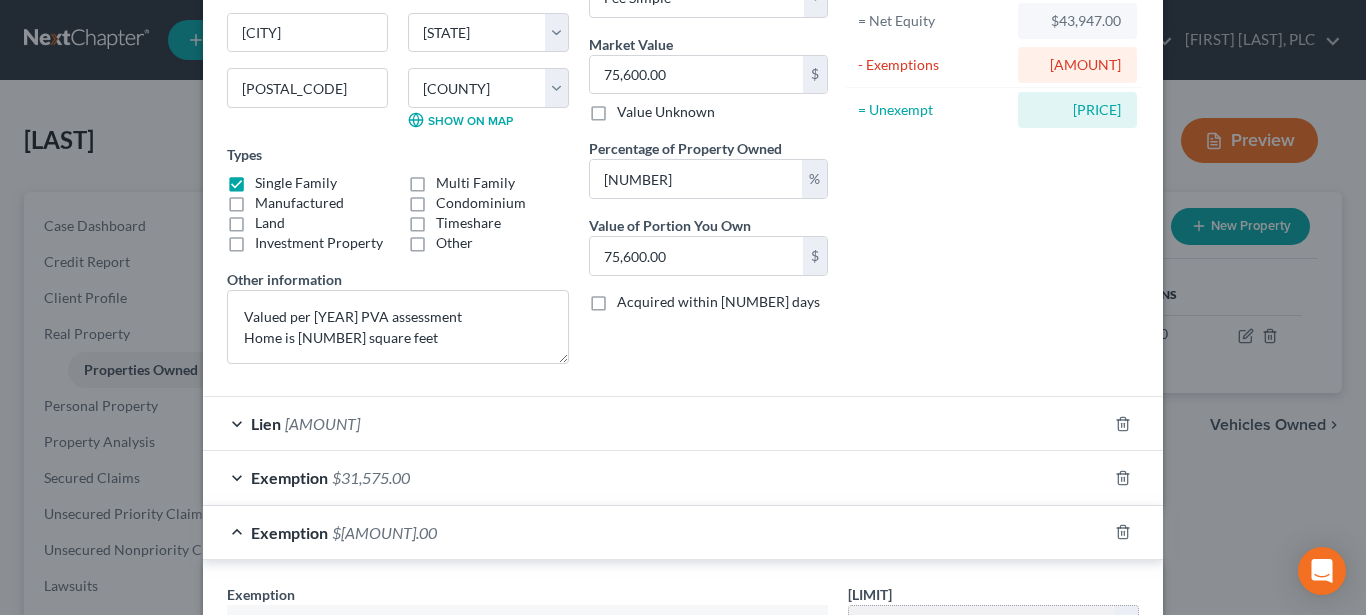 type on "[NUMBER]" 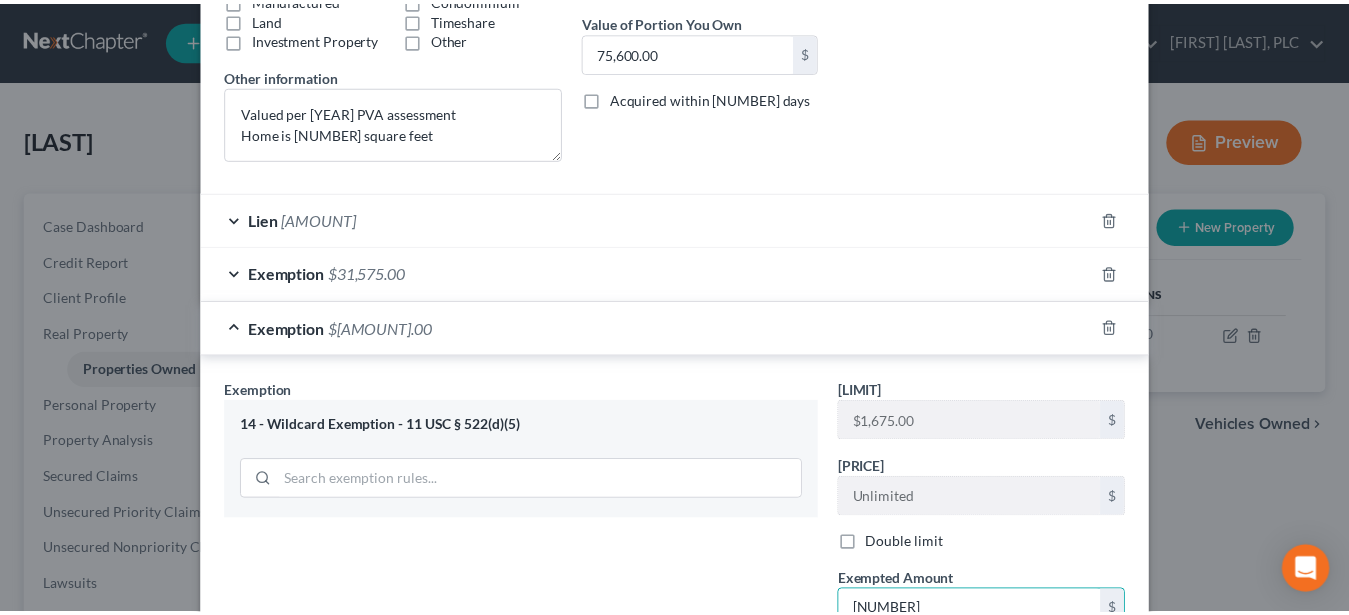 scroll, scrollTop: 651, scrollLeft: 0, axis: vertical 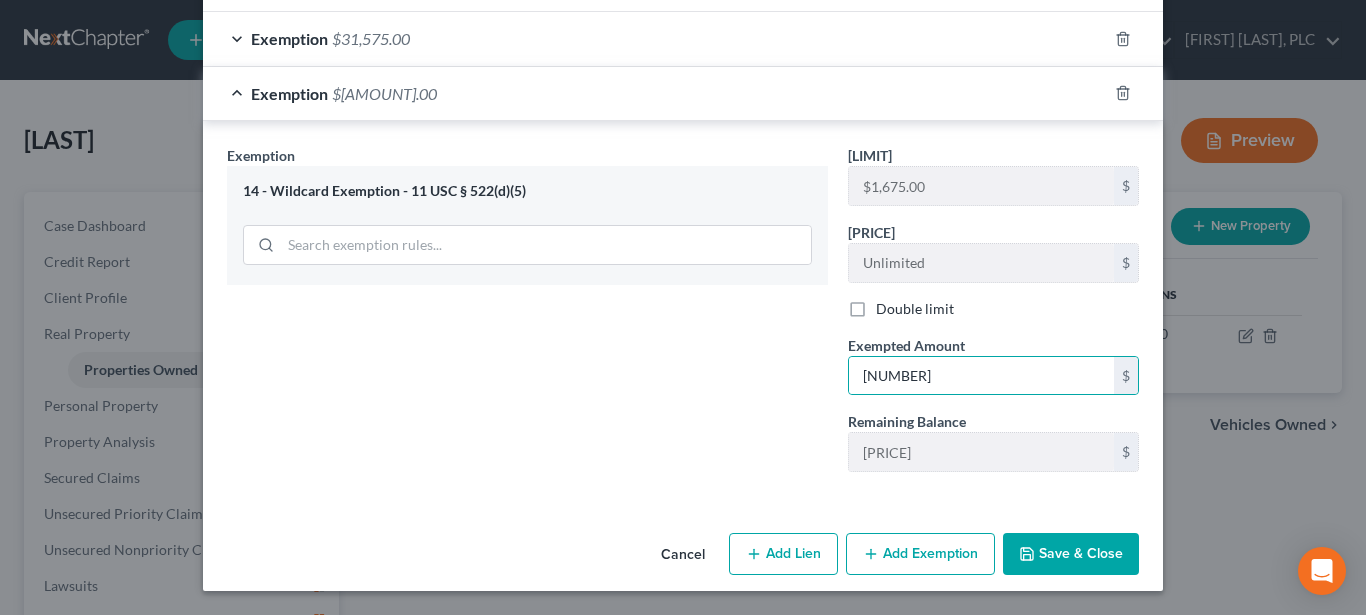 click on "Cancel Add Lien Add Lease Add Exemption Save & Close" at bounding box center [683, 558] 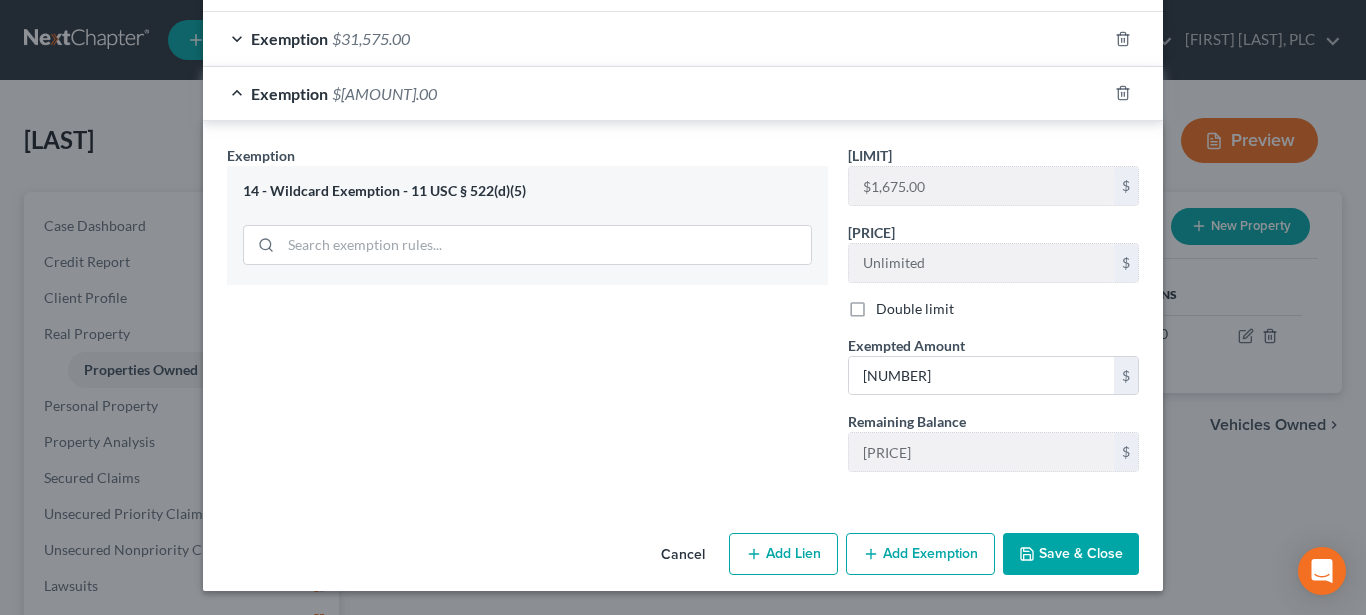 click on "Save & Close" at bounding box center (1071, 554) 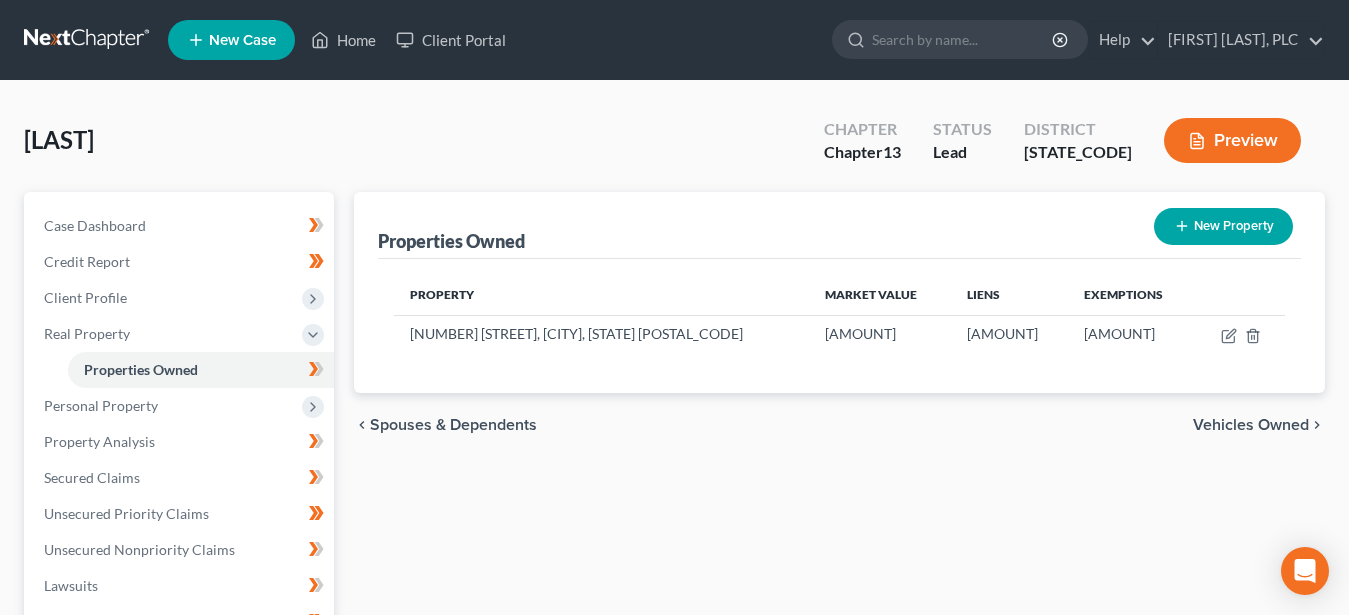 click on "Preview" at bounding box center [1232, 140] 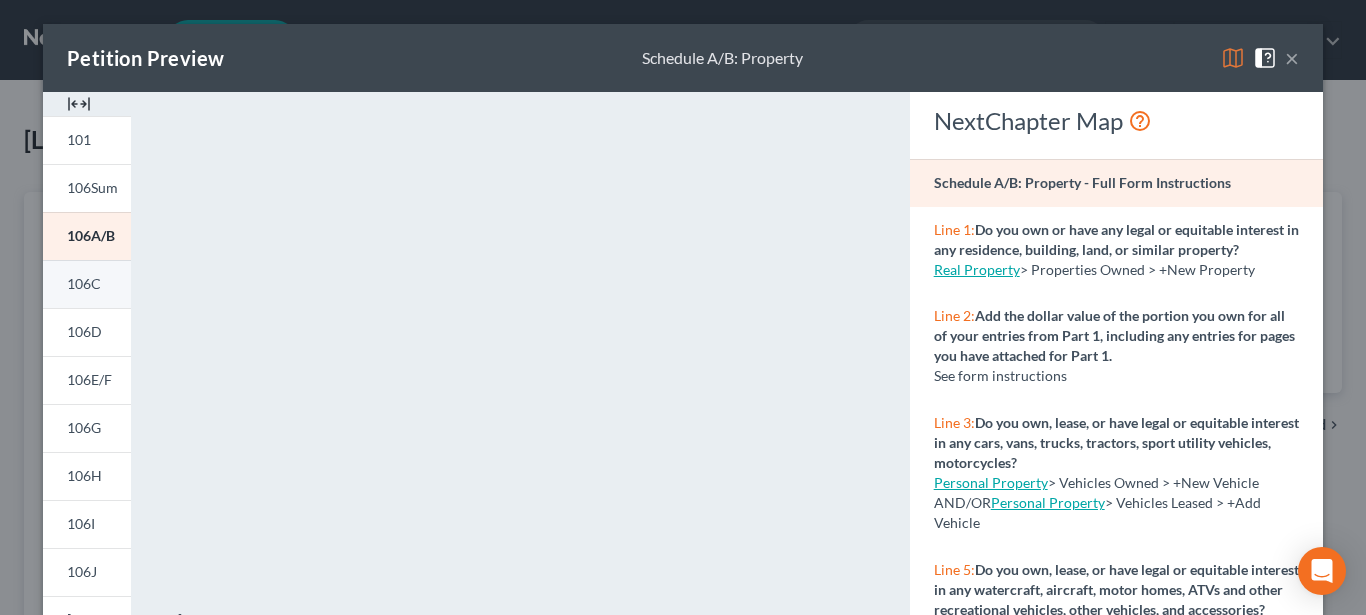 click on "106C" at bounding box center (84, 283) 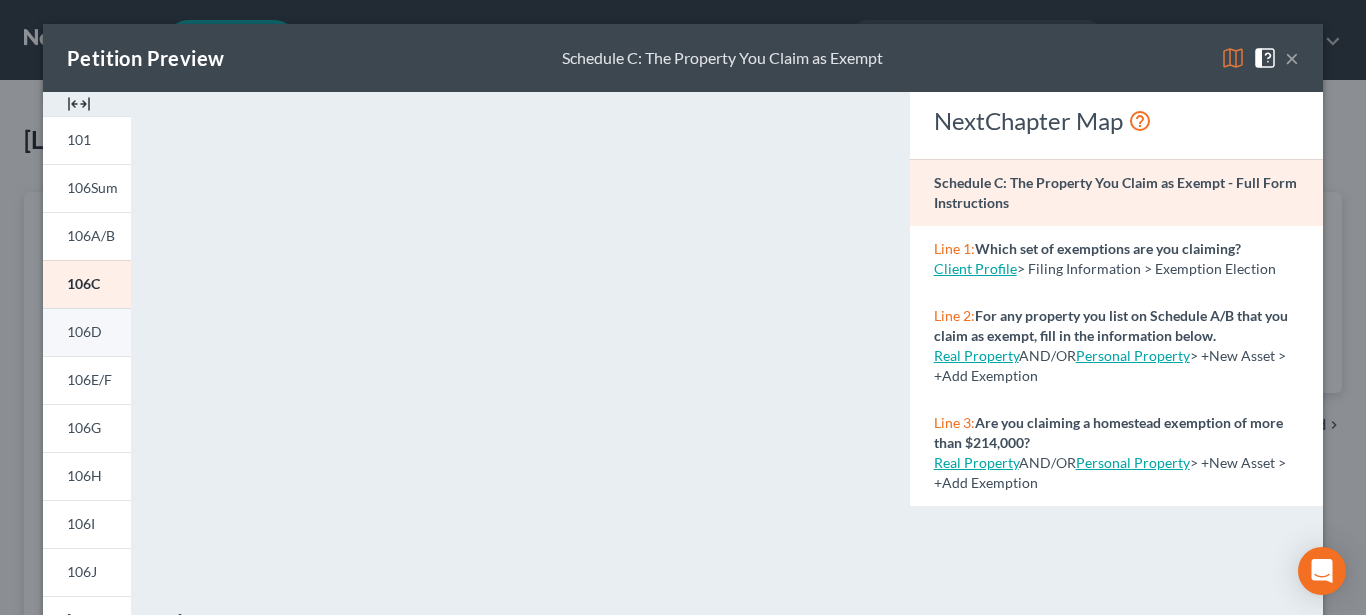 click on "106D" at bounding box center (84, 331) 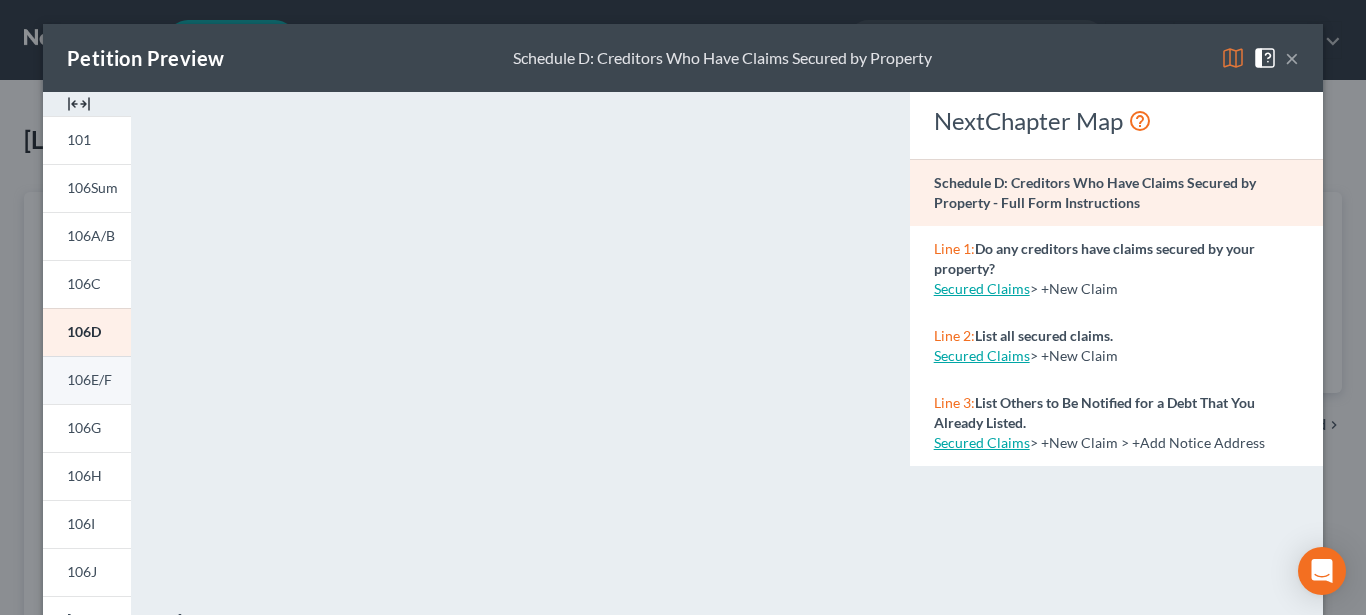 click on "106E/F" at bounding box center [89, 379] 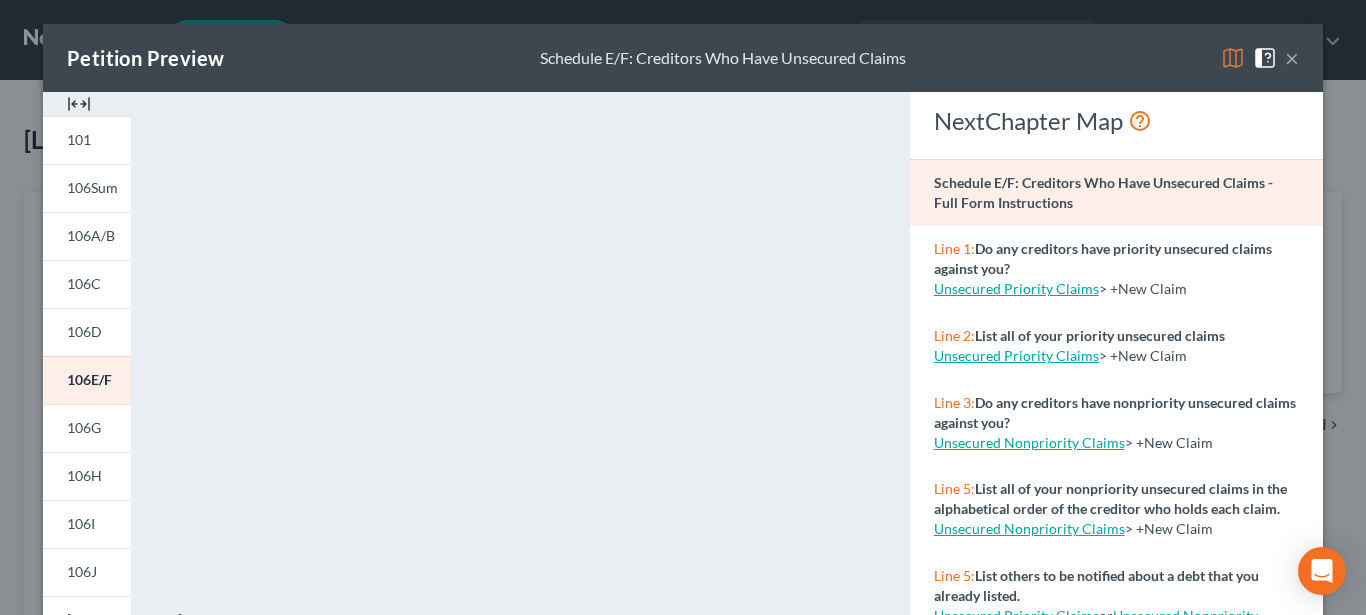 click on "×" at bounding box center [1292, 58] 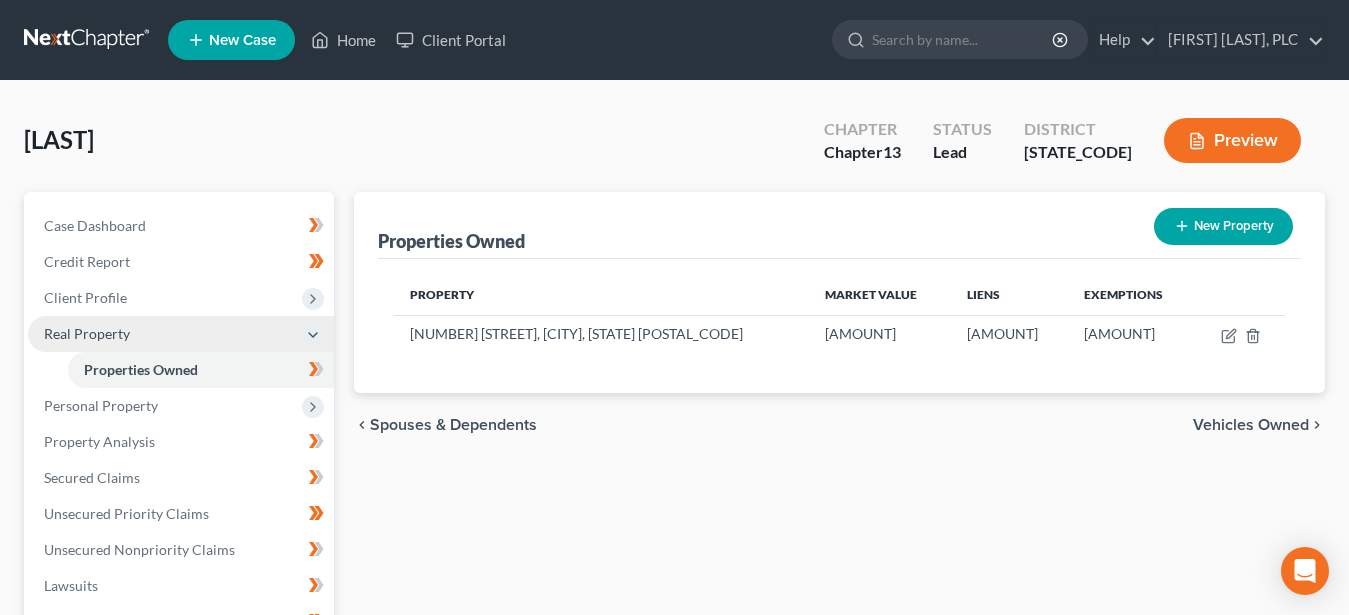 click 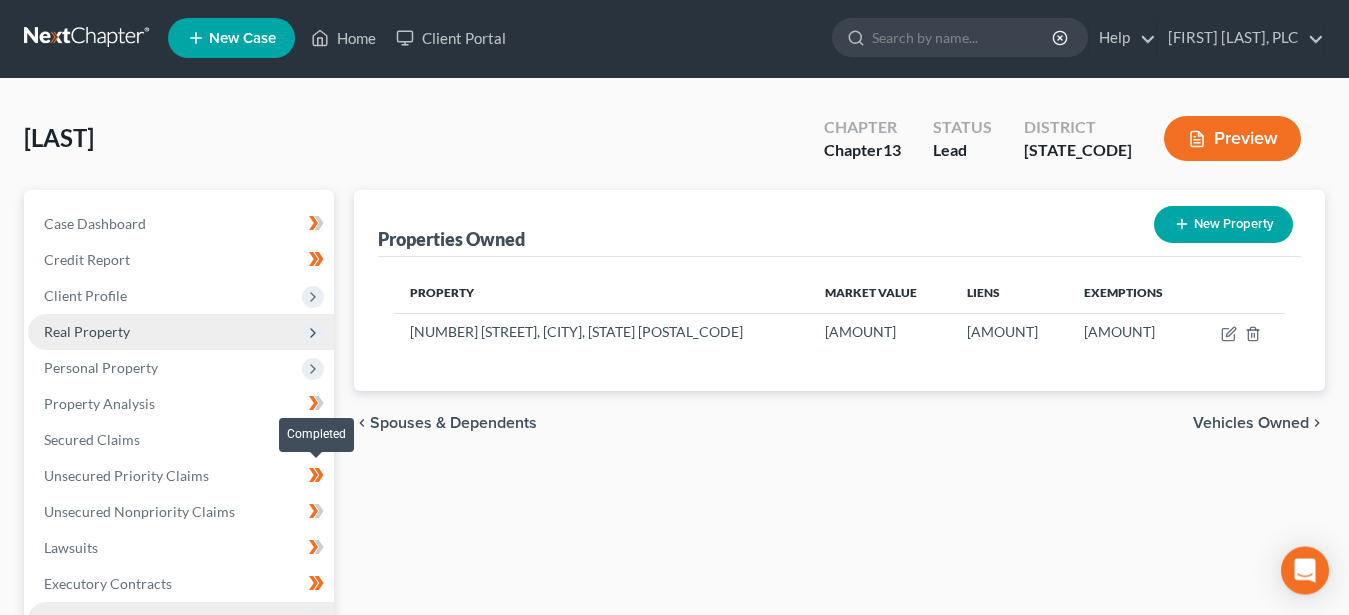 scroll, scrollTop: 204, scrollLeft: 0, axis: vertical 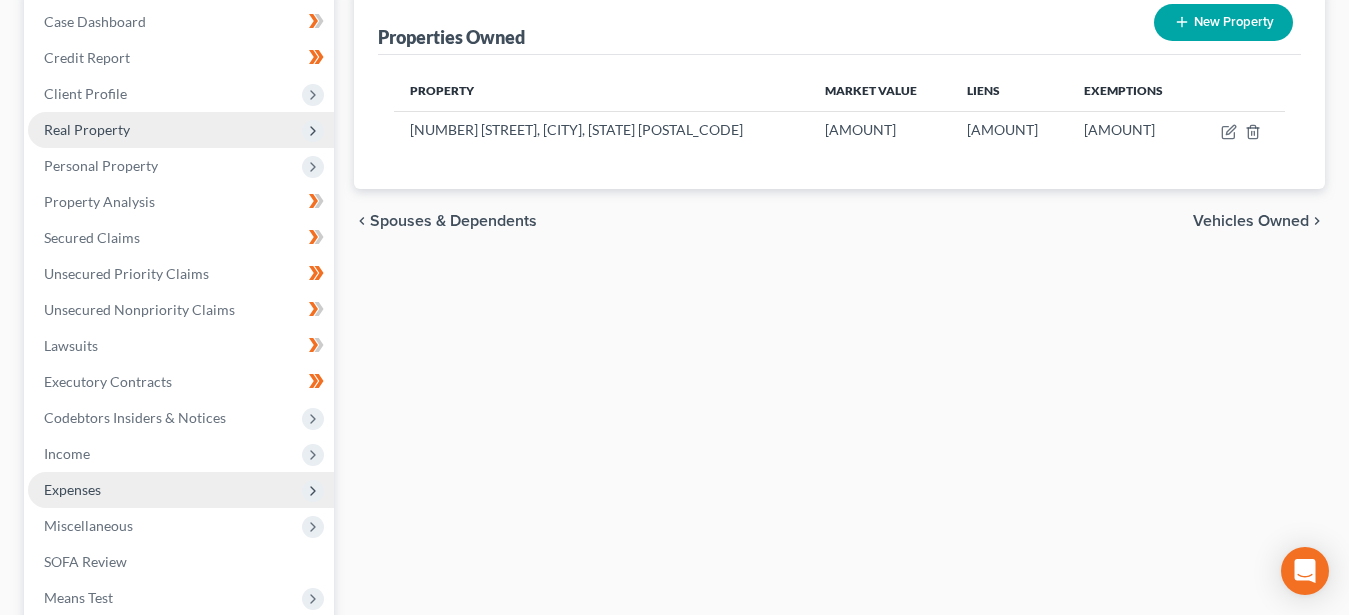 click on "Expenses" at bounding box center (72, 489) 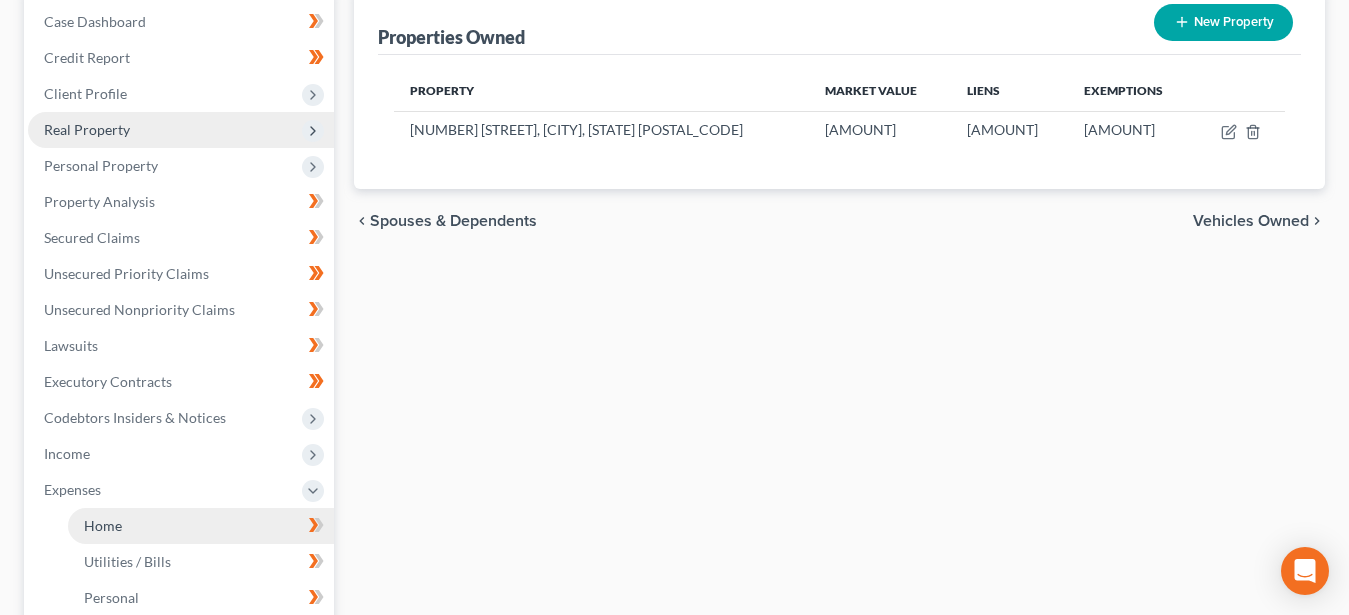 click on "Home" at bounding box center (103, 525) 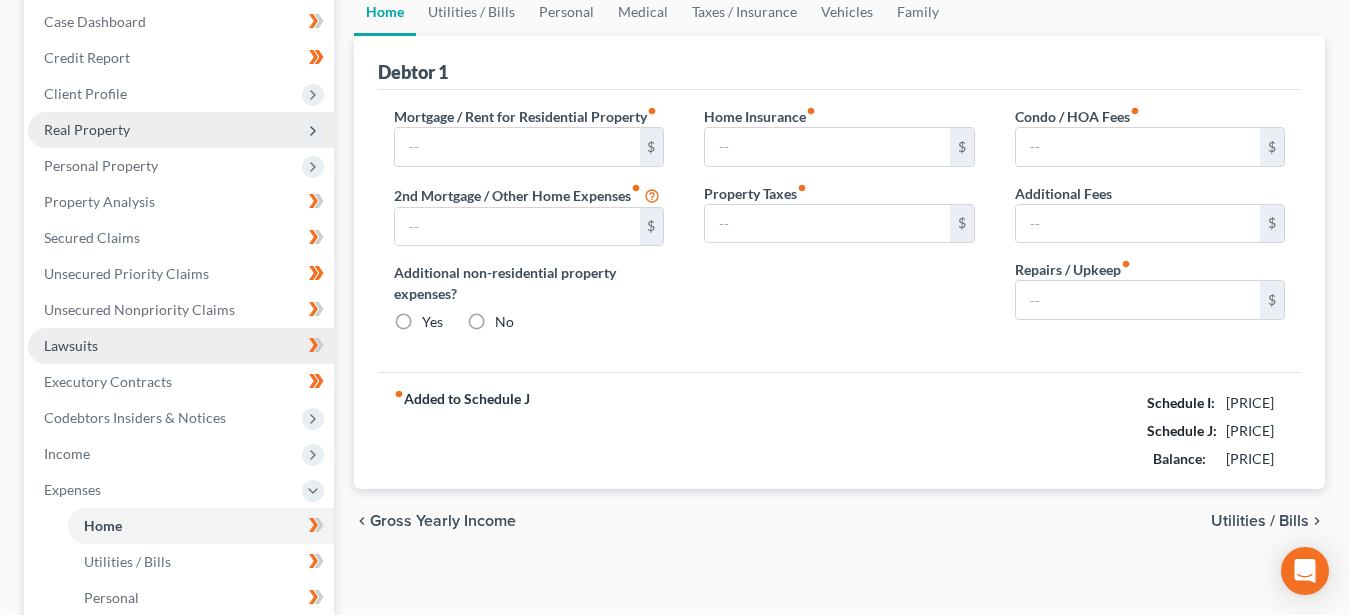 type on "205.00" 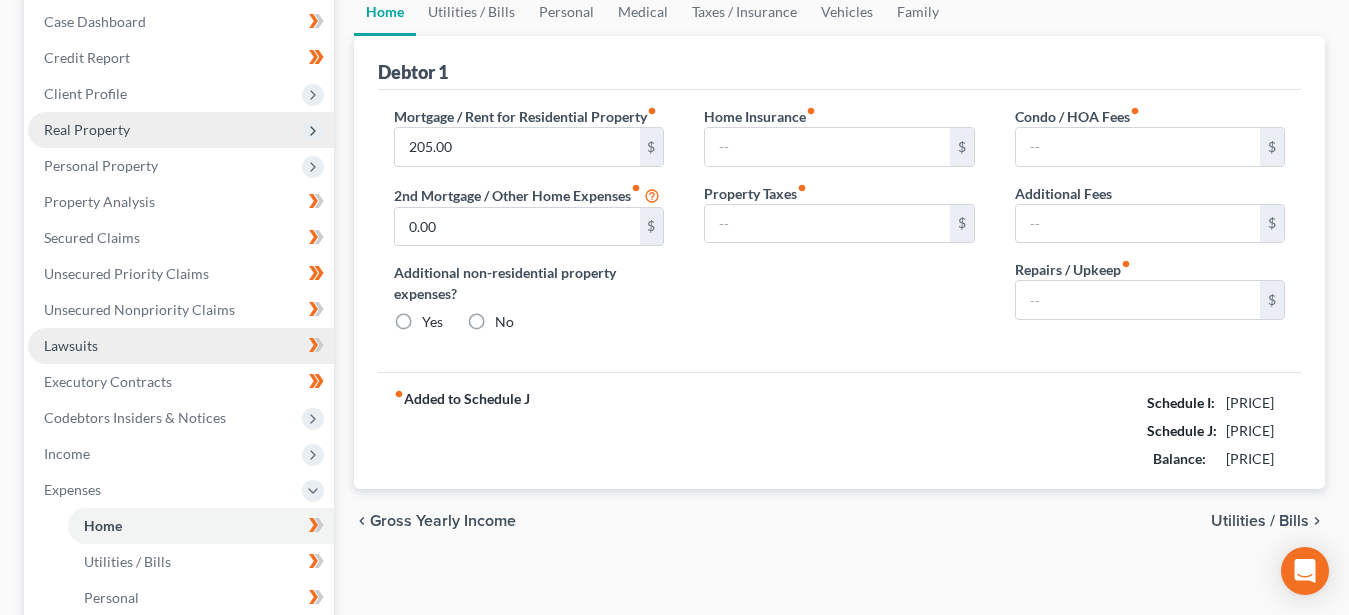 radio on "true" 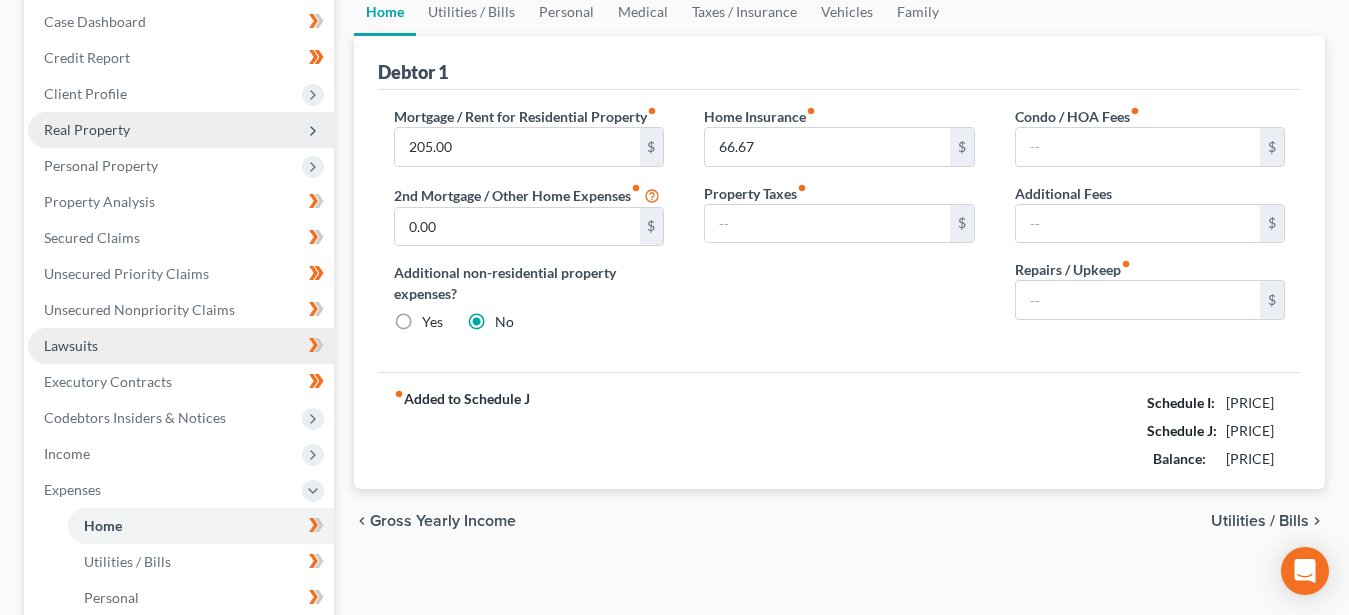 type on "[NUMBER]" 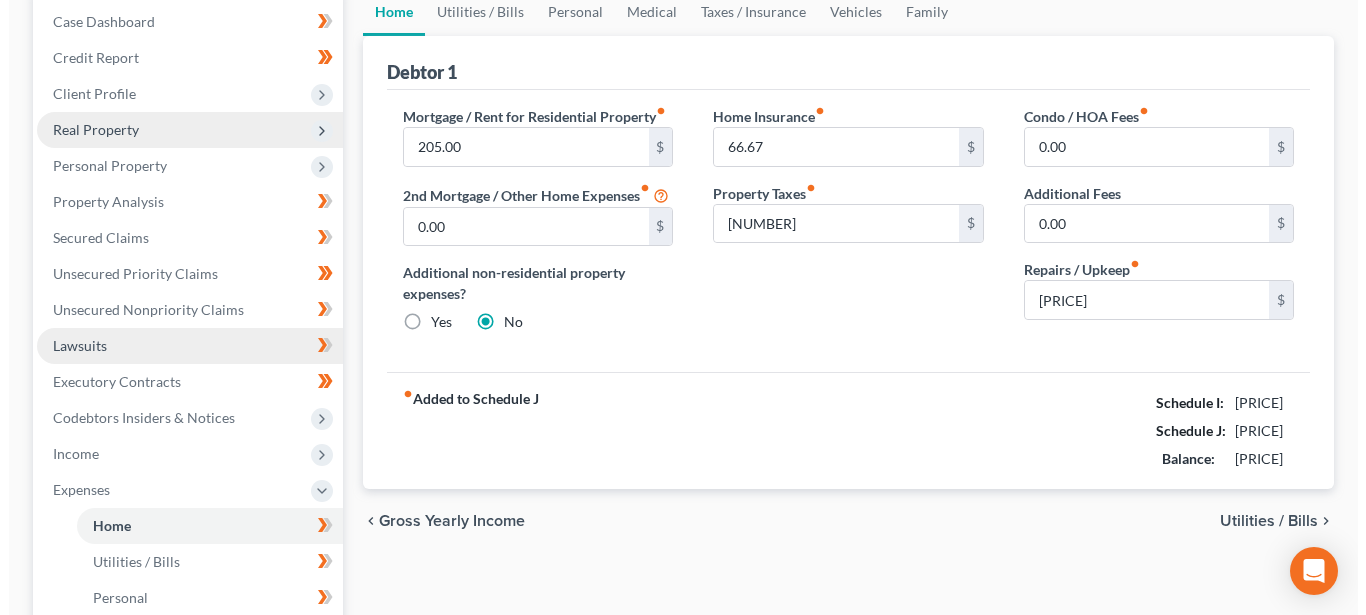 scroll, scrollTop: 0, scrollLeft: 0, axis: both 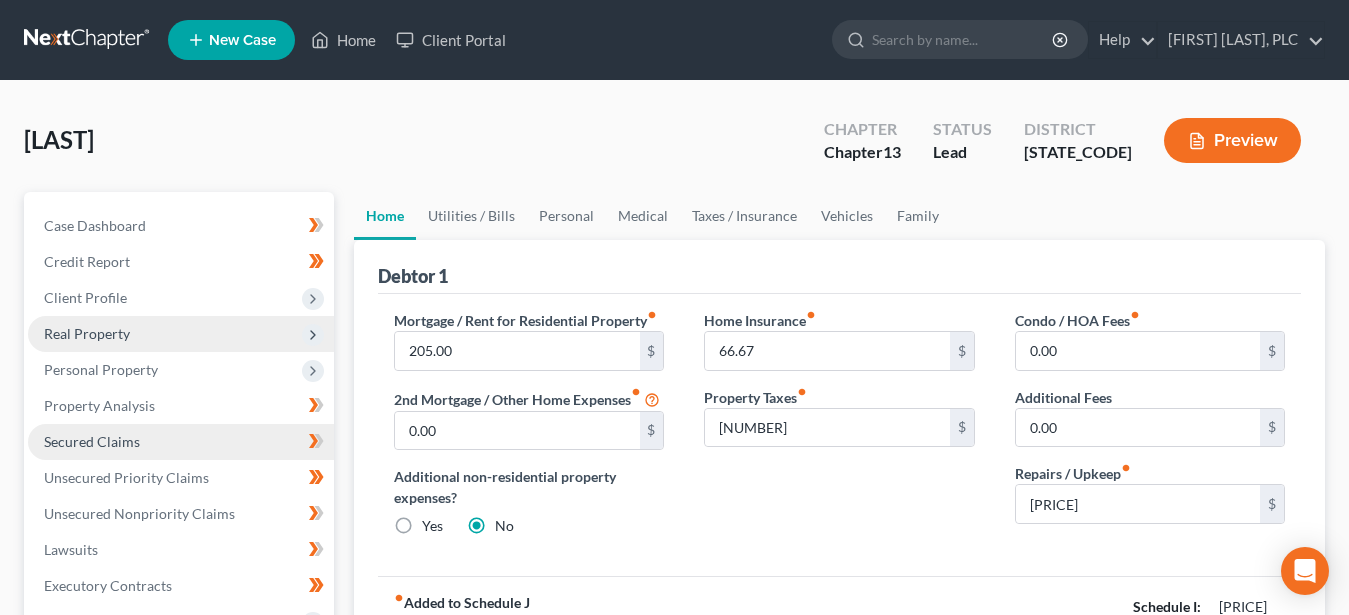 click on "Secured Claims" at bounding box center [92, 441] 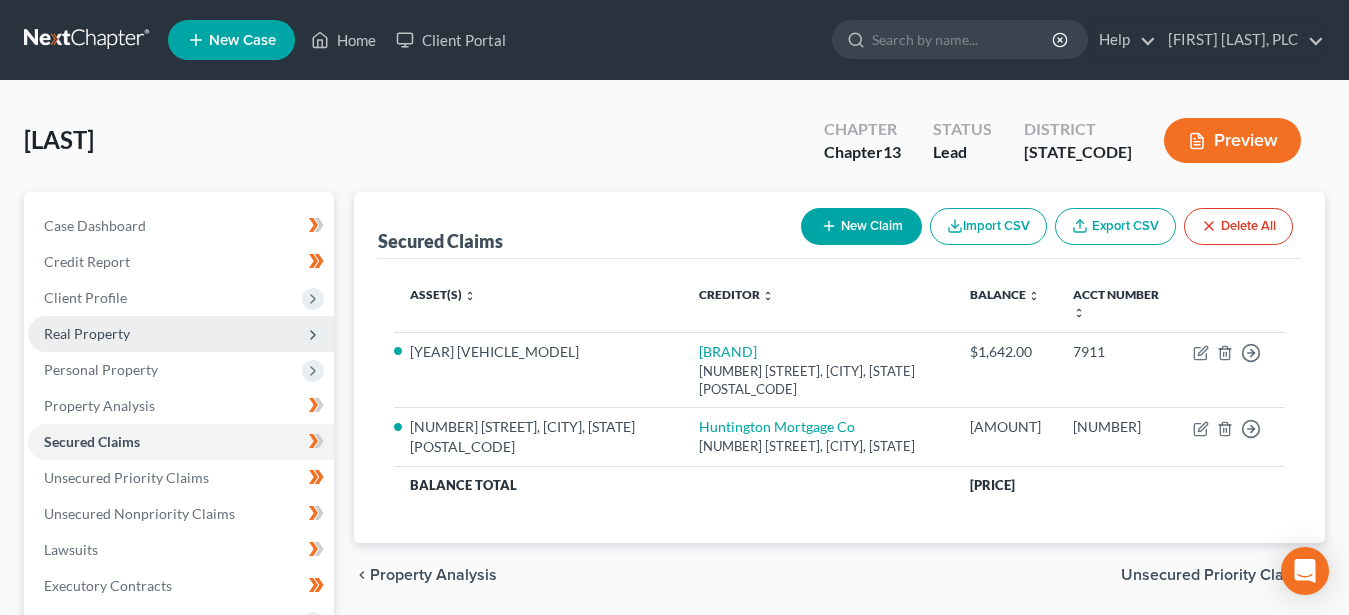click on "New Claim" at bounding box center [861, 226] 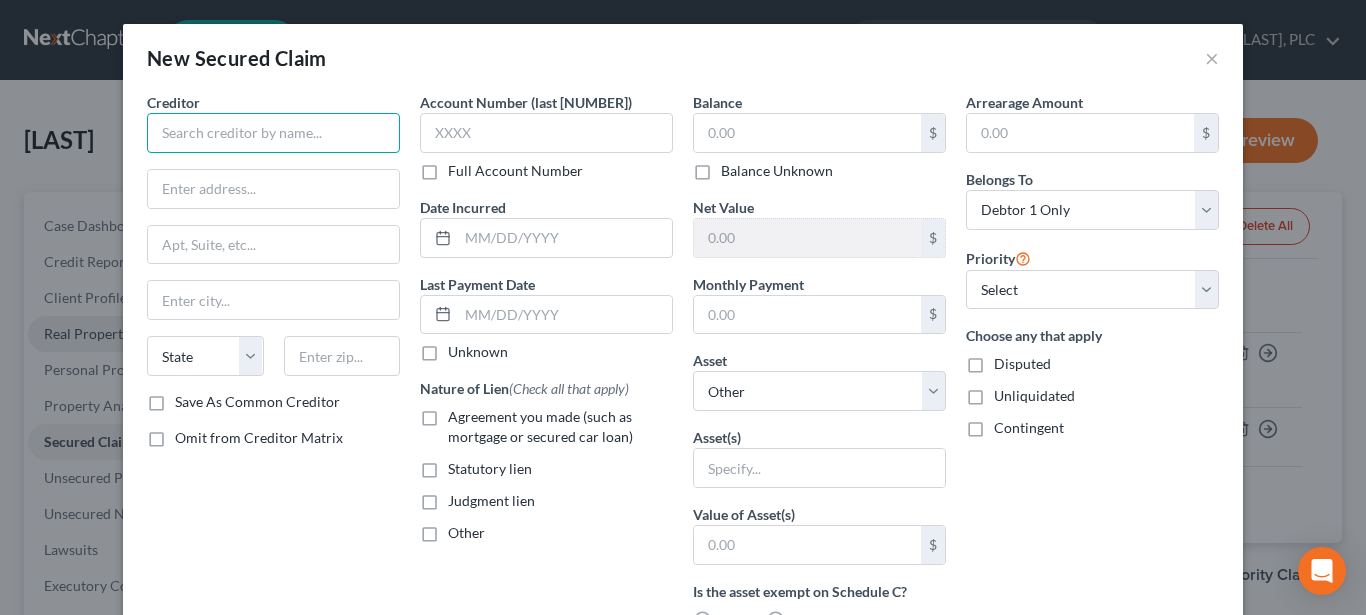 click at bounding box center (273, 133) 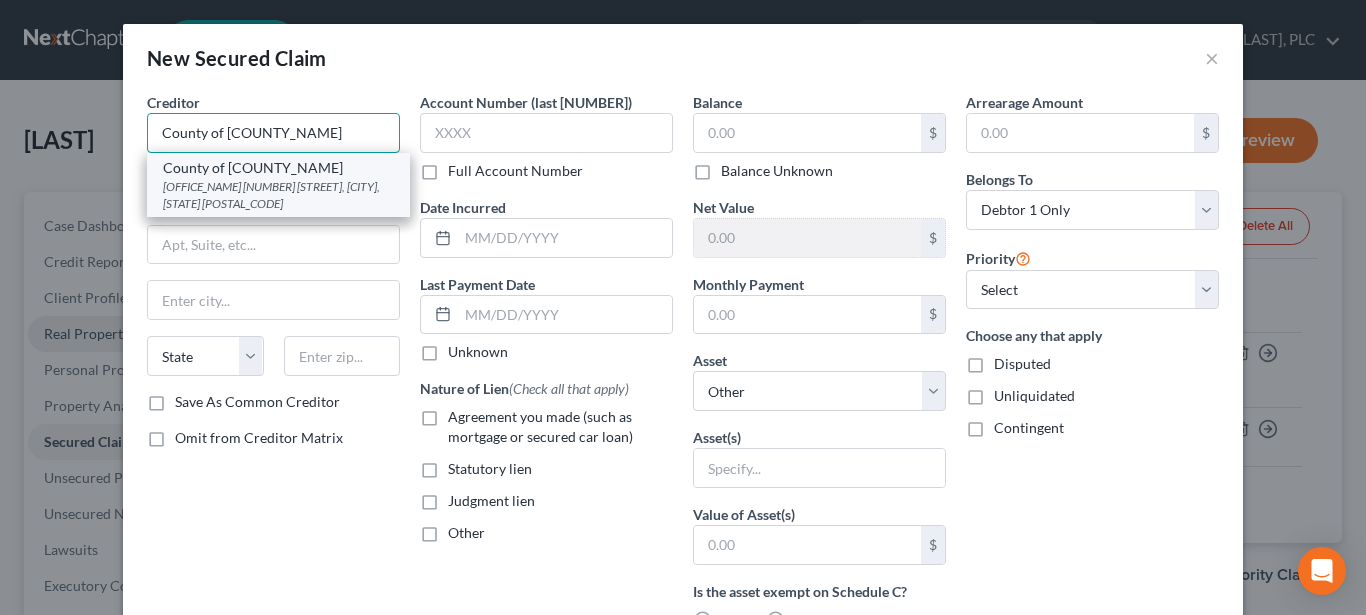 type on "County of [COUNTY_NAME]" 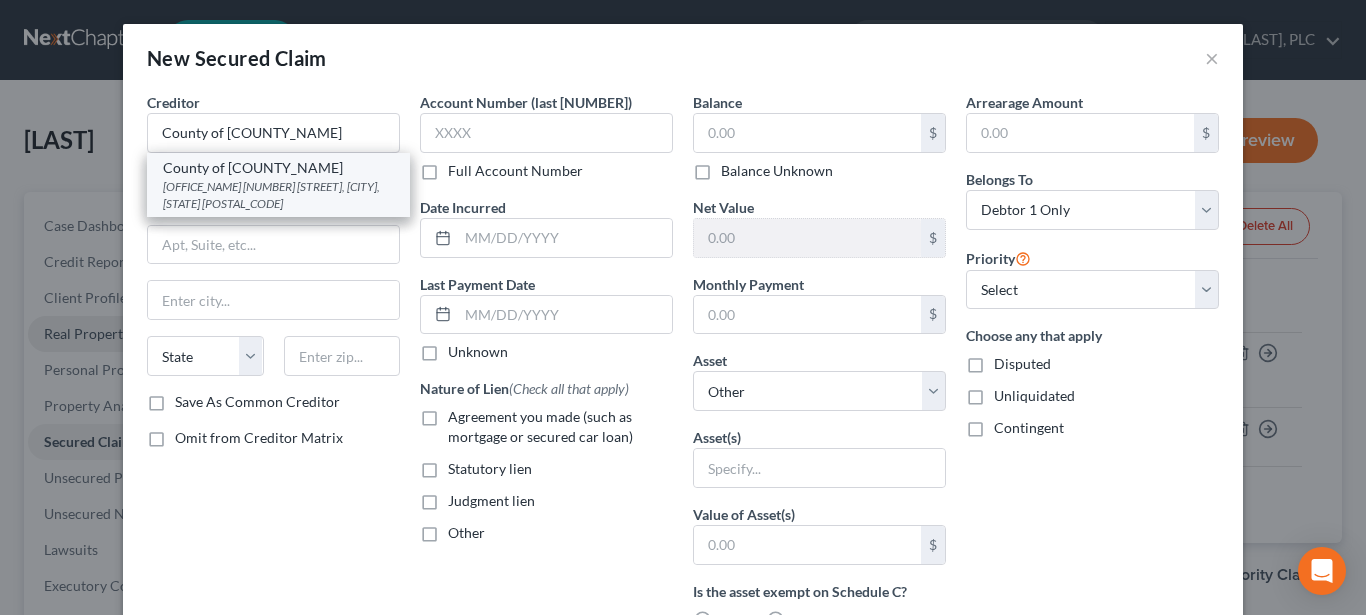 click on "[OFFICE_NAME] [NUMBER] [STREET], [CITY], [STATE] [POSTAL_CODE]" at bounding box center (278, 195) 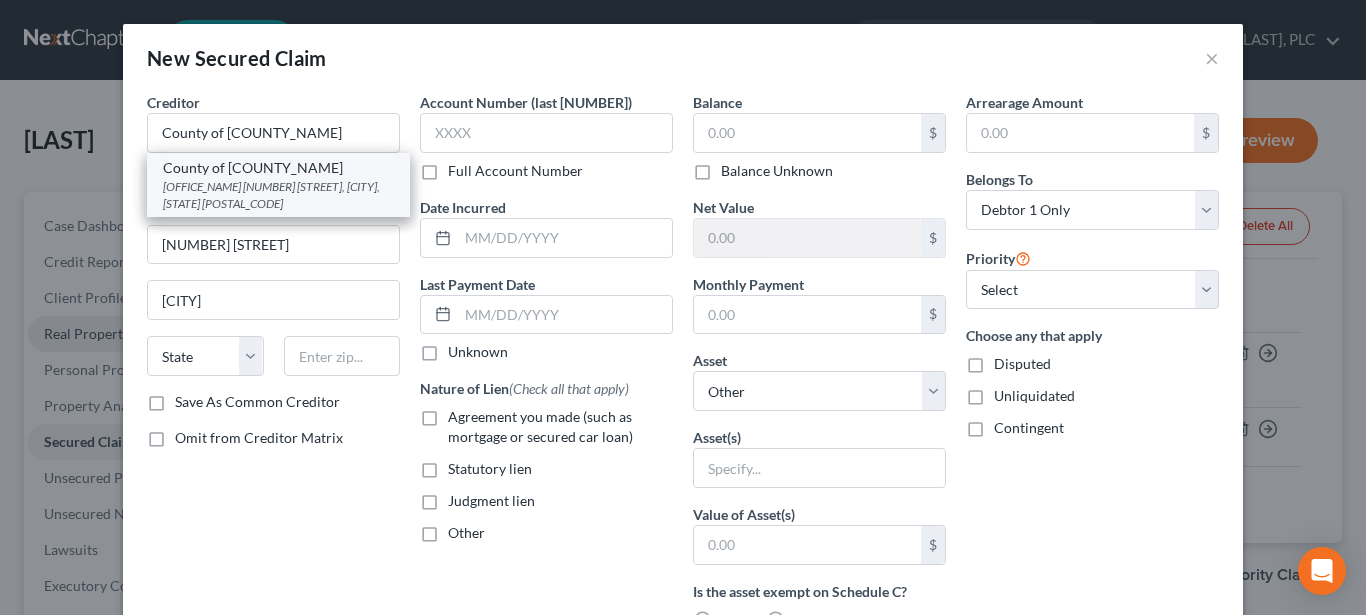 select on "18" 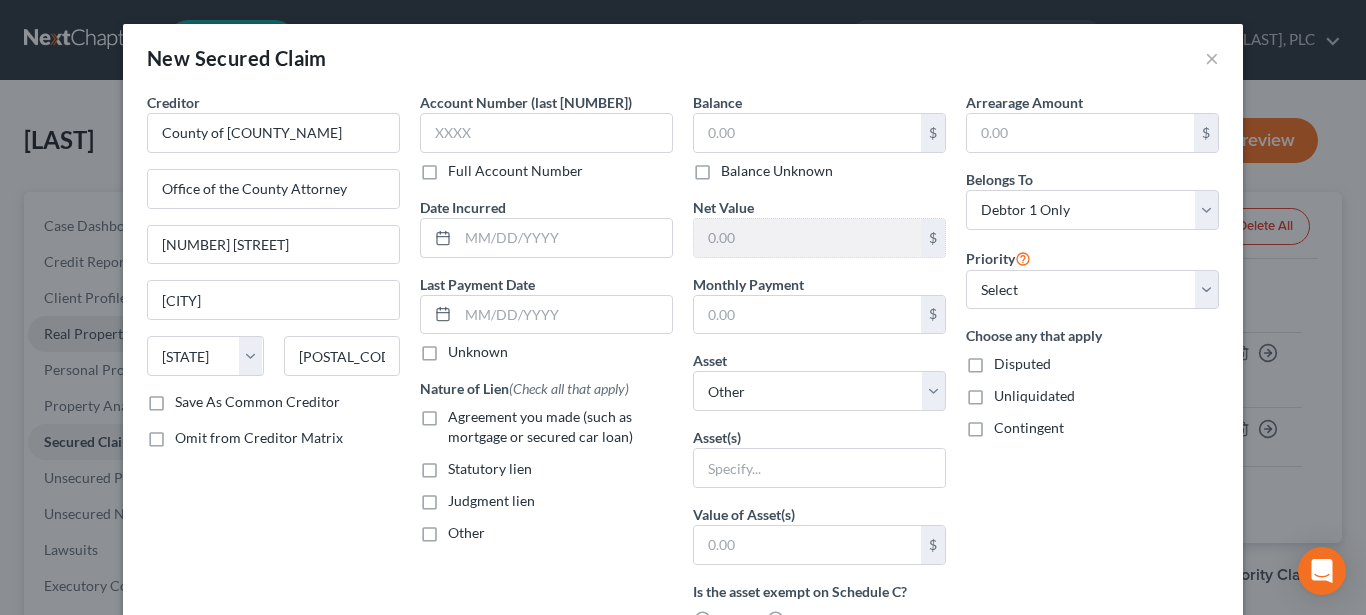 click on "Statutory lien" at bounding box center [490, 469] 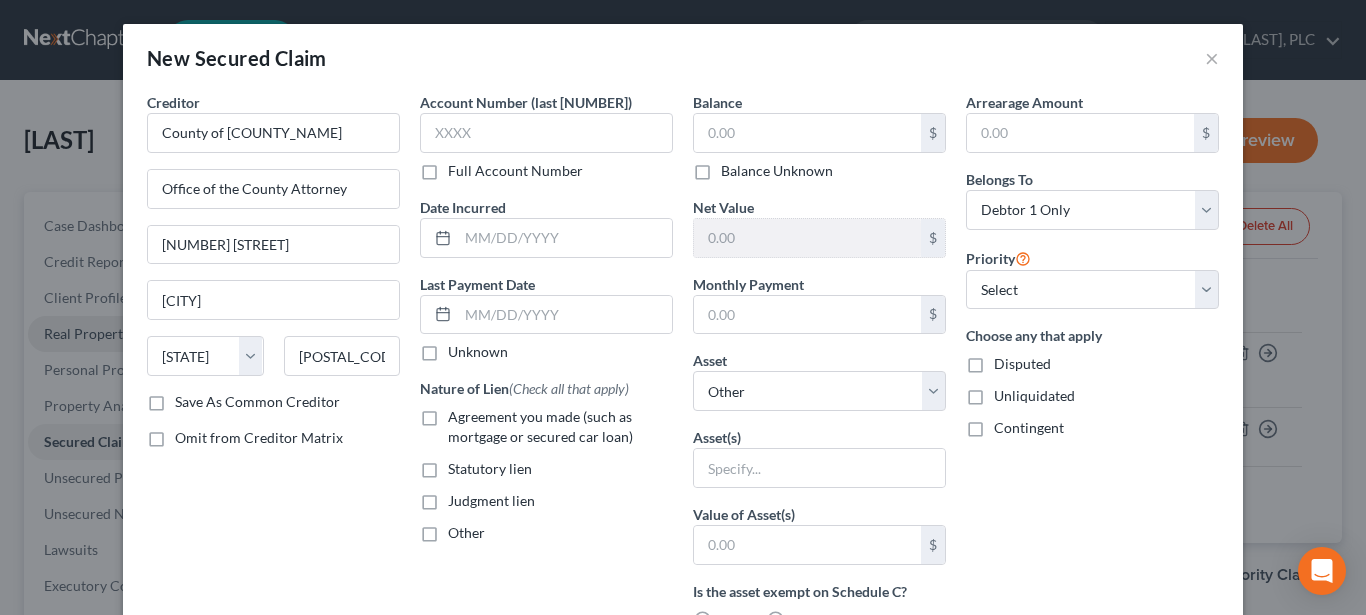 click on "Statutory lien" at bounding box center [490, 469] 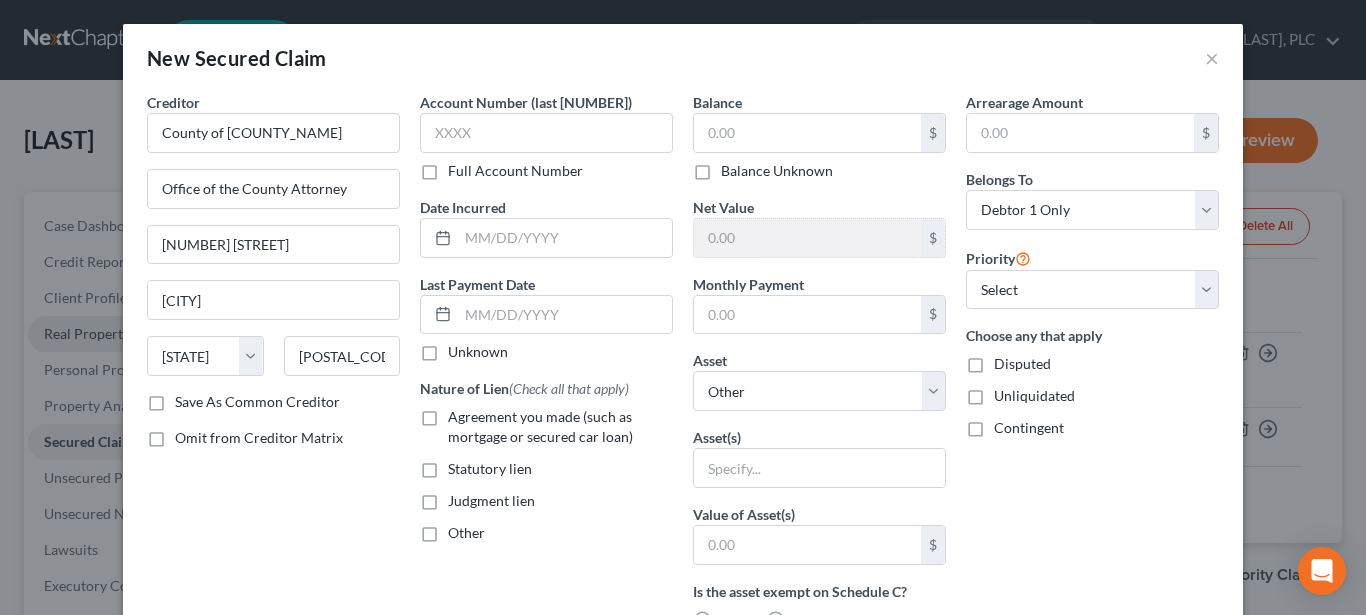click on "Statutory lien" at bounding box center [462, 465] 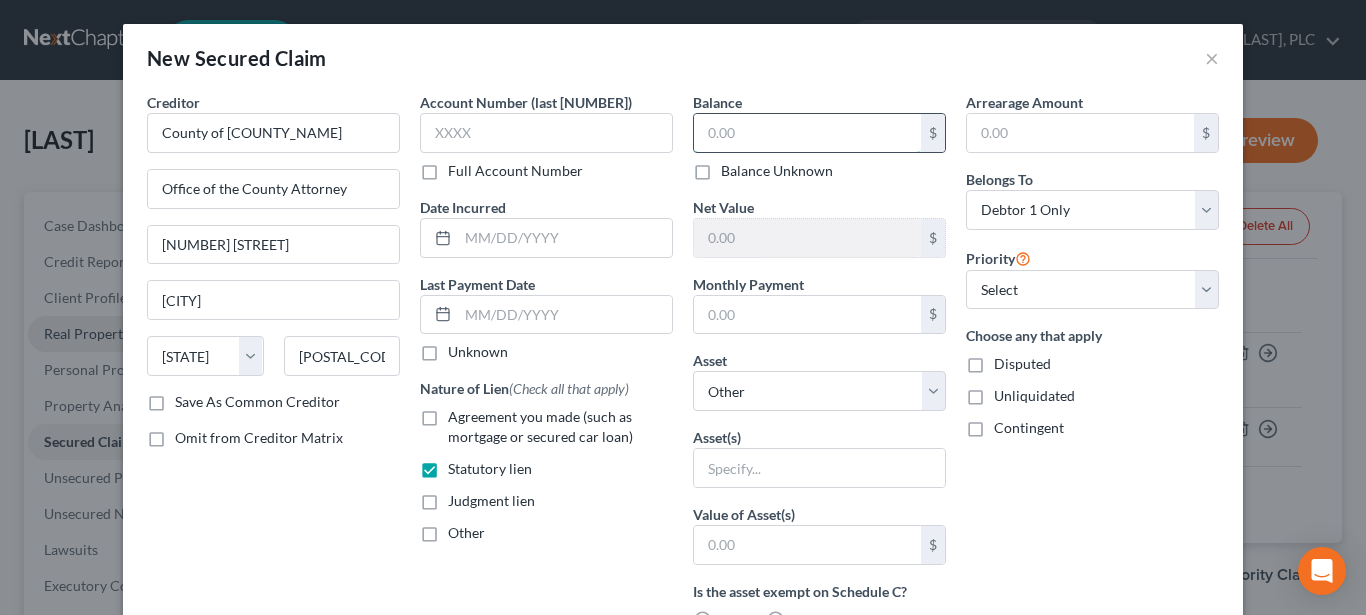 click at bounding box center (807, 133) 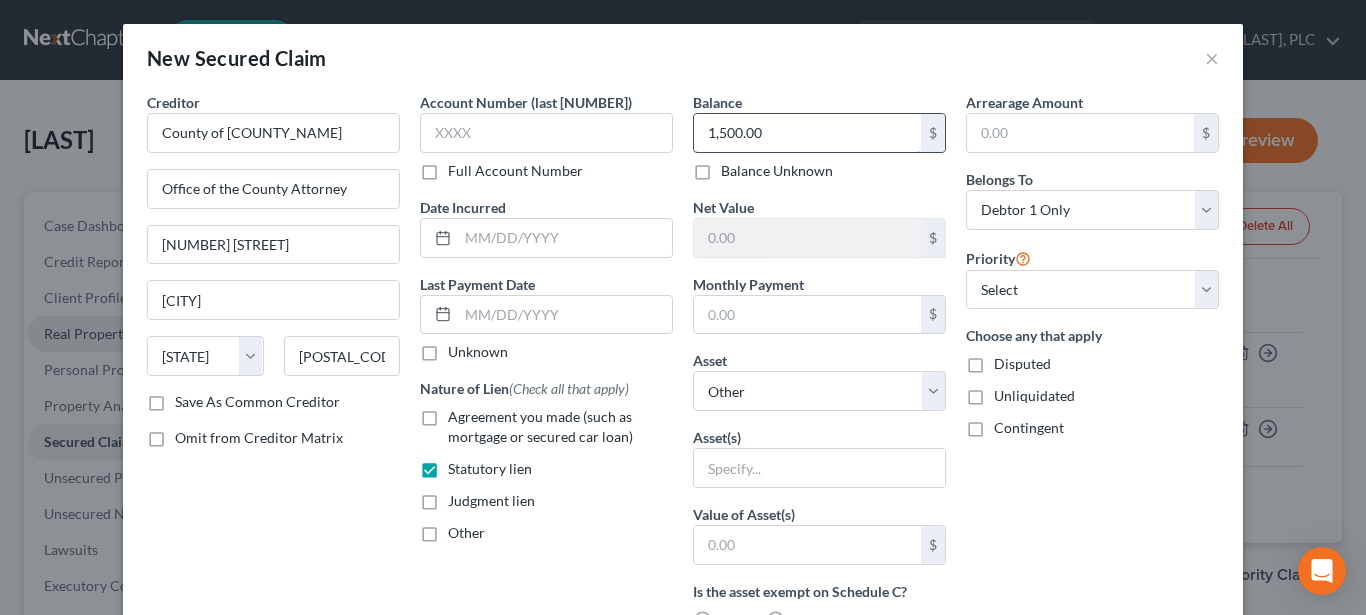 type on "1,500.00" 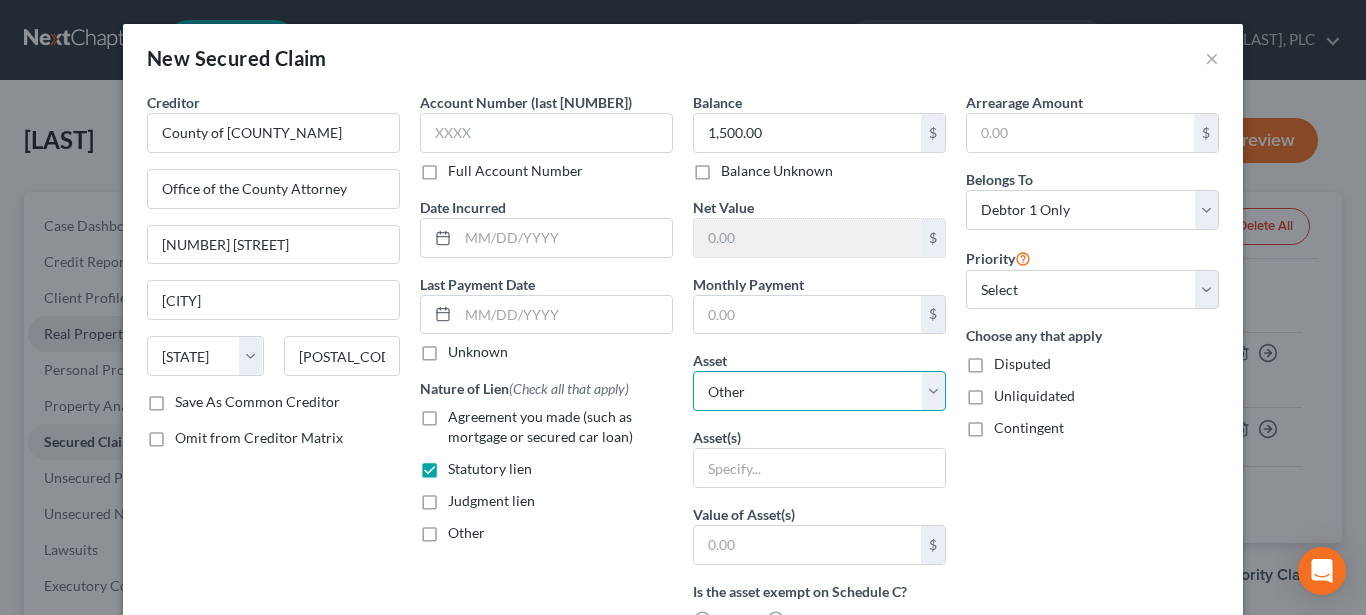 click on "Select Other Multiple Assets 13418 Dixie Highway - $75600.0 Cash on hand (Cash on Hand) - $10.0 Electronics - Misc. Electronics - $2000.0 Household Goods - Misc. Household Goods - $8000.0 Jewelry - Misc. Jewelry - $1000.0 2006 Chevy Silverado - $1000.0 Clothing - Misc. Clothing - $2500.0 Firearms - 2 rifles - $600.0 Huntington National Bank (Checking Account) - $5.0" at bounding box center [819, 391] 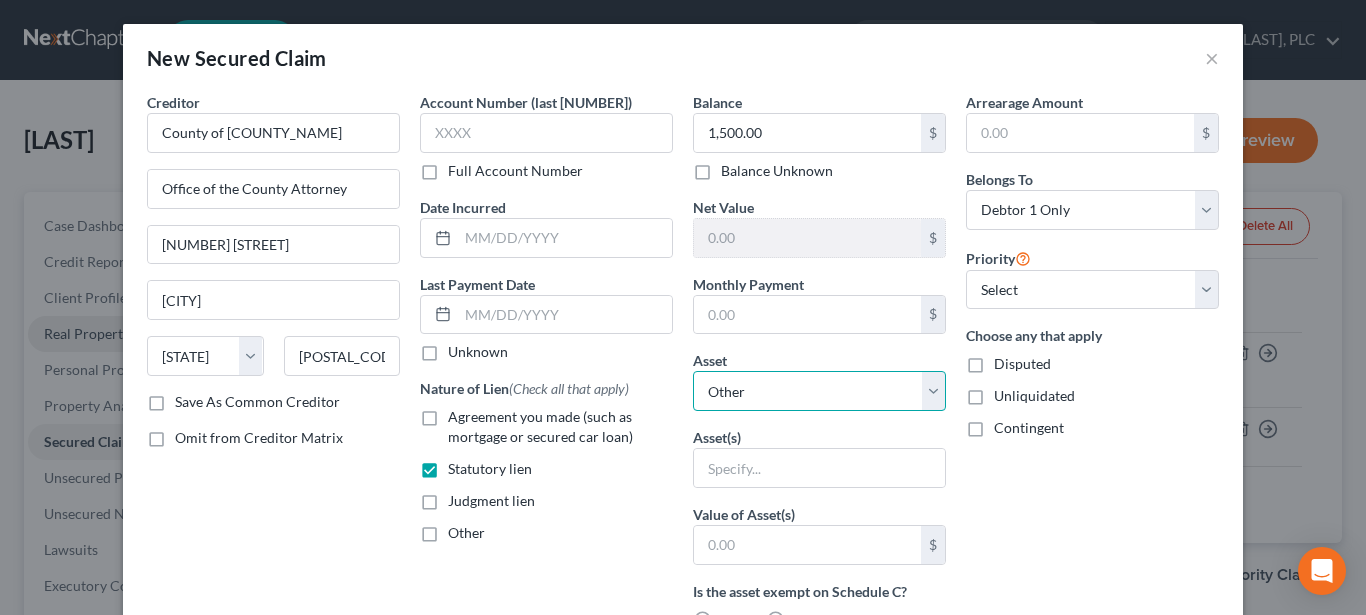 select on "2" 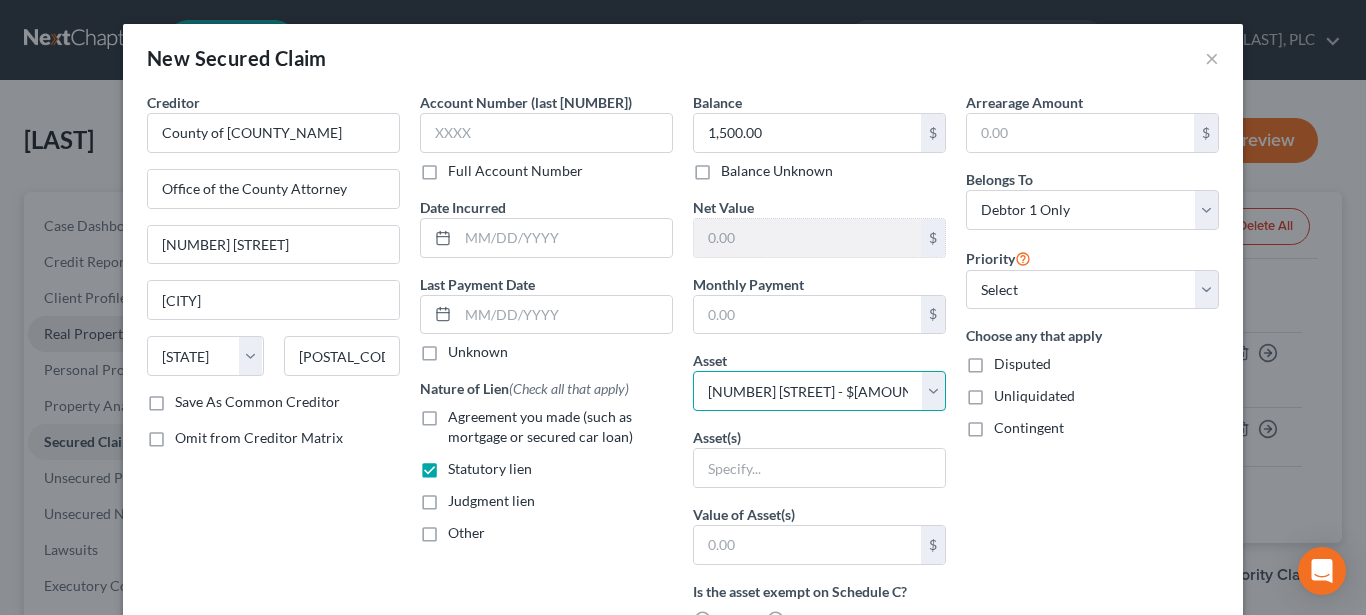 click on "[NUMBER] [STREET] - $[AMOUNT]" at bounding box center [0, 0] 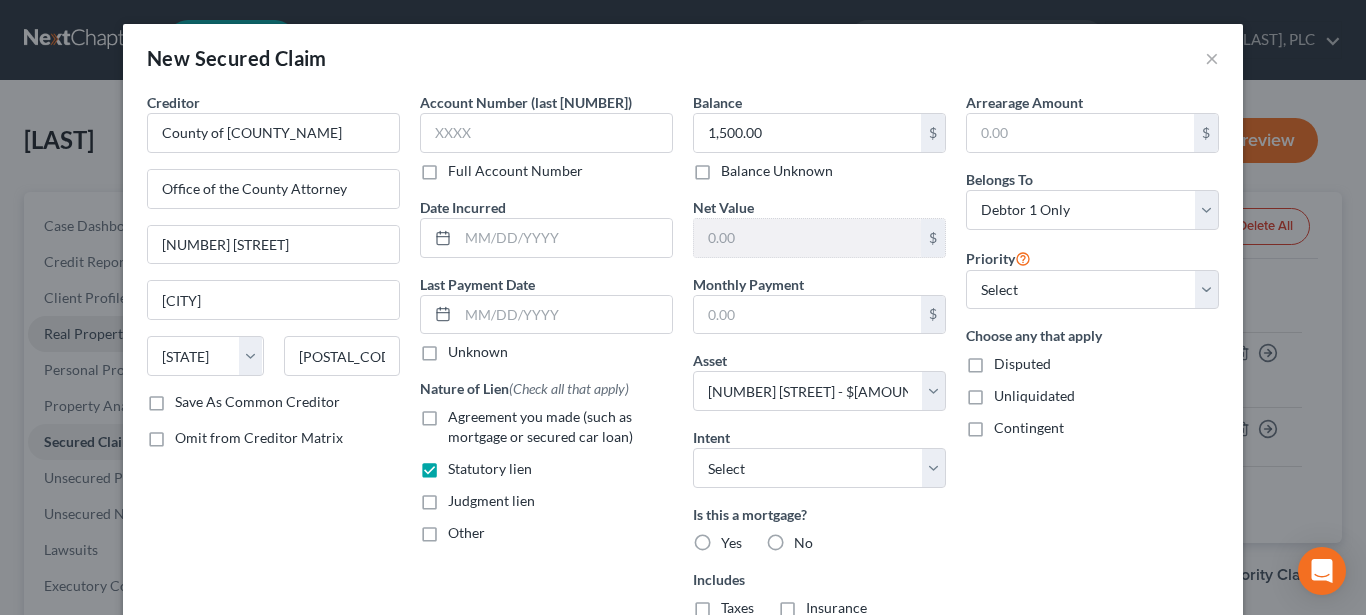 click on "No" at bounding box center (803, 543) 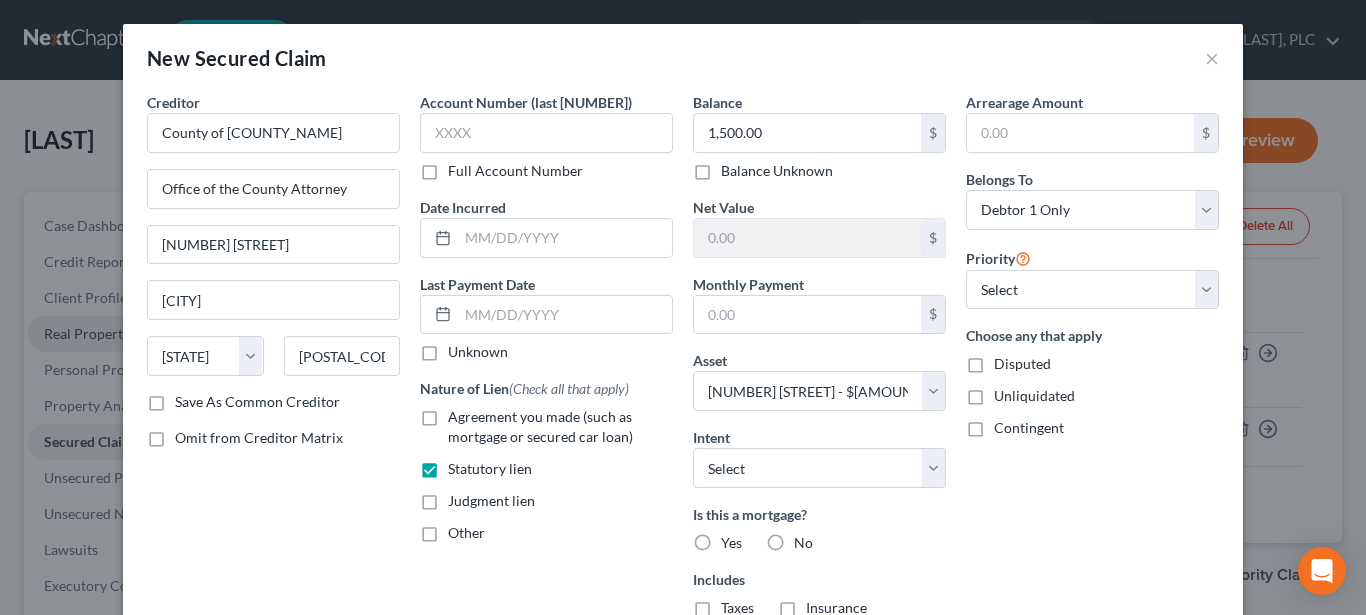 click on "No" at bounding box center [808, 539] 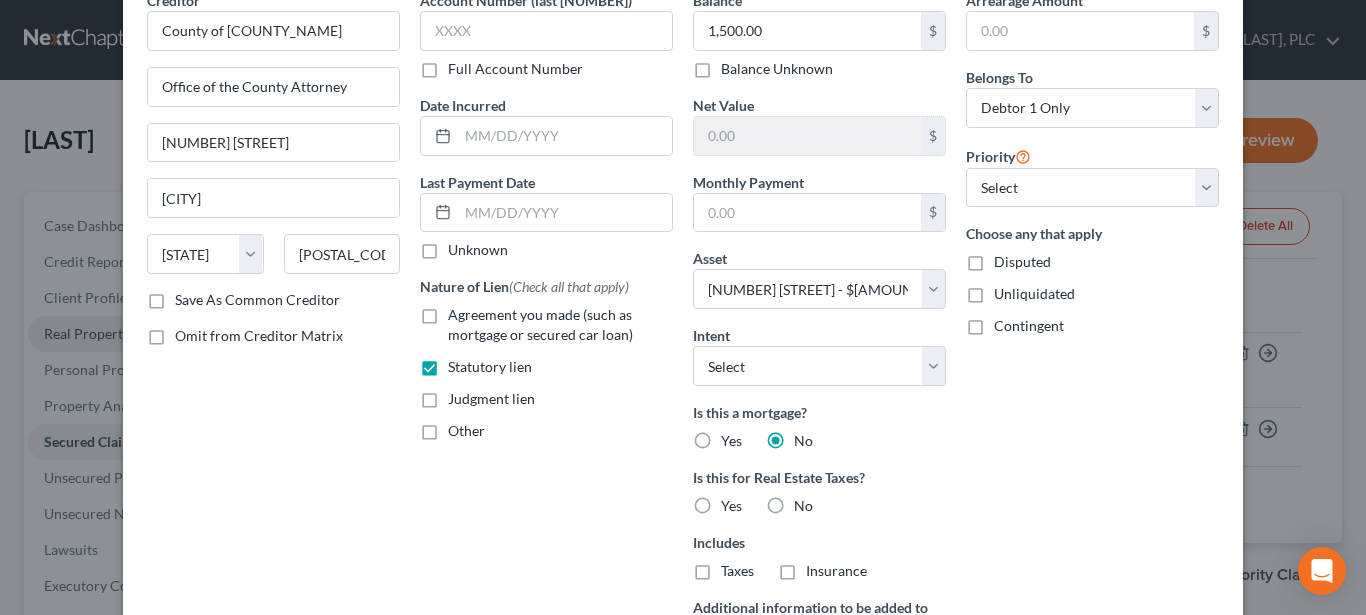 scroll, scrollTop: 204, scrollLeft: 0, axis: vertical 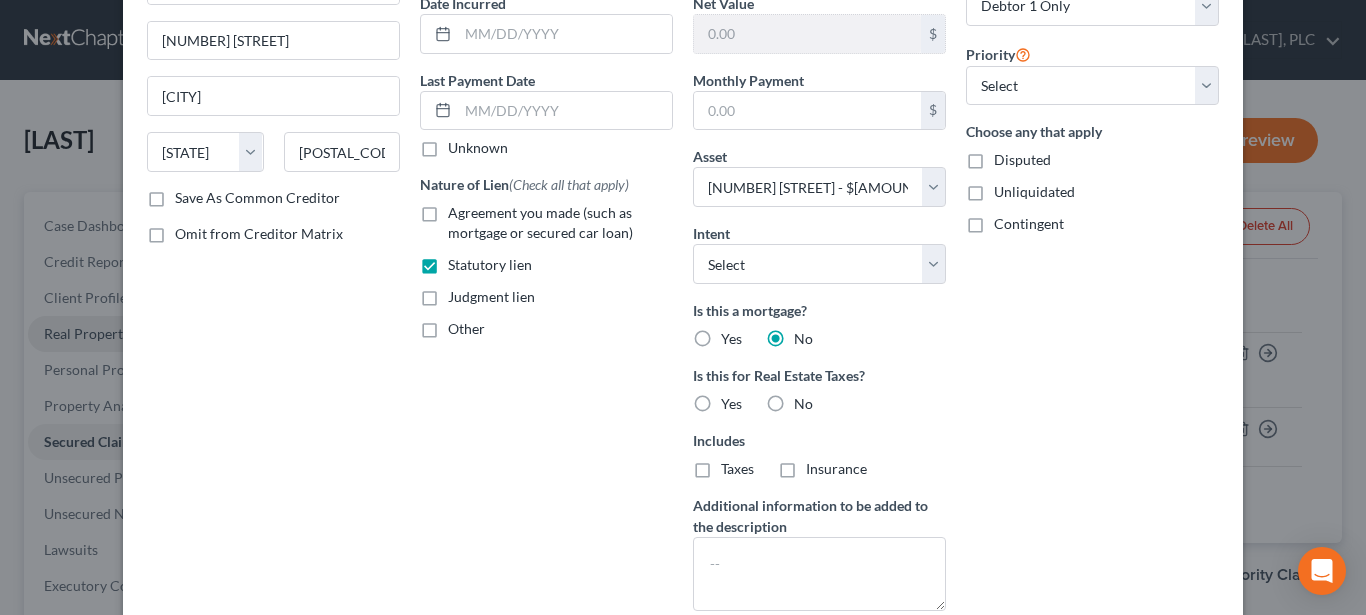 click on "Yes" at bounding box center (731, 404) 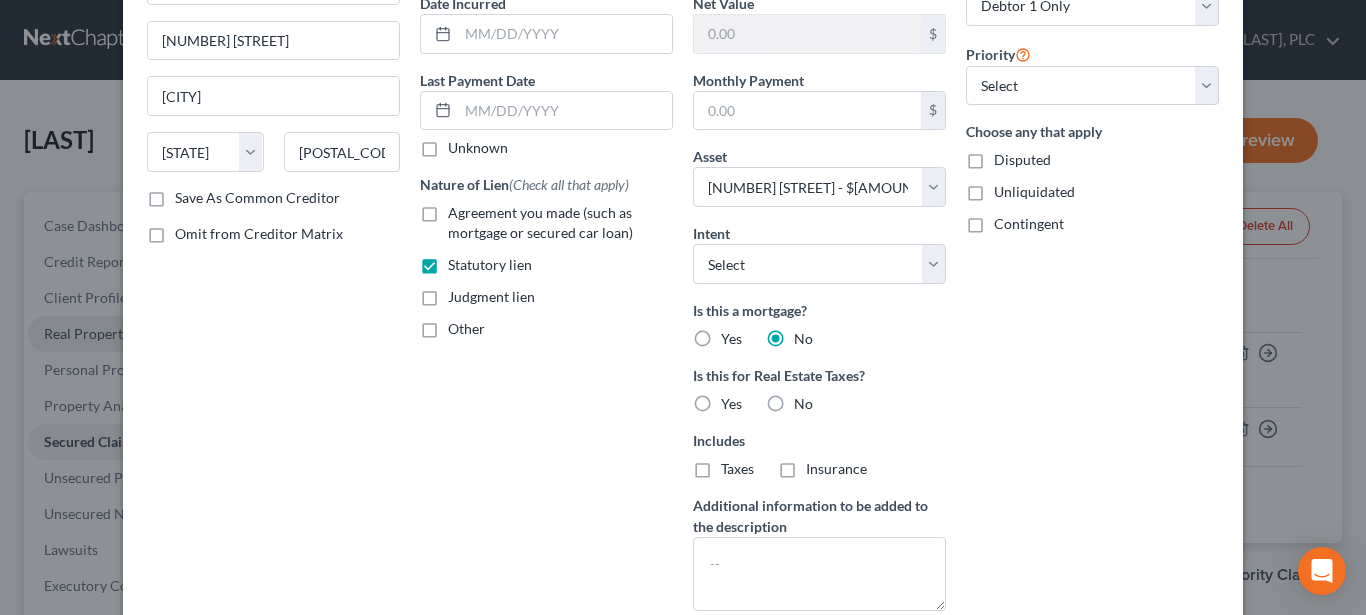 click on "Yes" at bounding box center (735, 400) 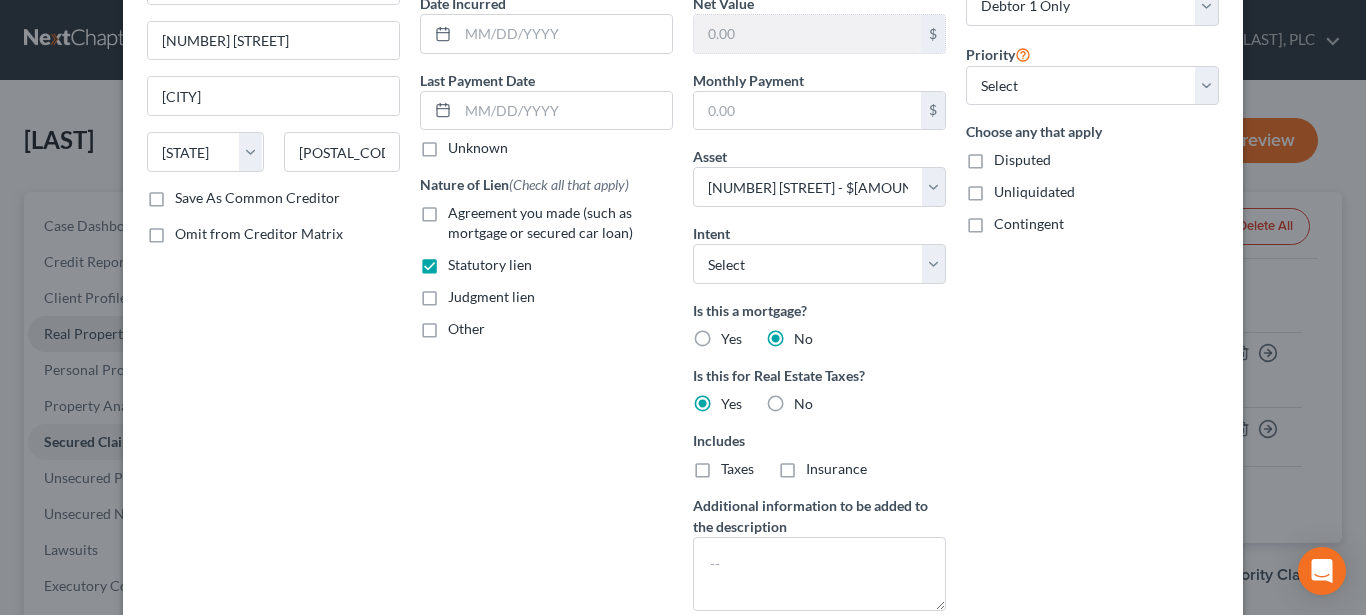 scroll, scrollTop: 342, scrollLeft: 0, axis: vertical 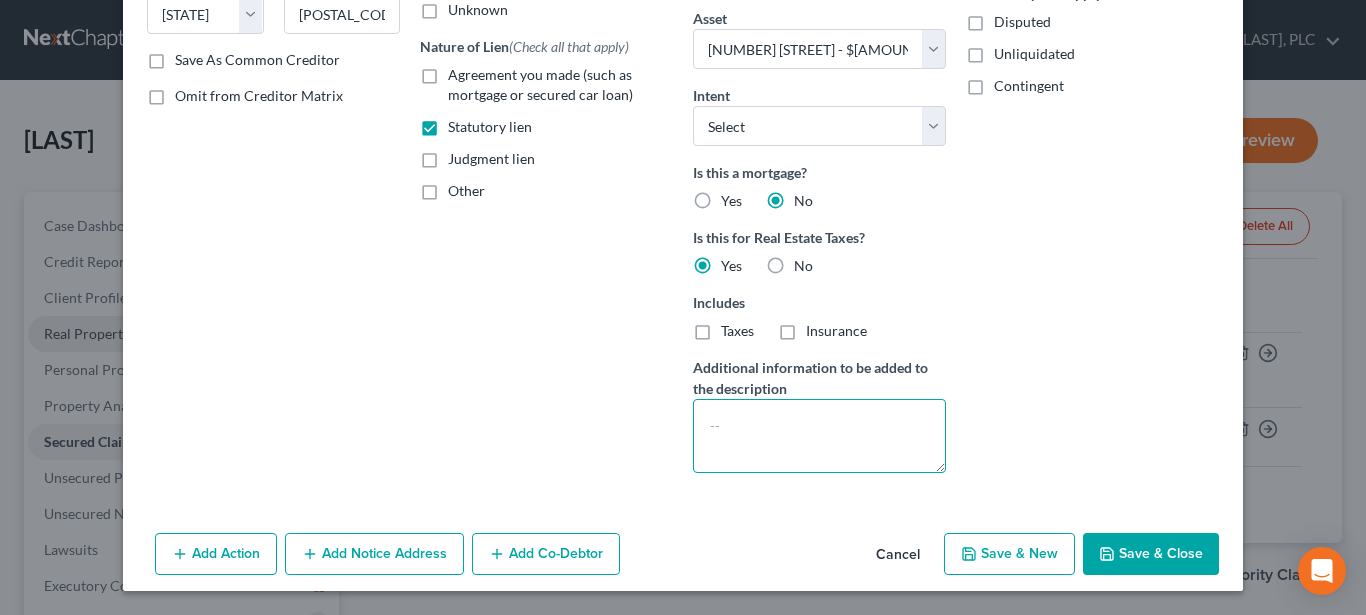 click at bounding box center (819, 436) 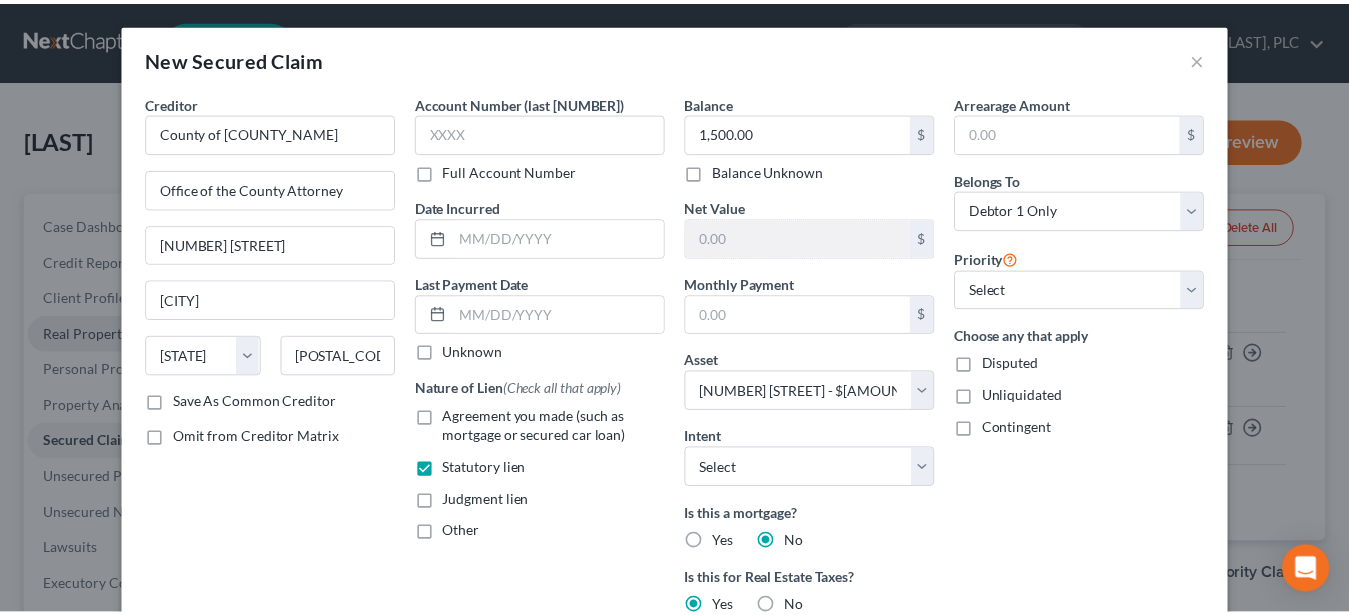 scroll, scrollTop: 306, scrollLeft: 0, axis: vertical 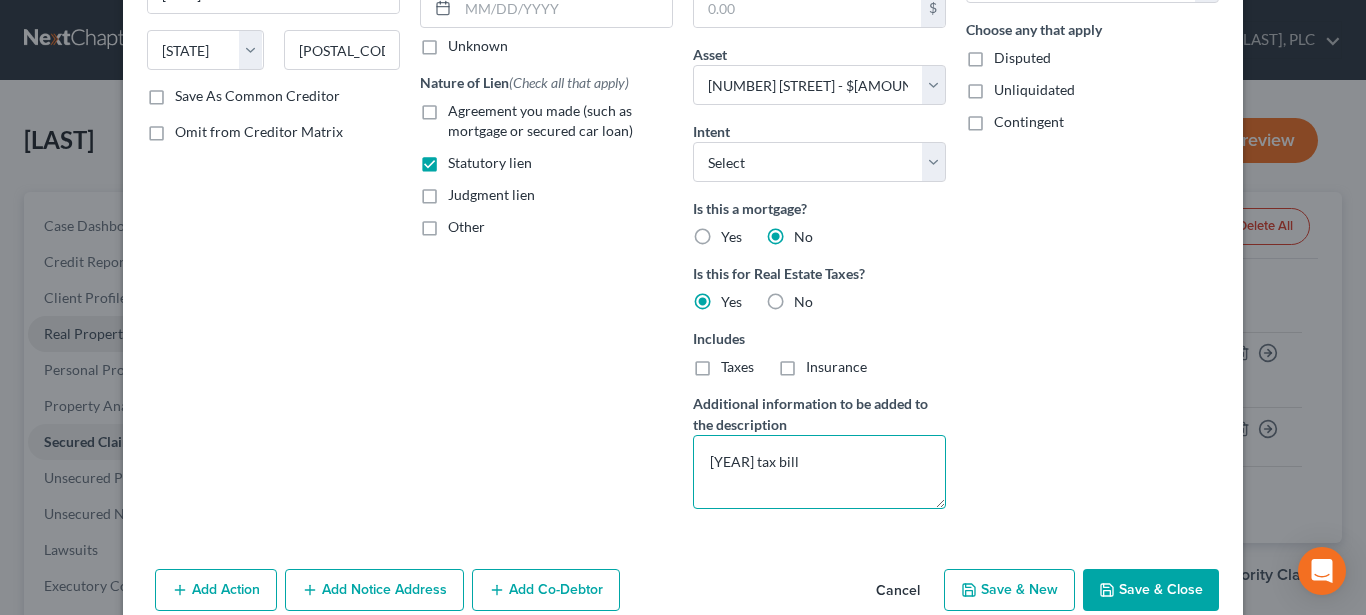 type on "[YEAR] tax bill" 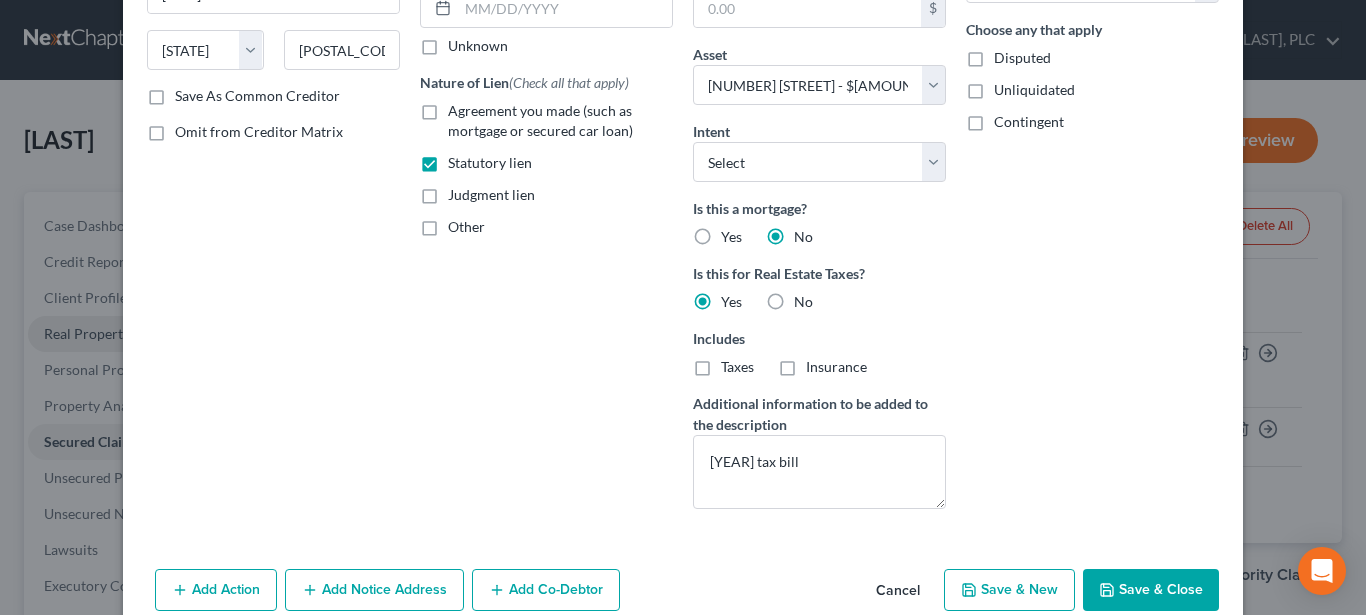 click on "Save & Close" at bounding box center (1151, 590) 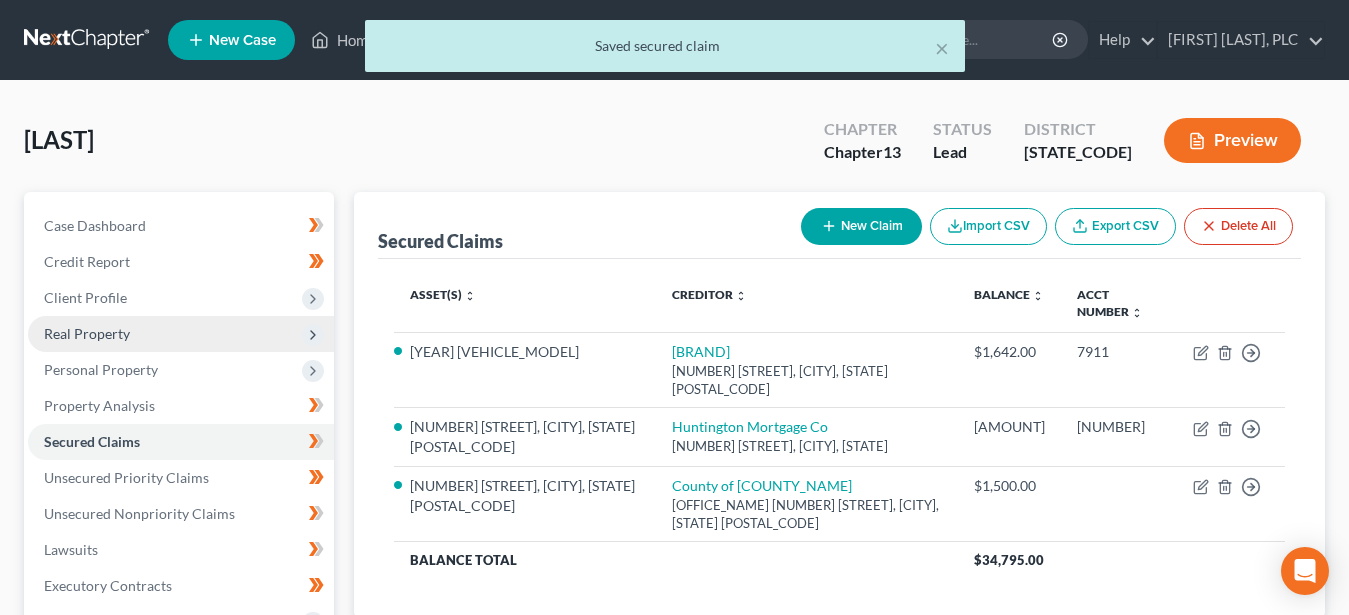 click on "Preview" at bounding box center (1232, 140) 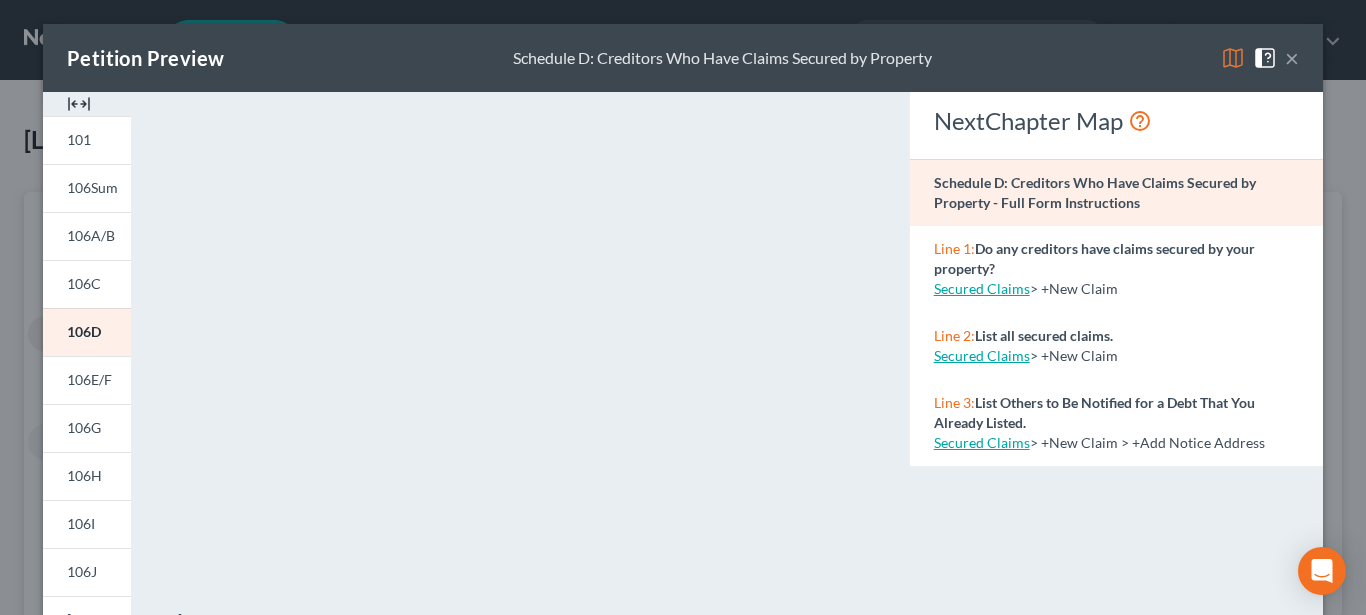 click on "×" at bounding box center [1292, 58] 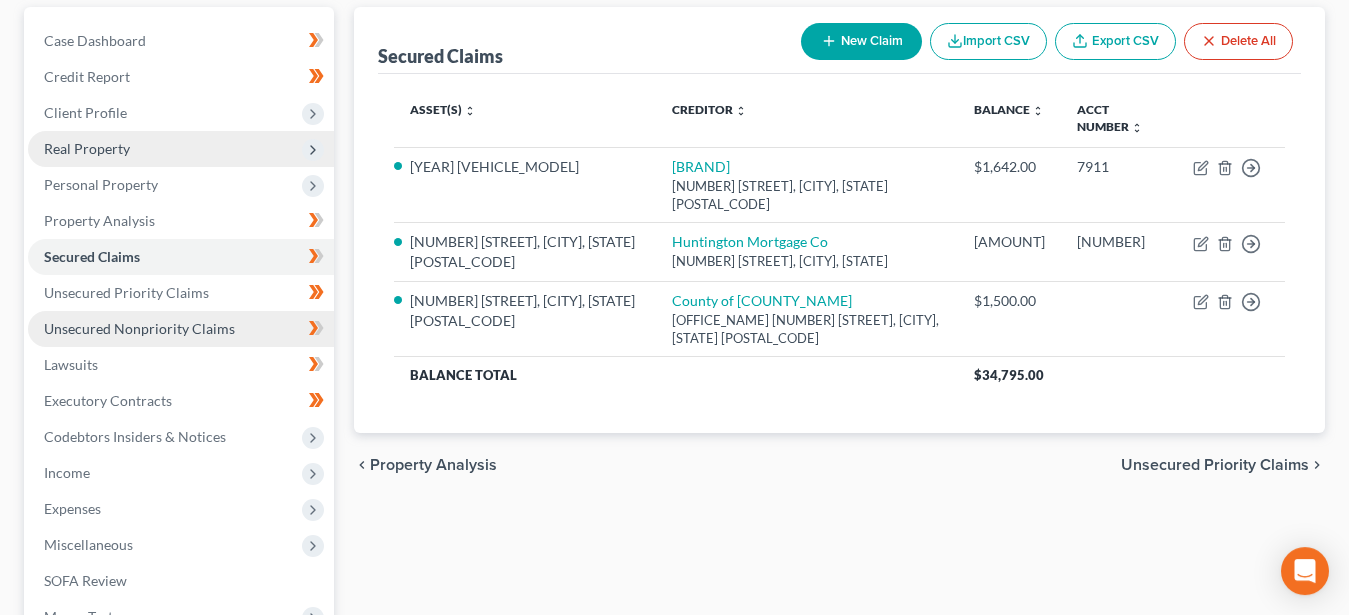 scroll, scrollTop: 204, scrollLeft: 0, axis: vertical 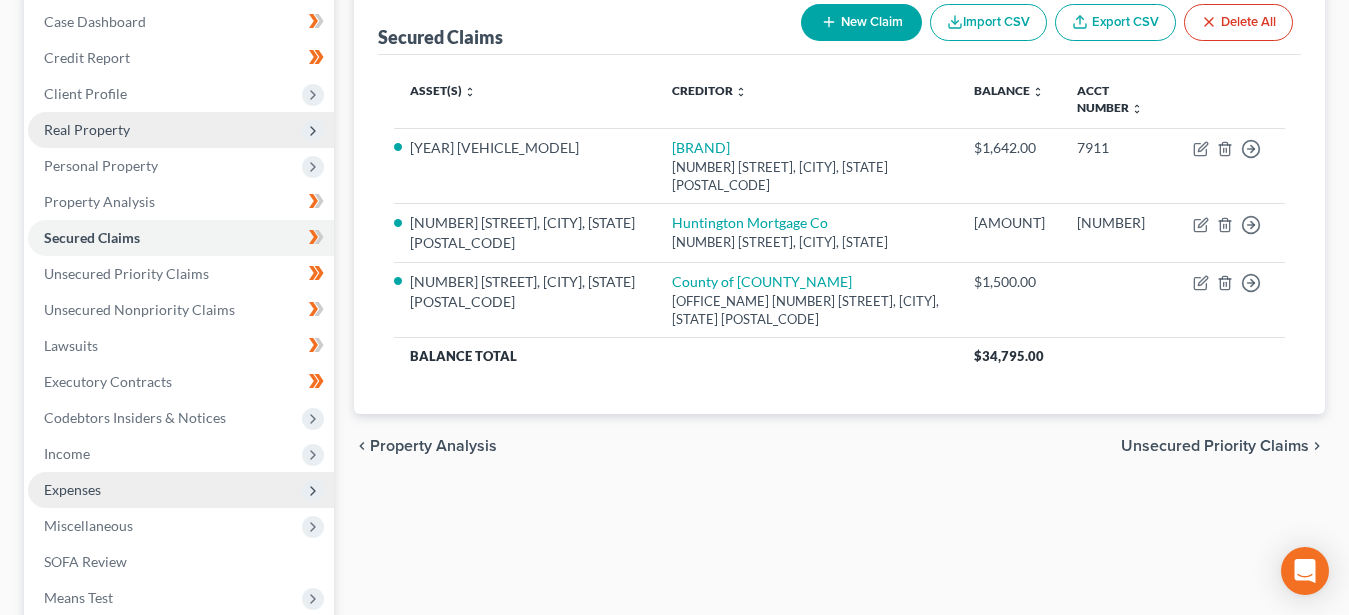 click on "Expenses" at bounding box center [72, 489] 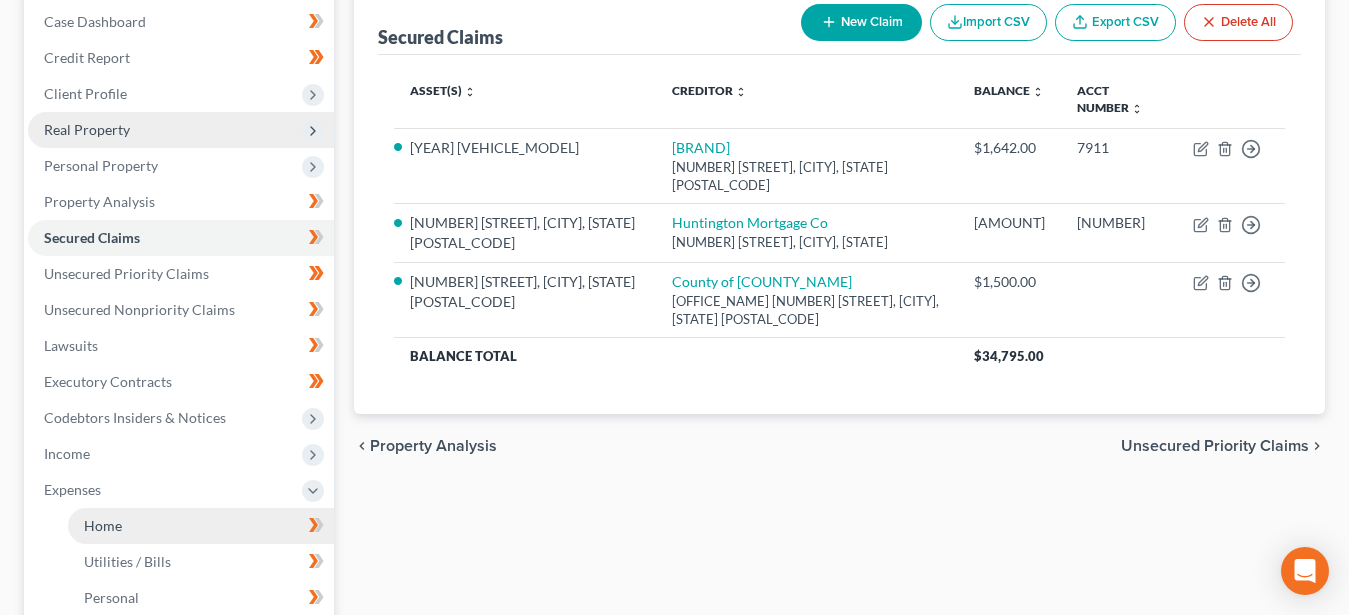 click on "Home" at bounding box center (103, 525) 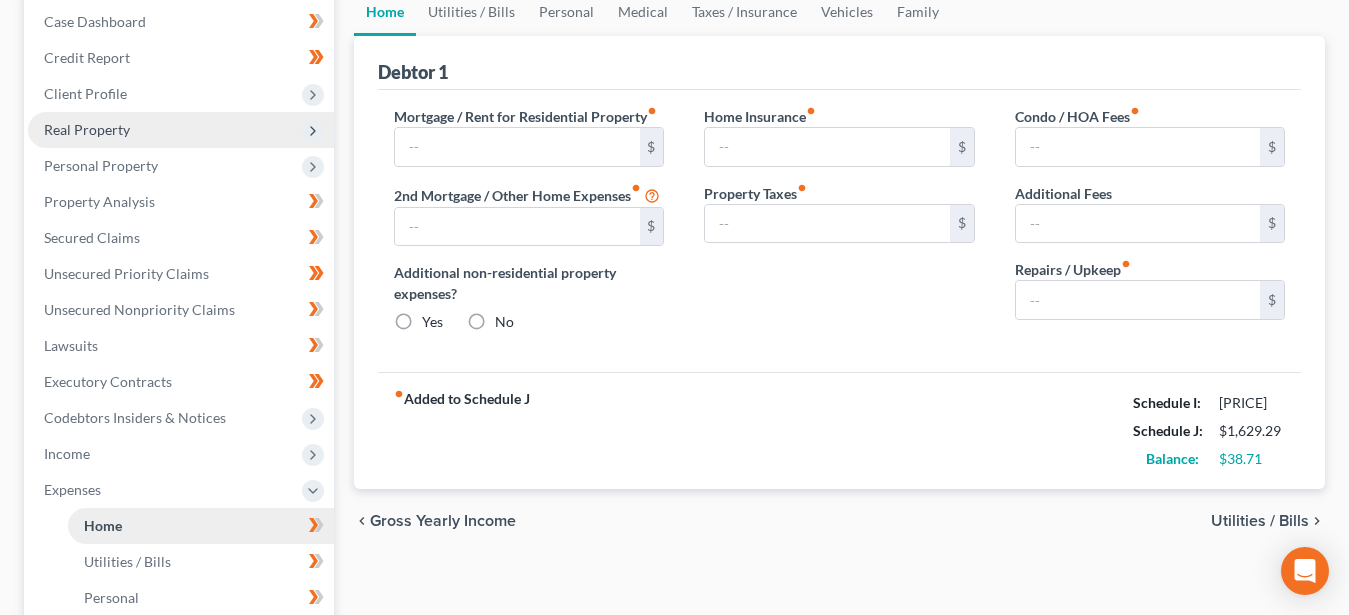type on "205.00" 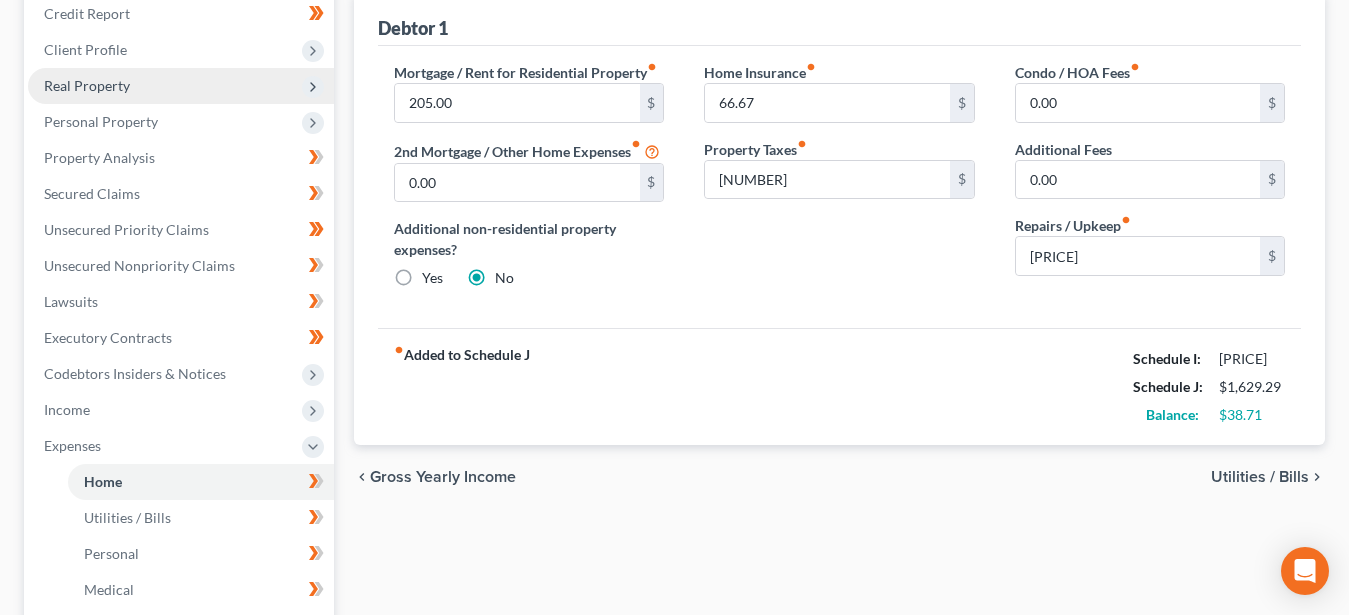 scroll, scrollTop: 306, scrollLeft: 0, axis: vertical 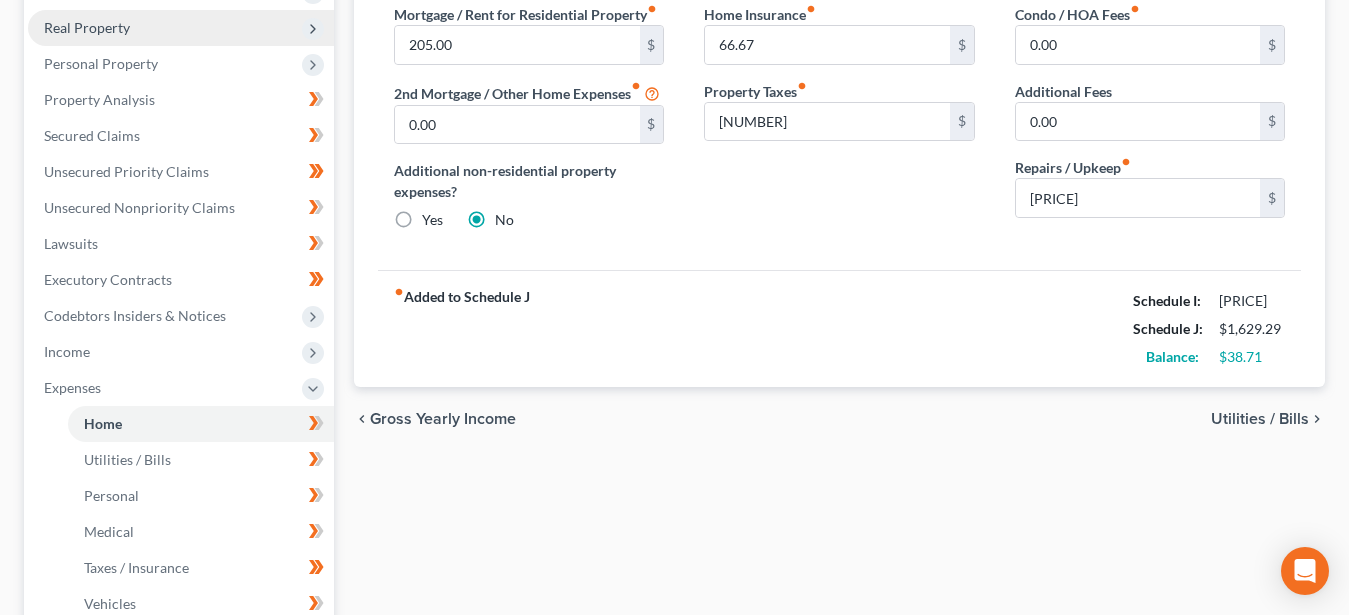 click on "Utilities / Bills" at bounding box center [1260, 419] 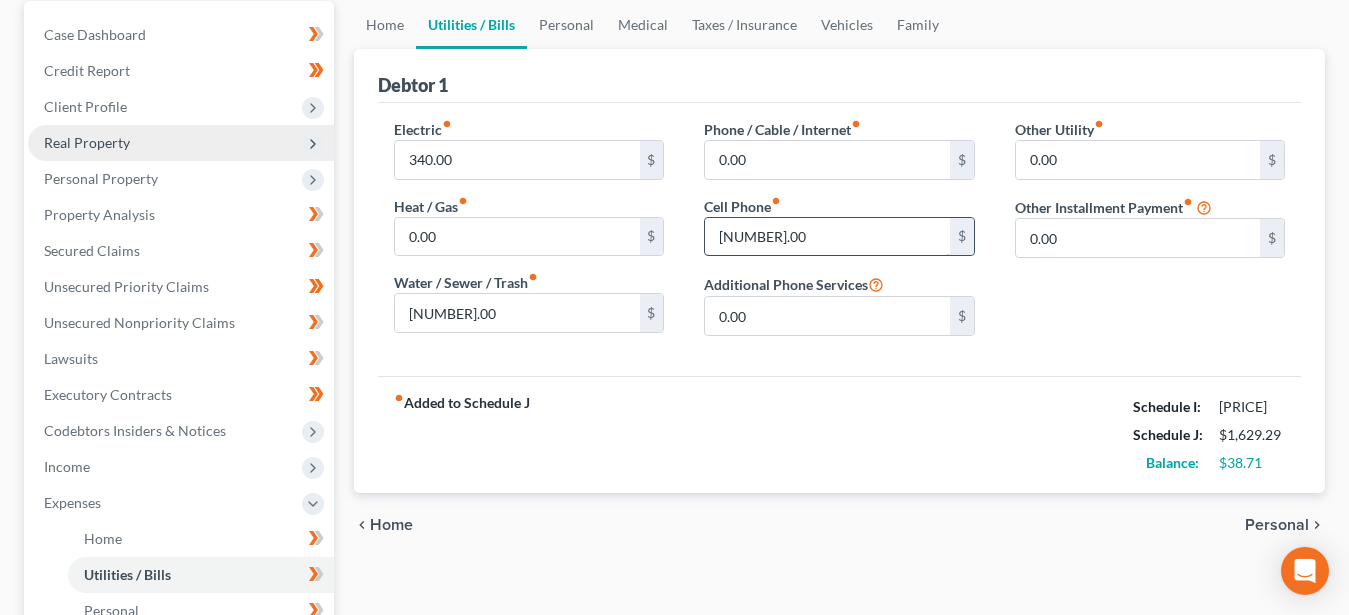 scroll, scrollTop: 204, scrollLeft: 0, axis: vertical 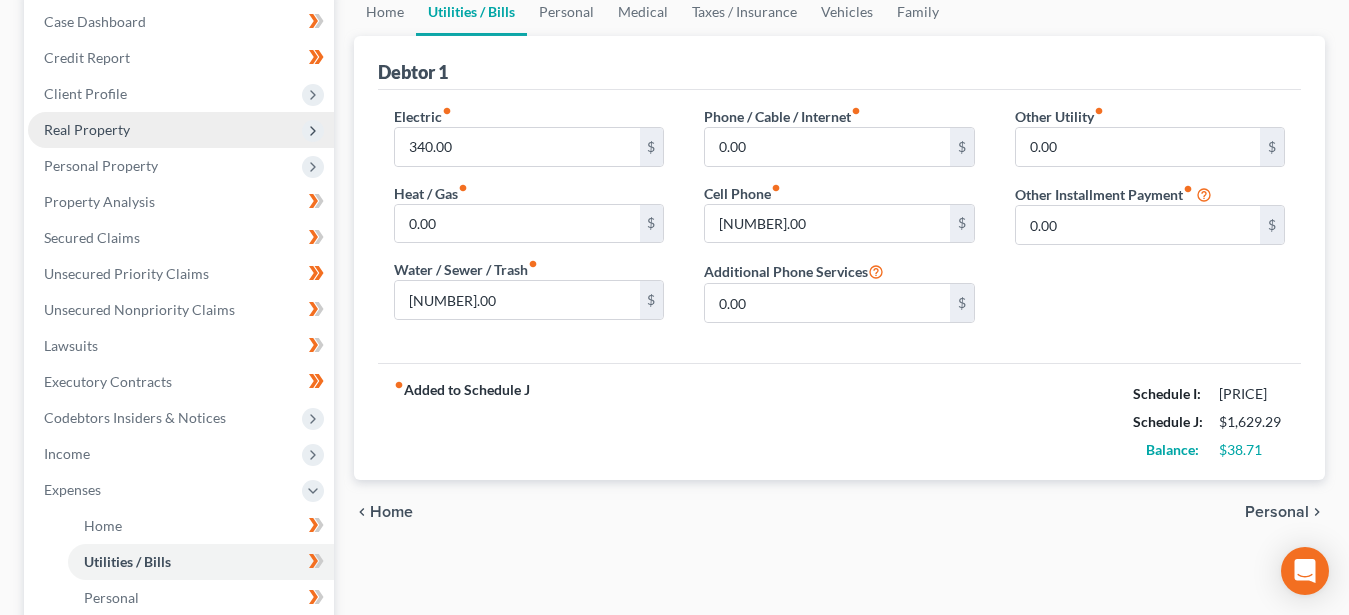 click on "Personal" at bounding box center [1277, 512] 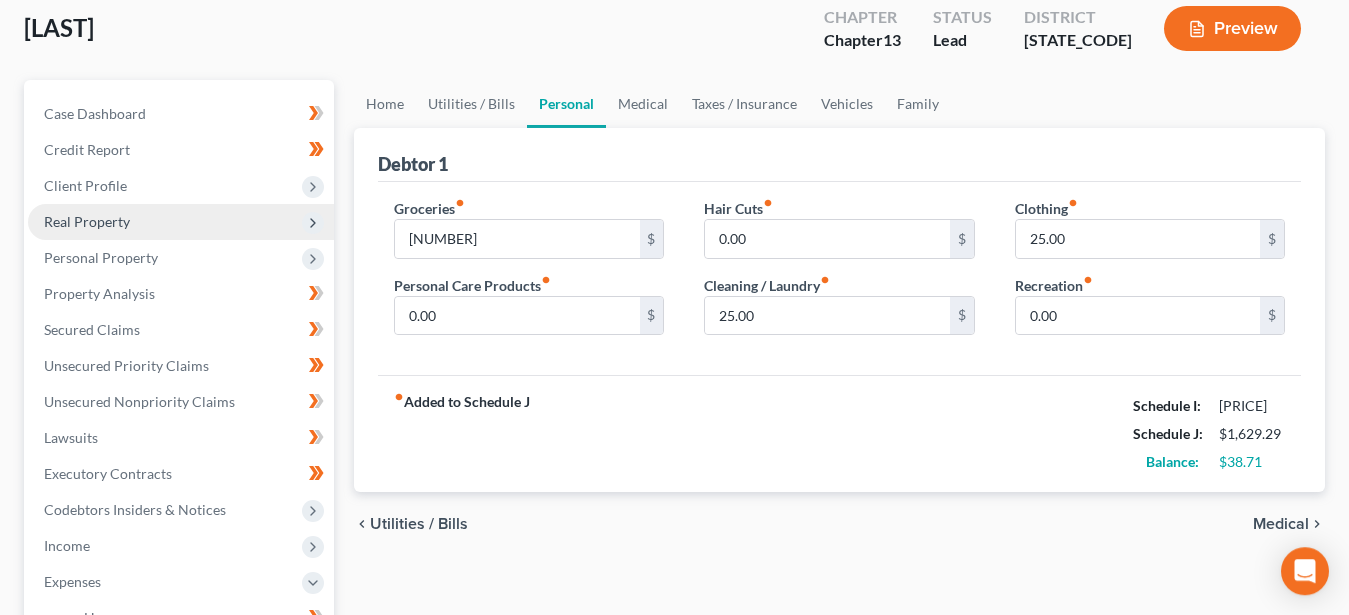 scroll, scrollTop: 204, scrollLeft: 0, axis: vertical 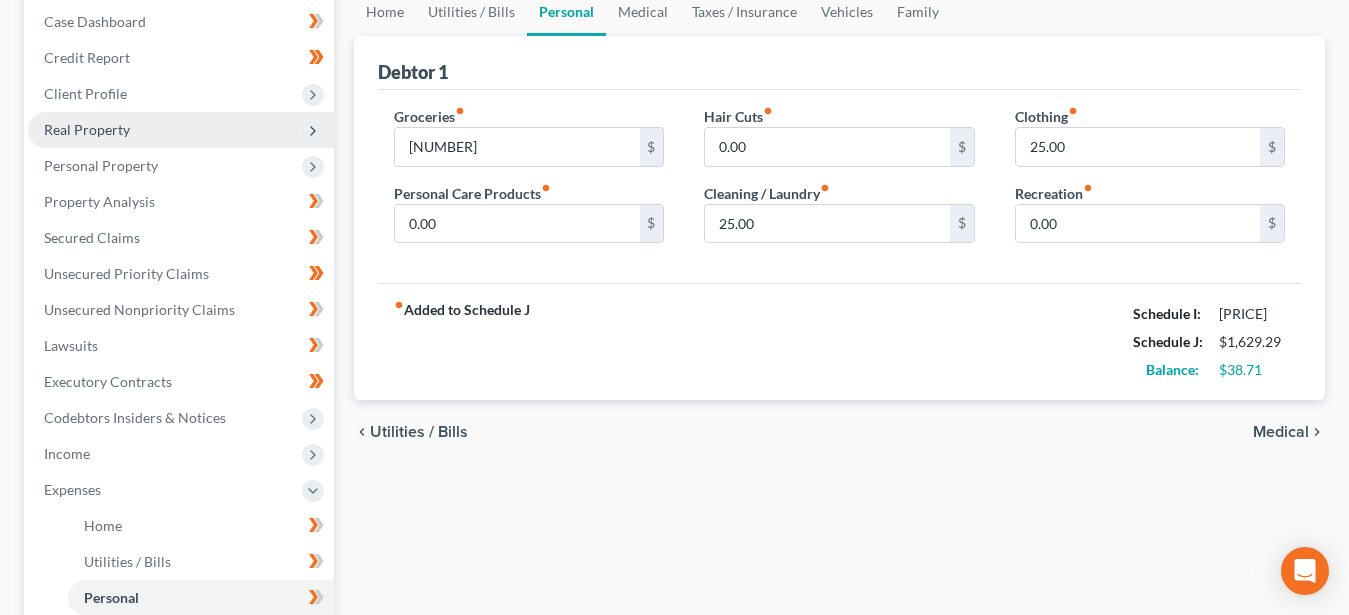 click on "Utilities / Bills" at bounding box center (419, 432) 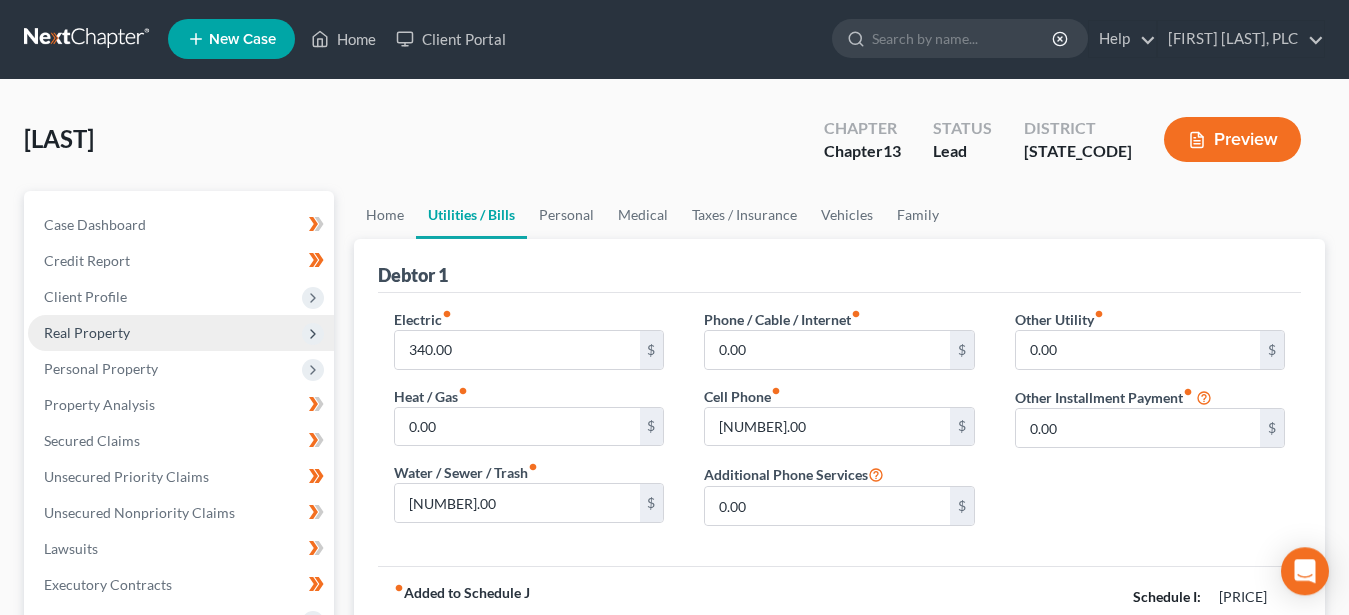 scroll, scrollTop: 0, scrollLeft: 0, axis: both 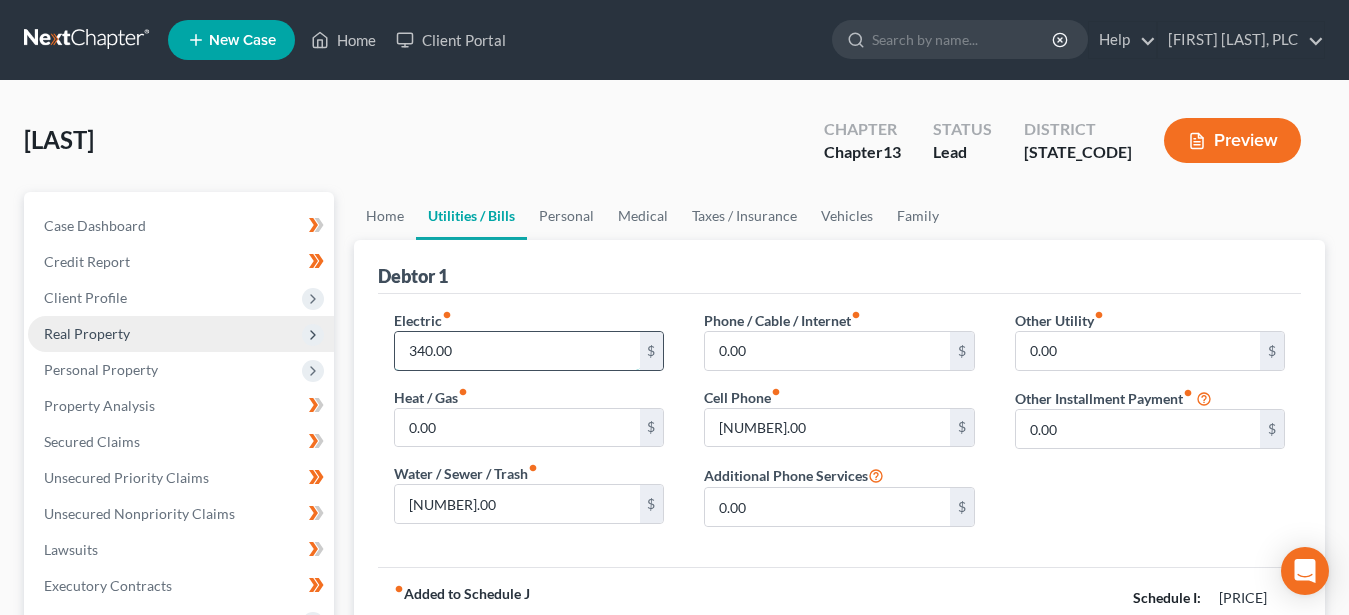 drag, startPoint x: 455, startPoint y: 353, endPoint x: 532, endPoint y: 359, distance: 77.23341 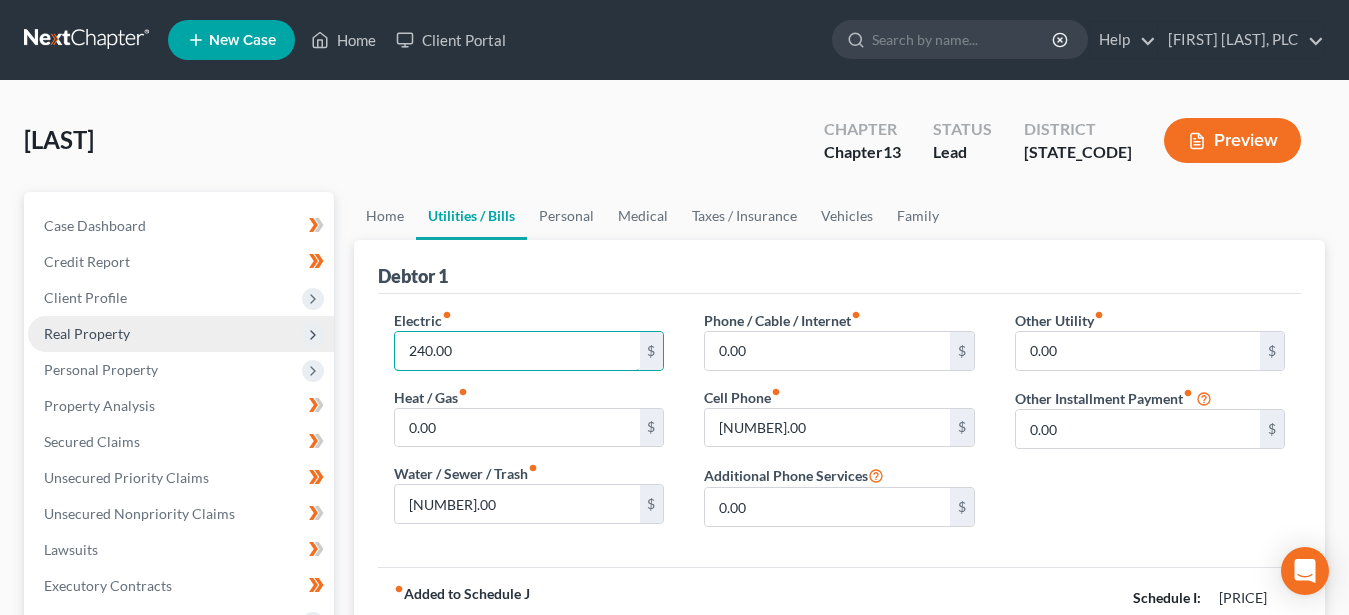 type on "240.00" 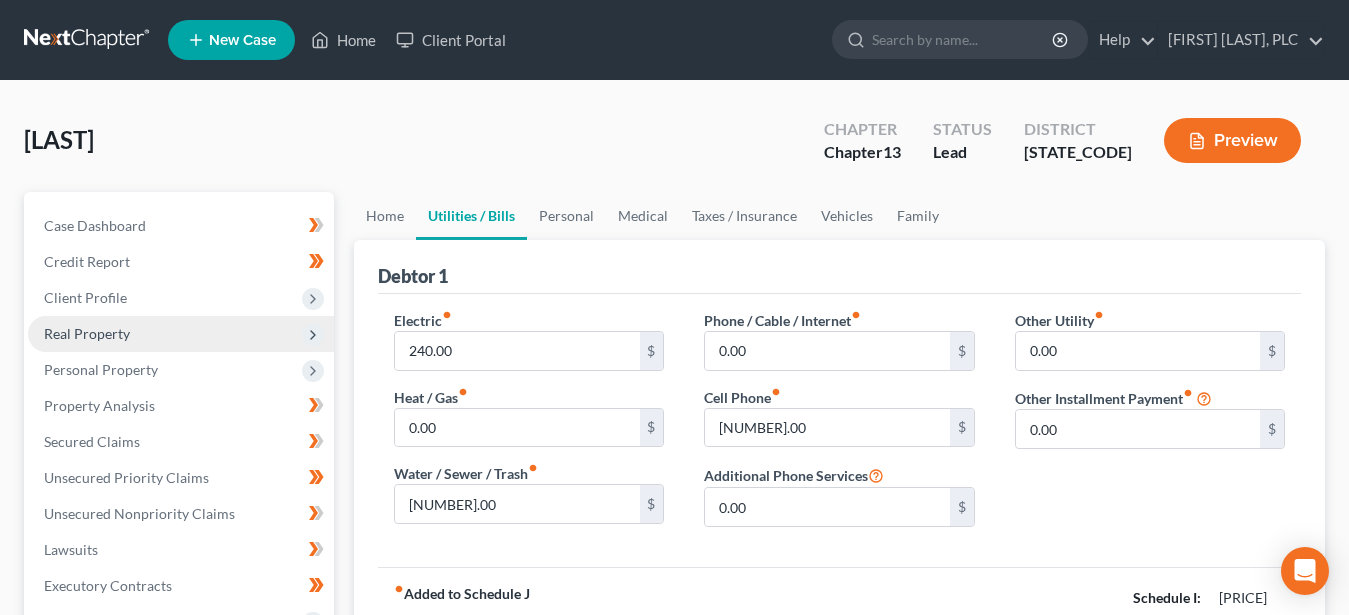 click on "Phone / Cable / Internet  fiber_manual_record 0.00 $ Cell Phone  fiber_manual_record $[MONEY] $ Additional Phone Services  0.00 $" at bounding box center [839, 426] 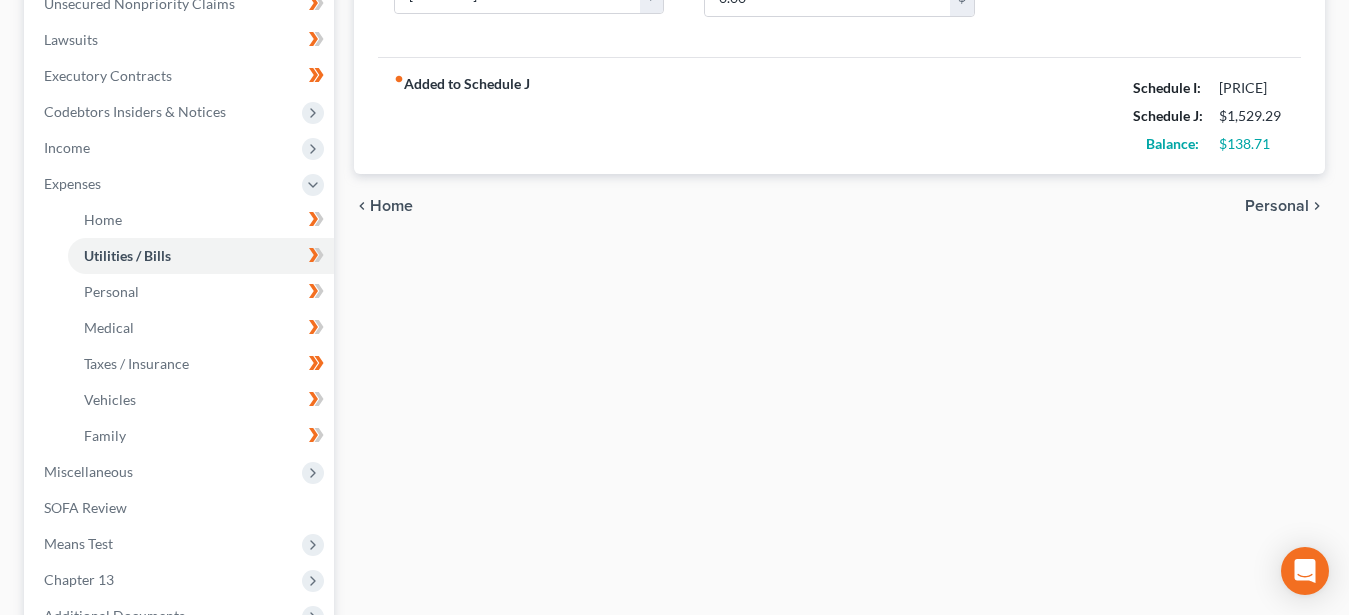 scroll, scrollTop: 204, scrollLeft: 0, axis: vertical 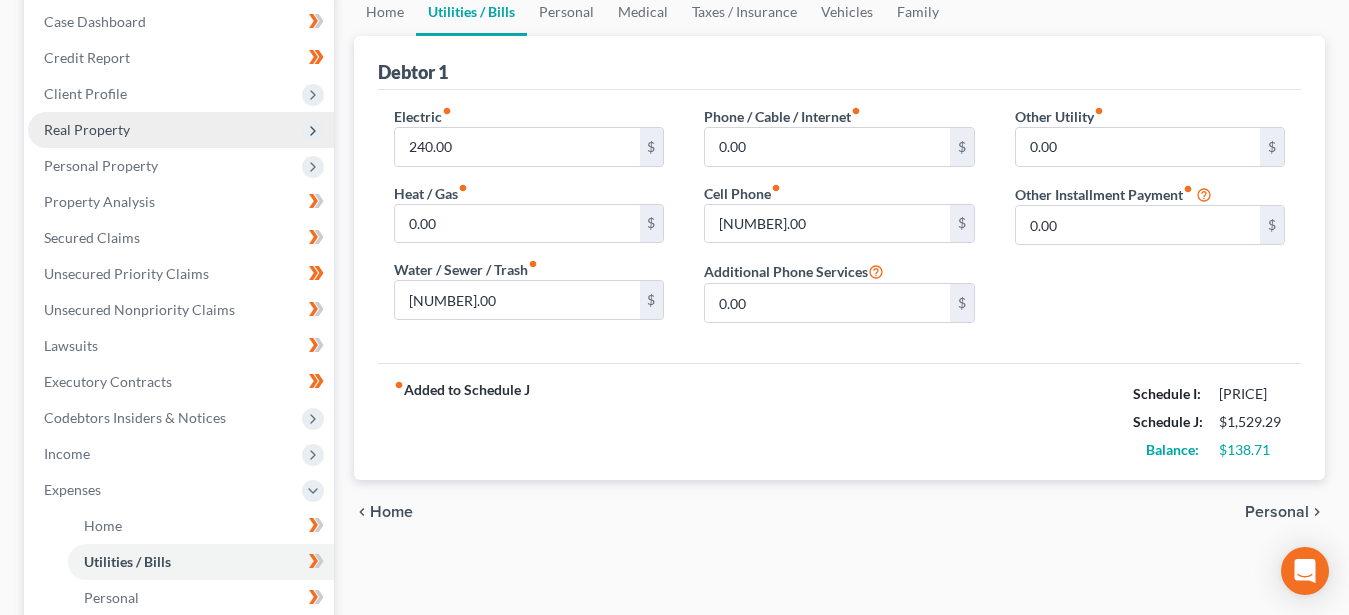 click on "Personal" at bounding box center [1277, 512] 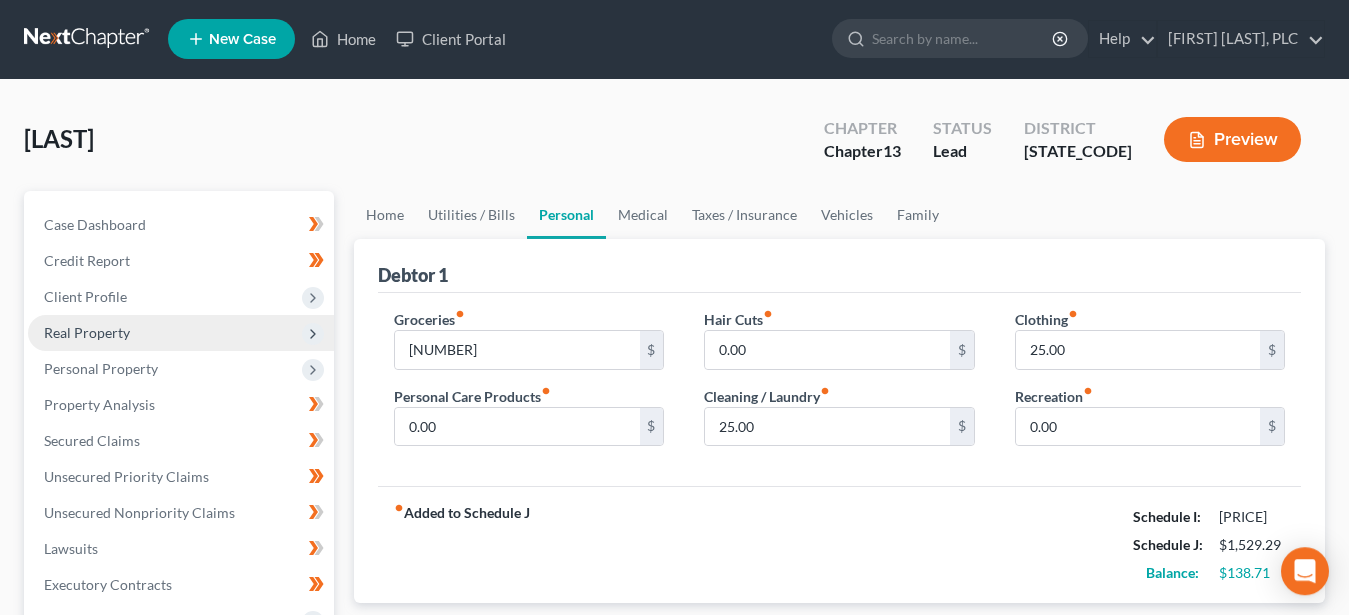 scroll, scrollTop: 0, scrollLeft: 0, axis: both 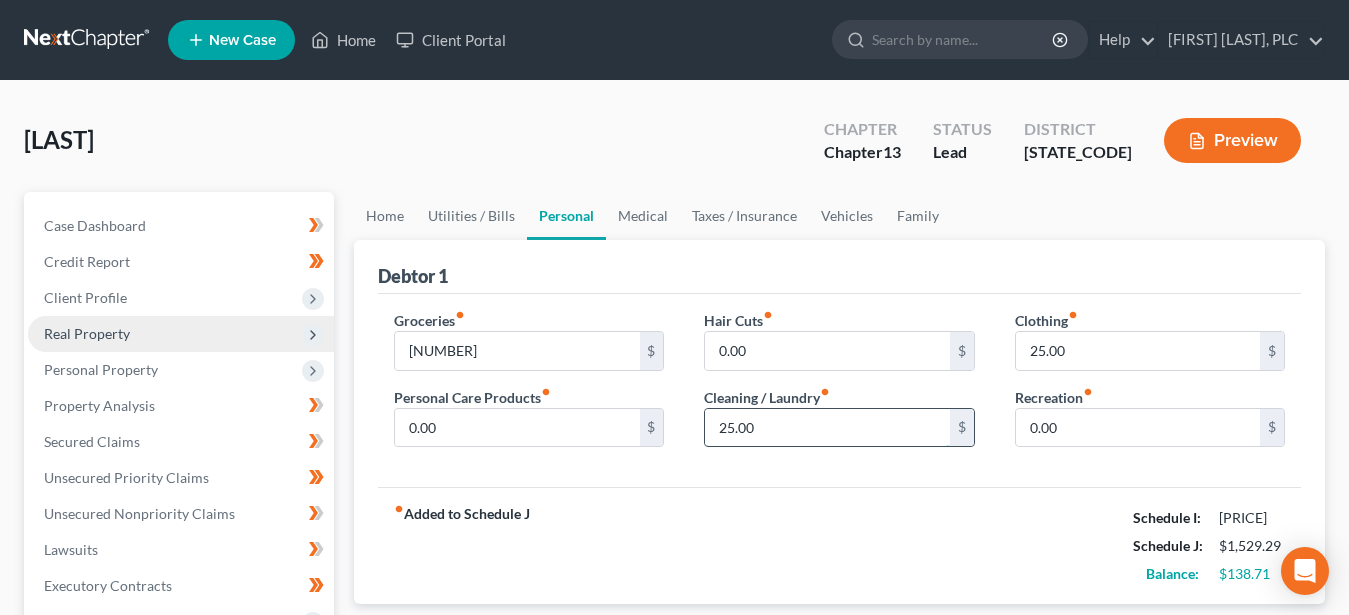 drag, startPoint x: 766, startPoint y: 420, endPoint x: 863, endPoint y: 433, distance: 97.867256 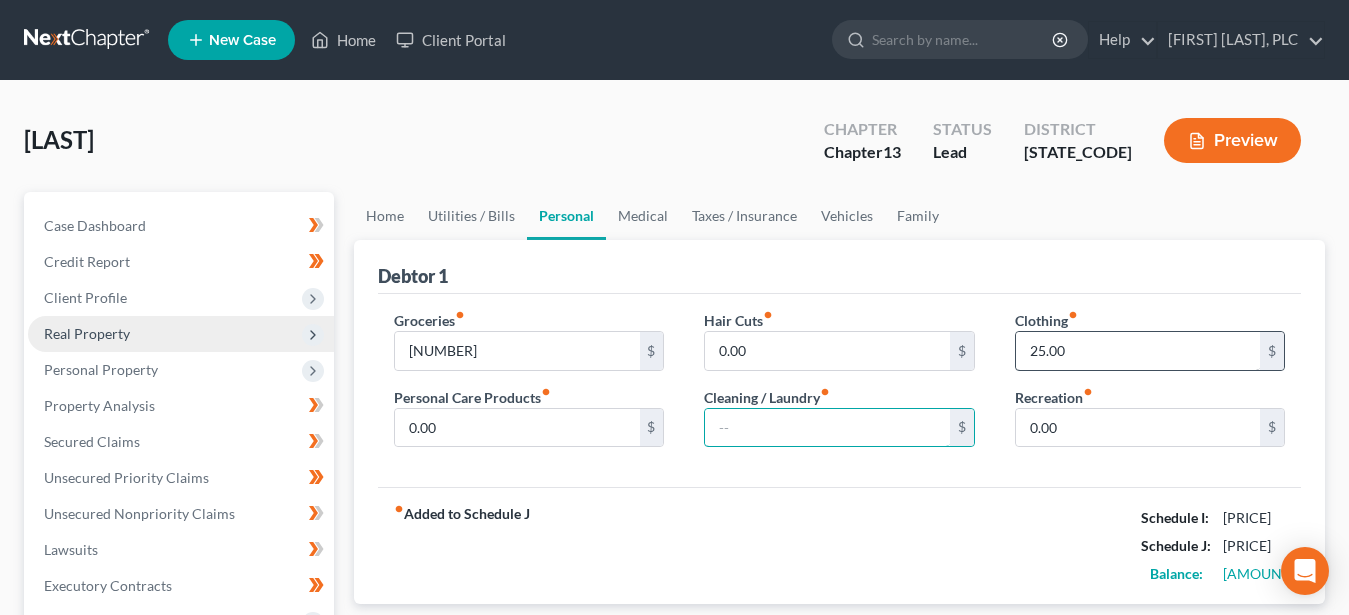 type 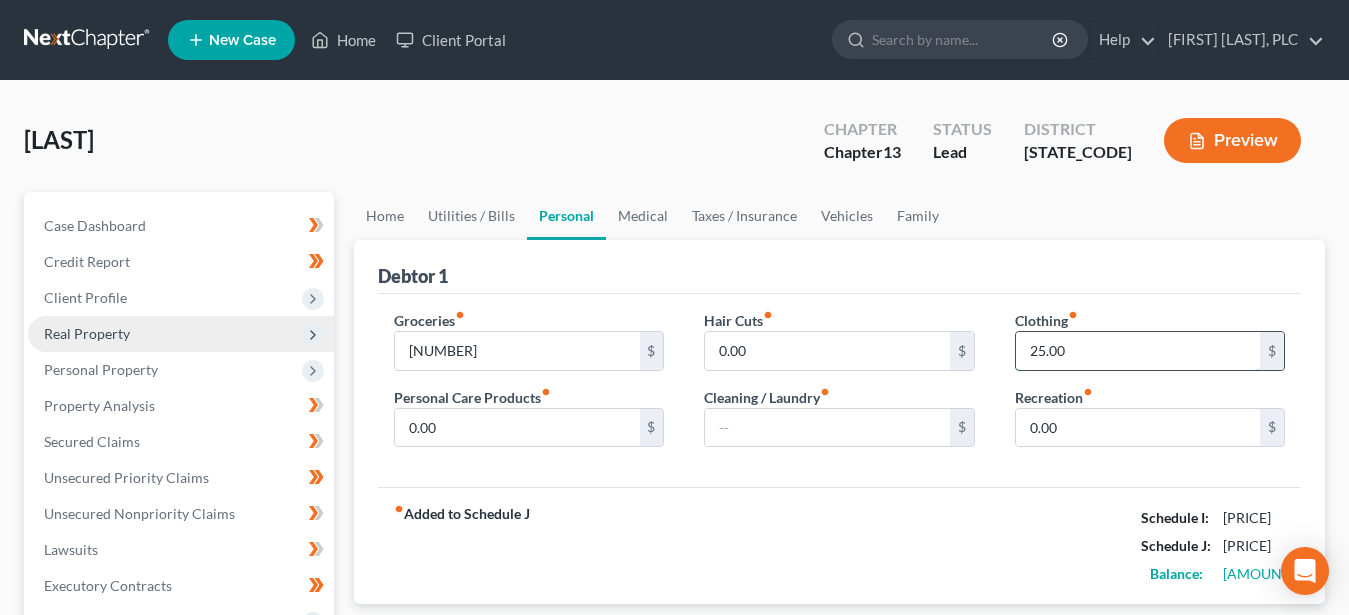 drag, startPoint x: 1078, startPoint y: 345, endPoint x: 1157, endPoint y: 366, distance: 81.7435 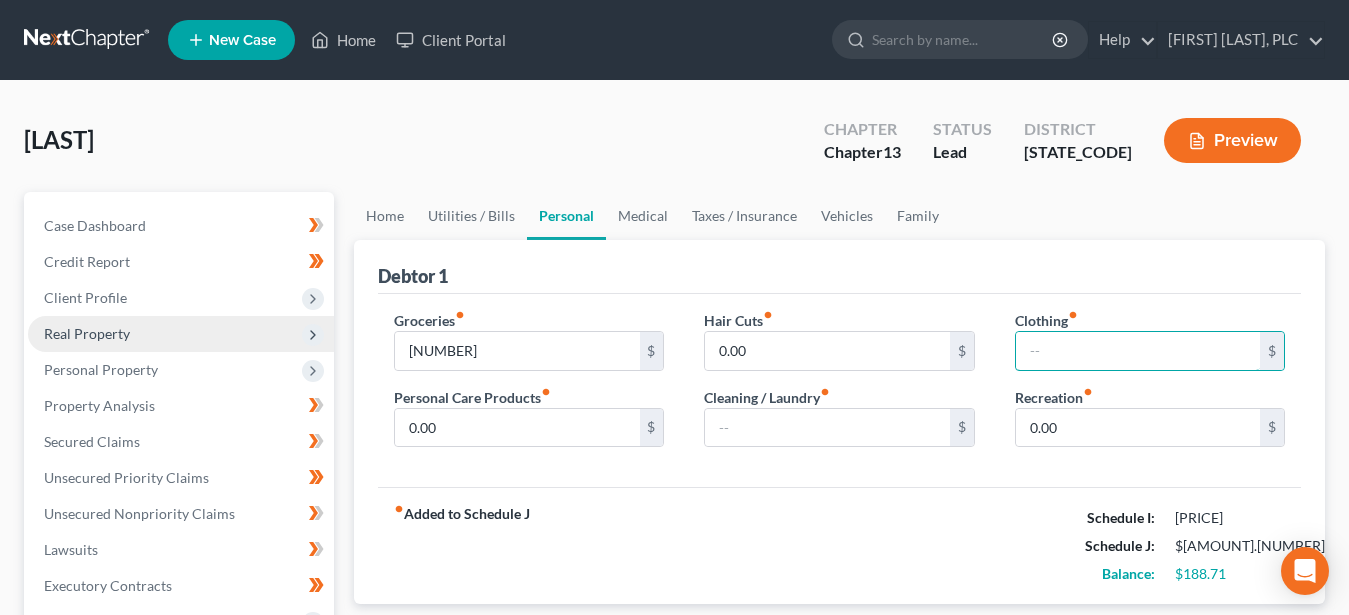 scroll, scrollTop: 204, scrollLeft: 0, axis: vertical 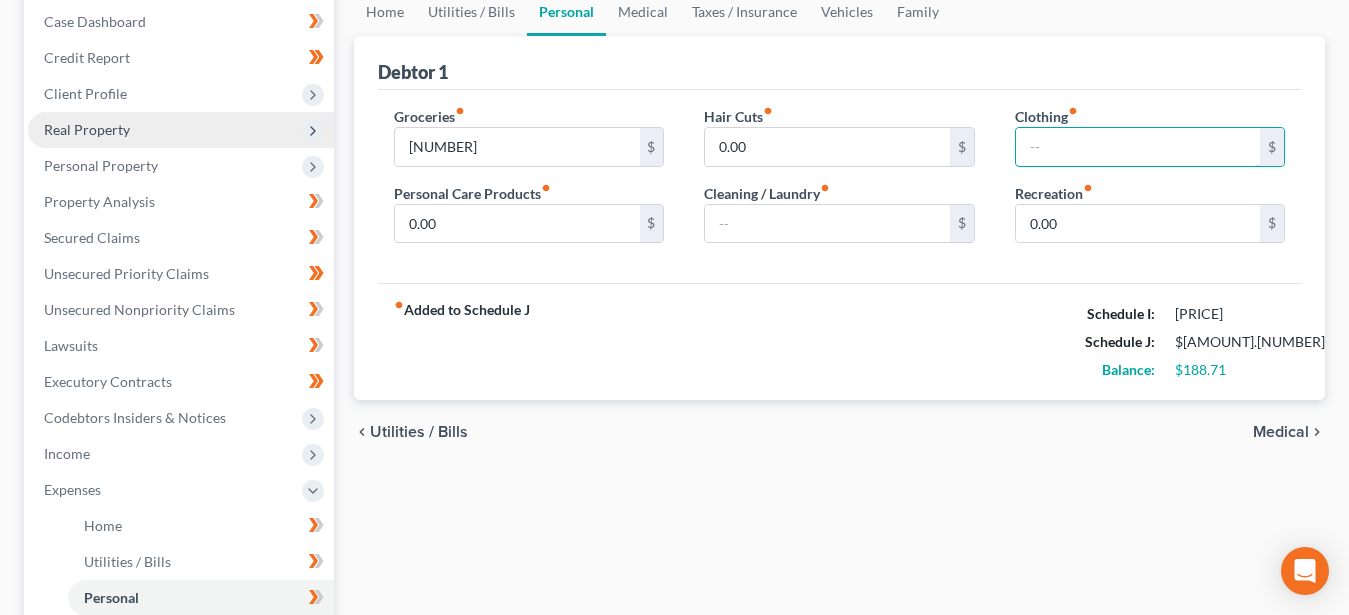 type 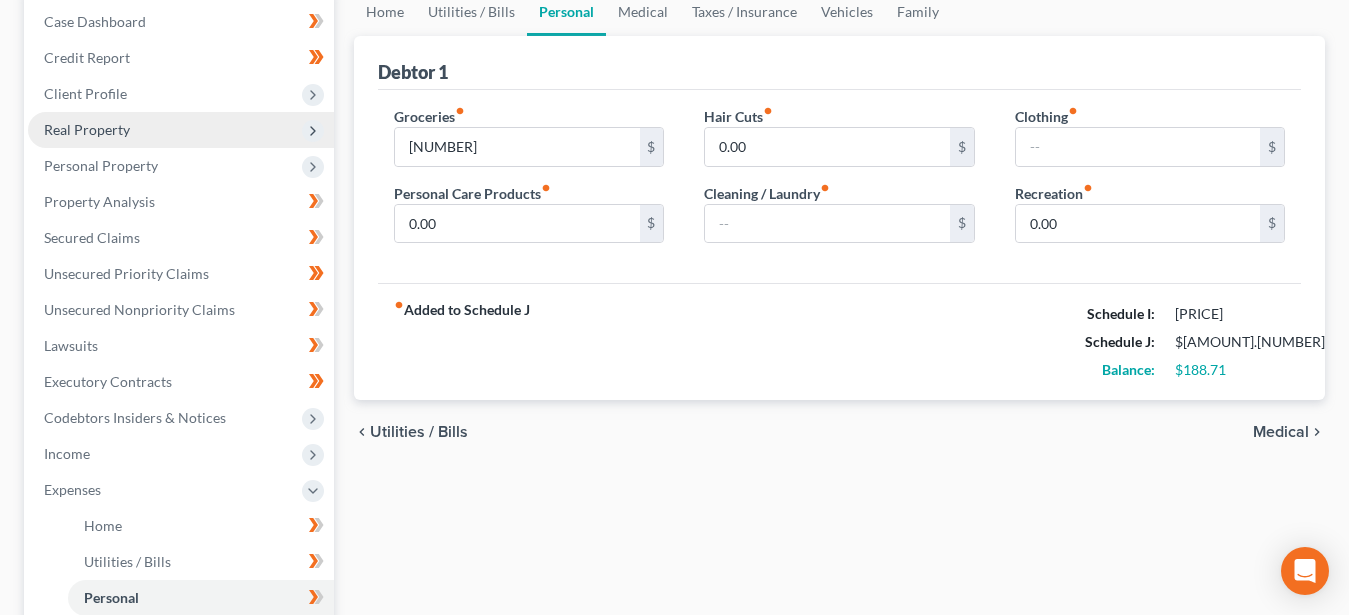 click on "Medical" at bounding box center (1281, 432) 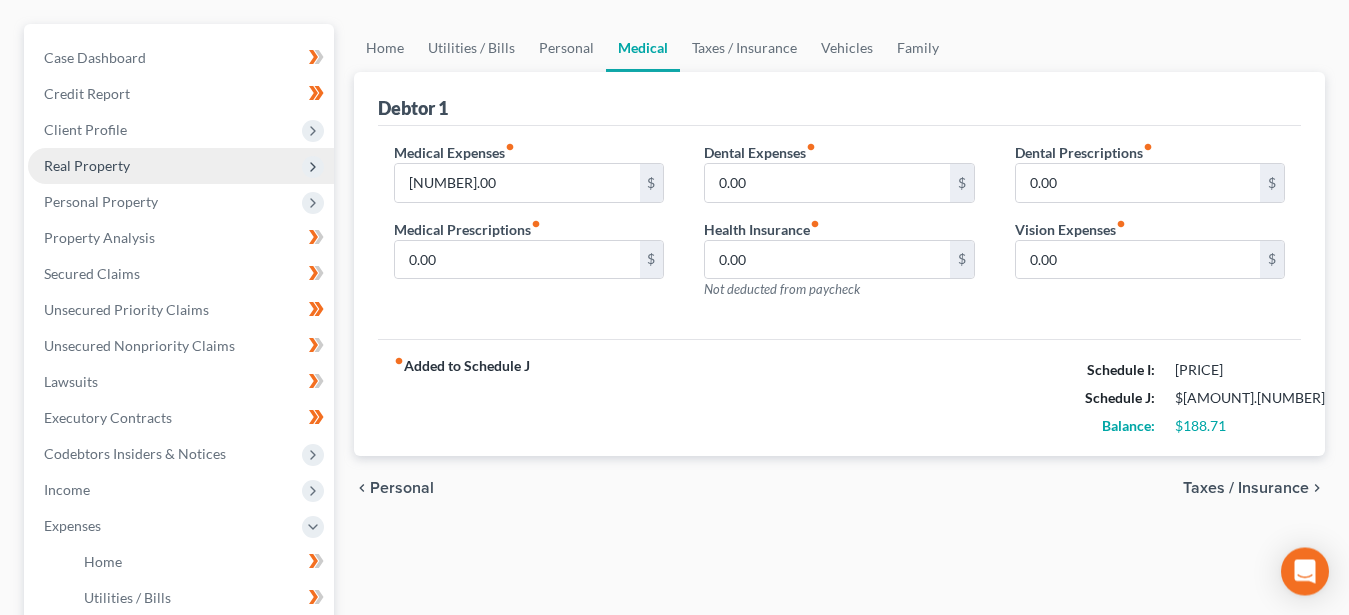 scroll, scrollTop: 204, scrollLeft: 0, axis: vertical 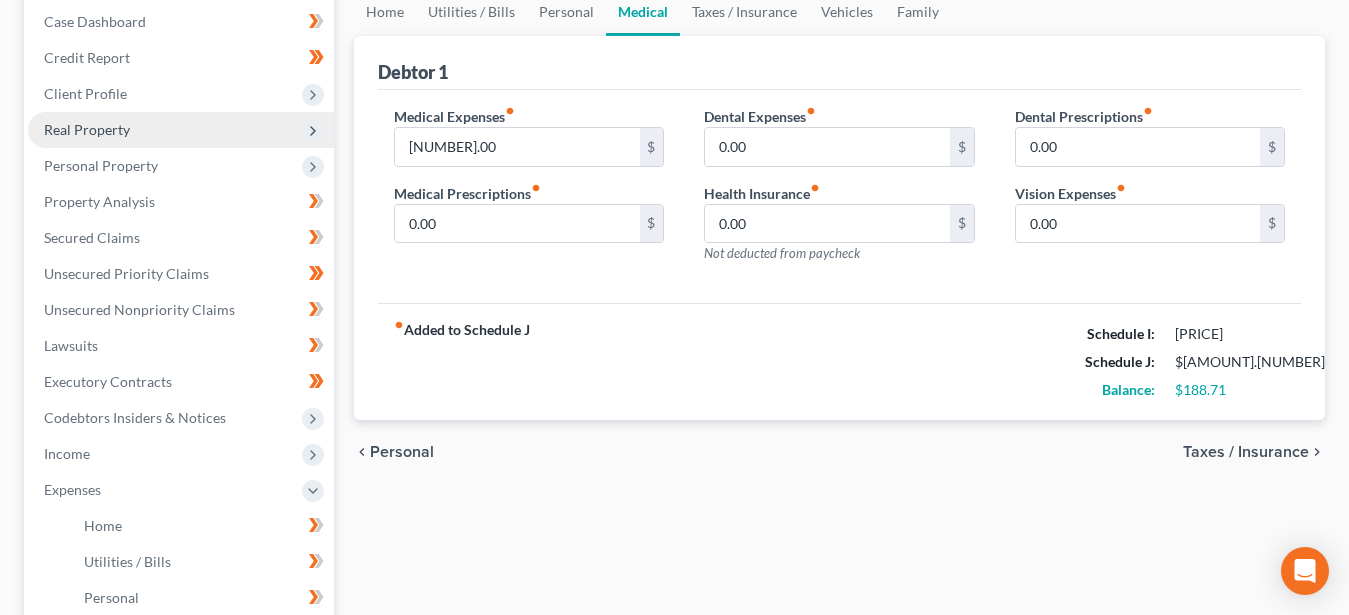 click on "Taxes / Insurance" at bounding box center [1246, 452] 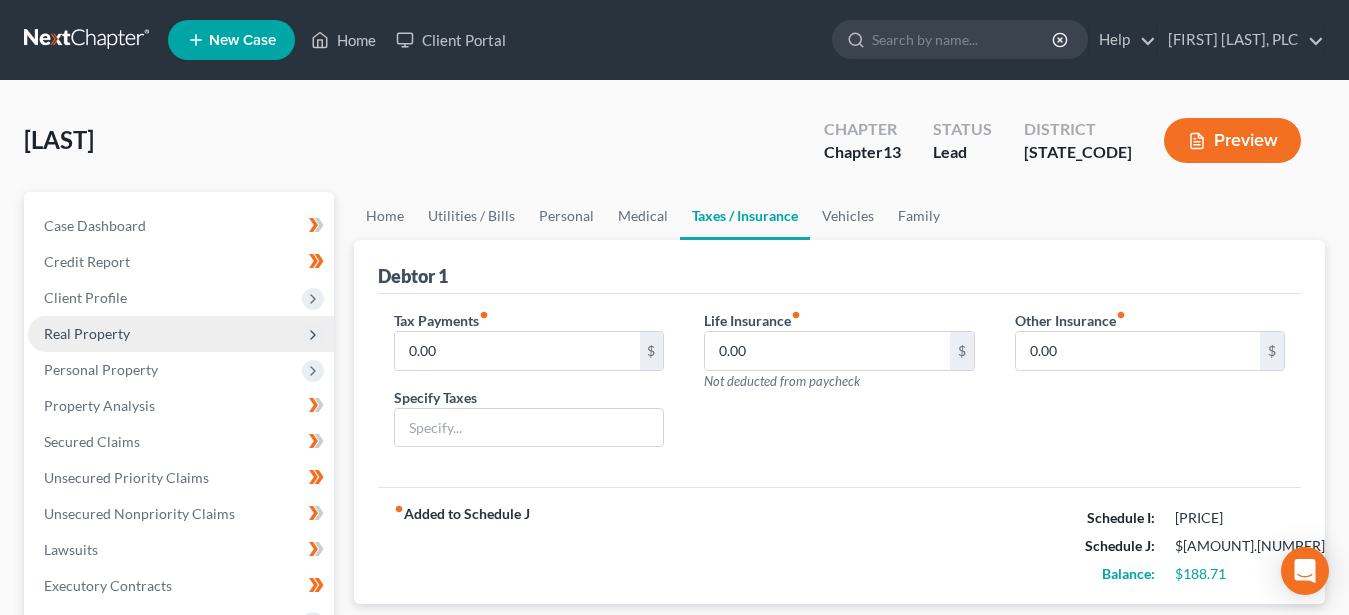 scroll, scrollTop: 102, scrollLeft: 0, axis: vertical 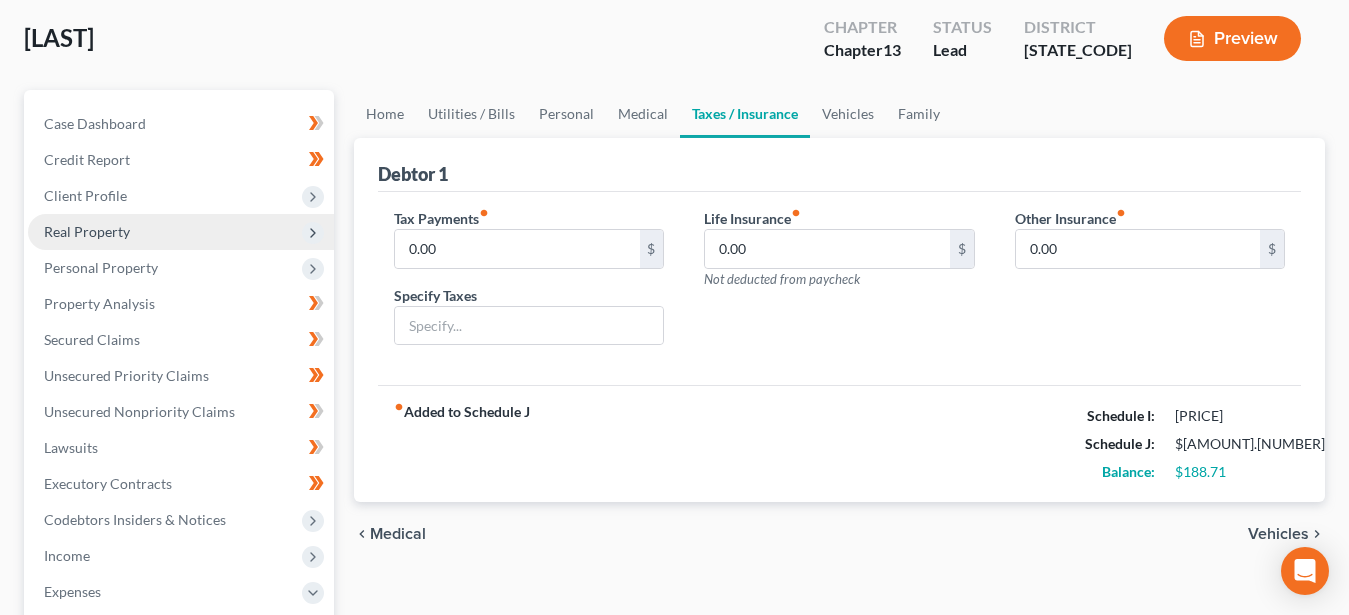 click on "Vehicles" at bounding box center (1278, 534) 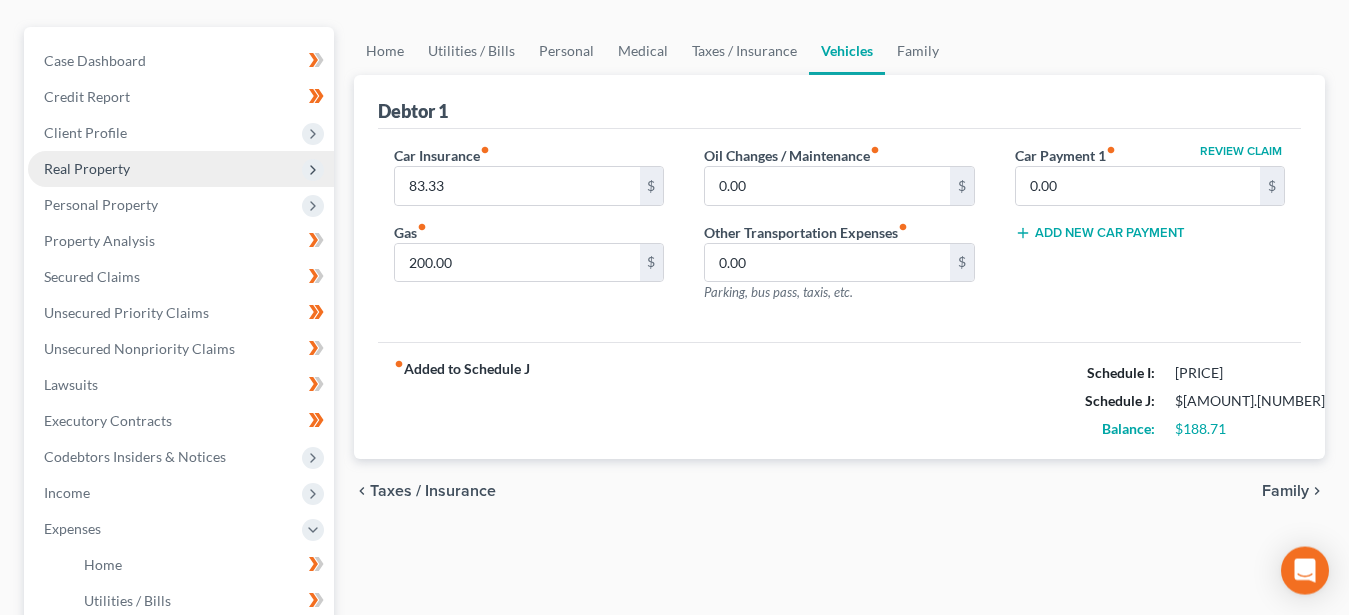 scroll, scrollTop: 102, scrollLeft: 0, axis: vertical 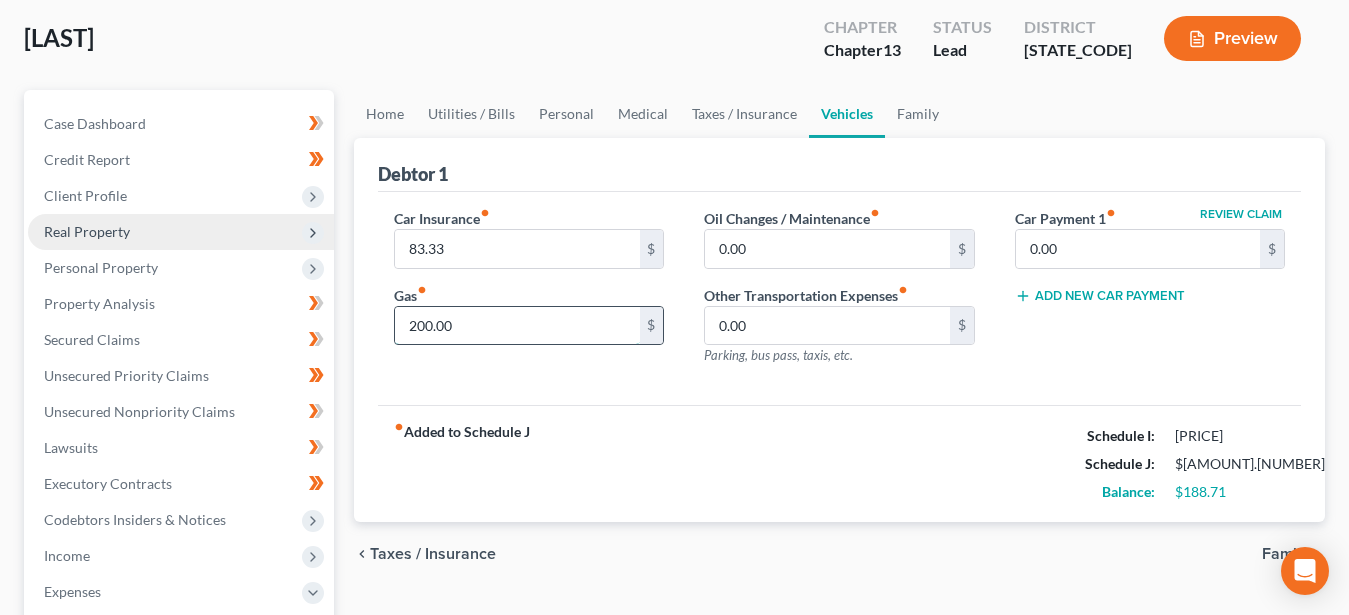 click on "200.00" at bounding box center [517, 326] 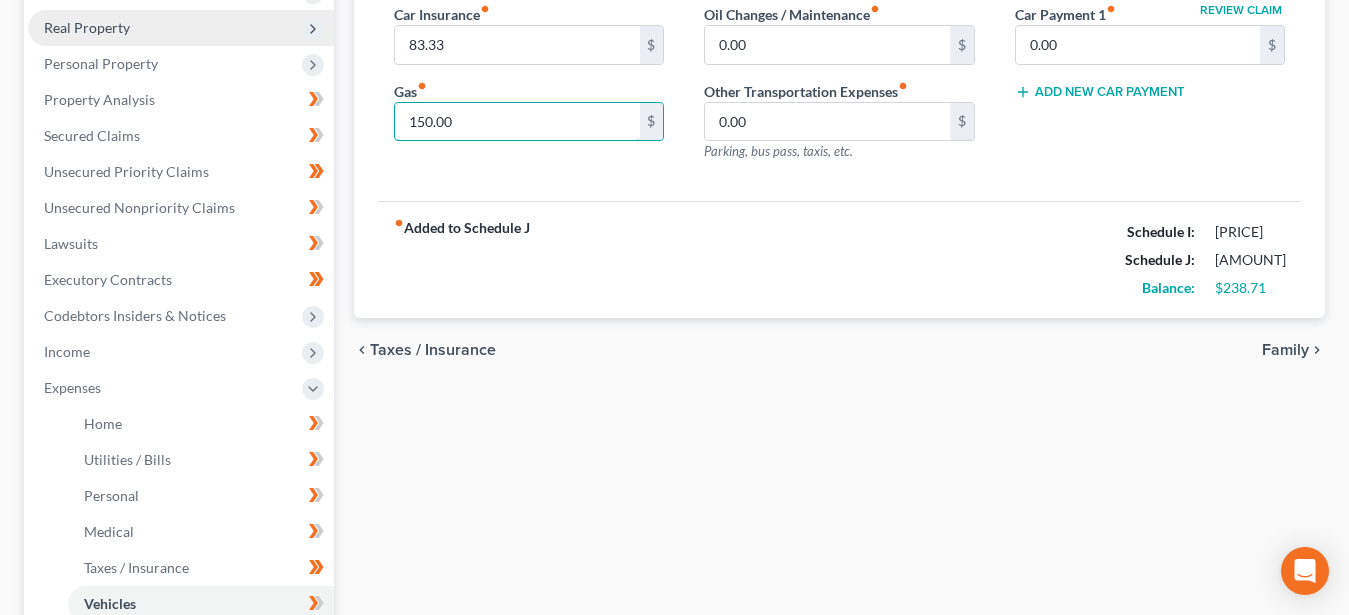scroll, scrollTop: 408, scrollLeft: 0, axis: vertical 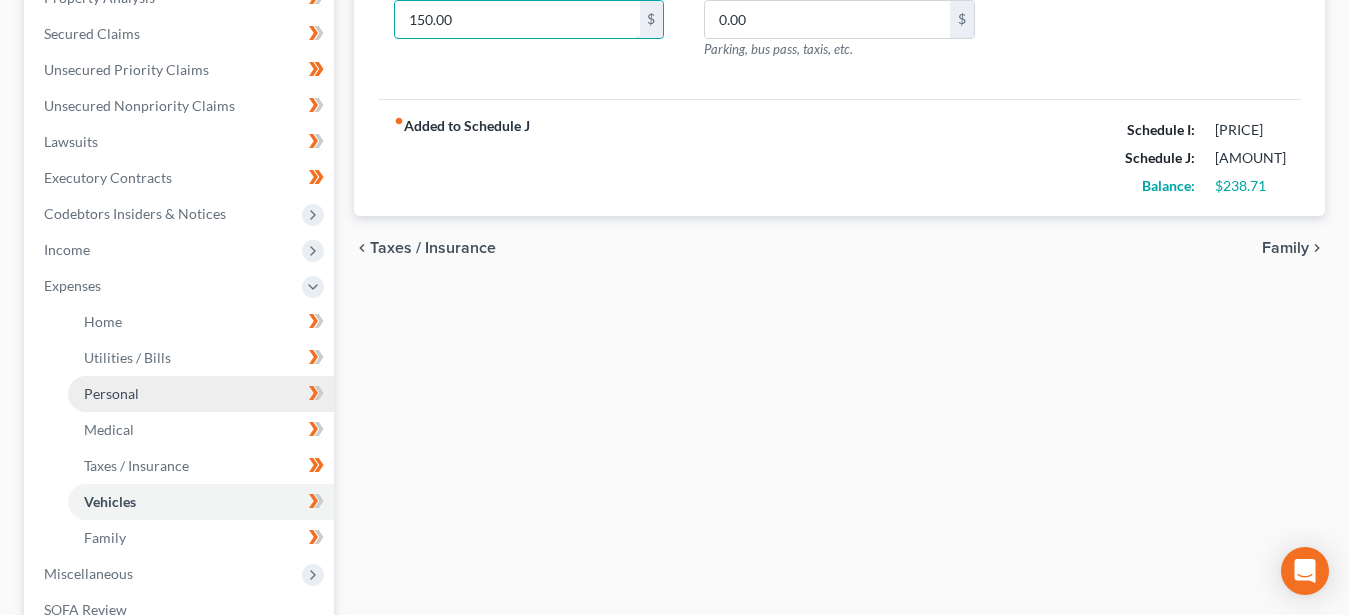 type on "150.00" 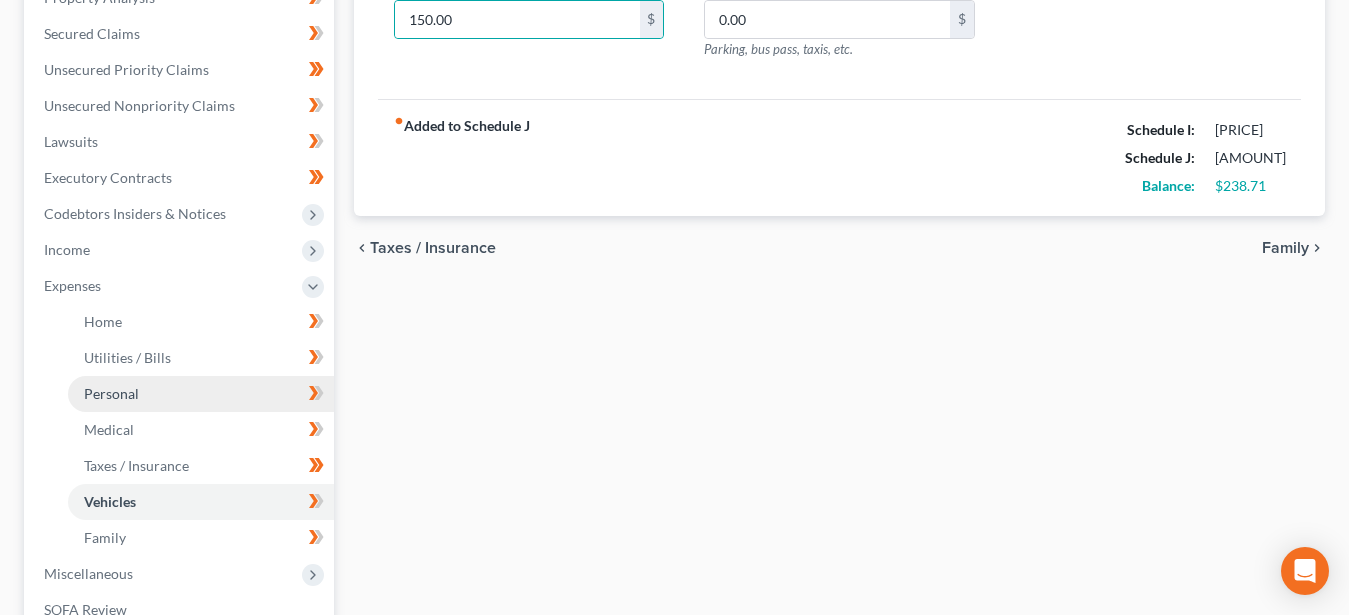 click on "Personal" at bounding box center [111, 393] 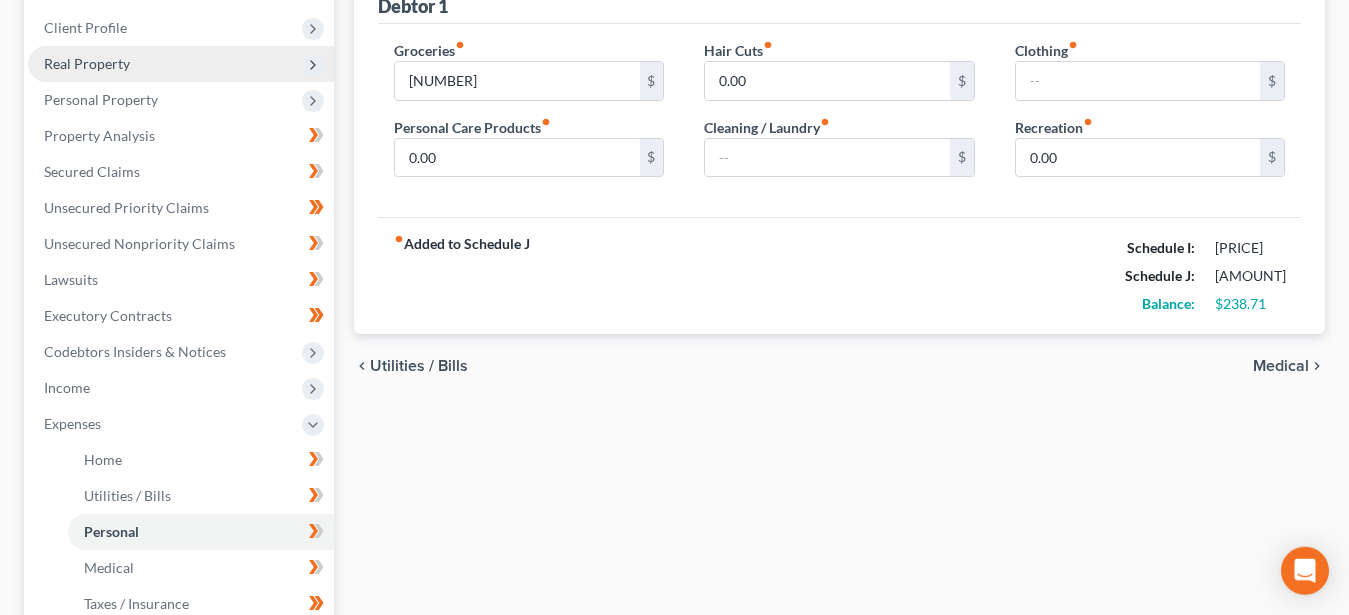 scroll, scrollTop: 306, scrollLeft: 0, axis: vertical 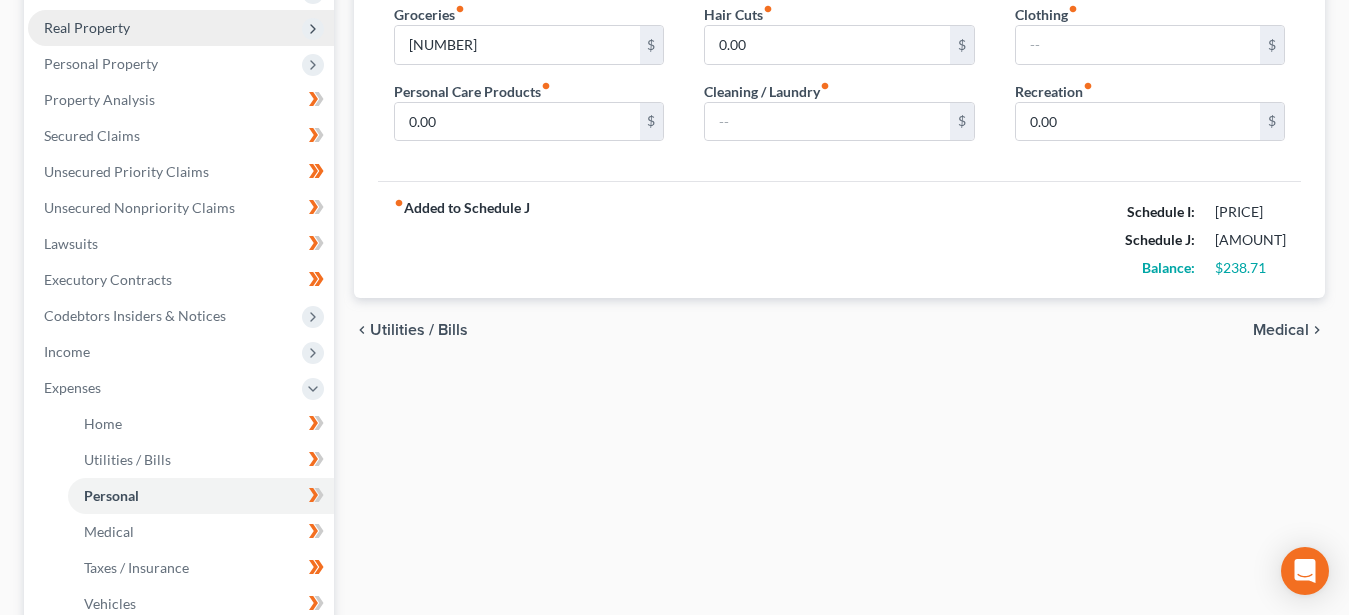 click on "Utilities / Bills" at bounding box center [419, 330] 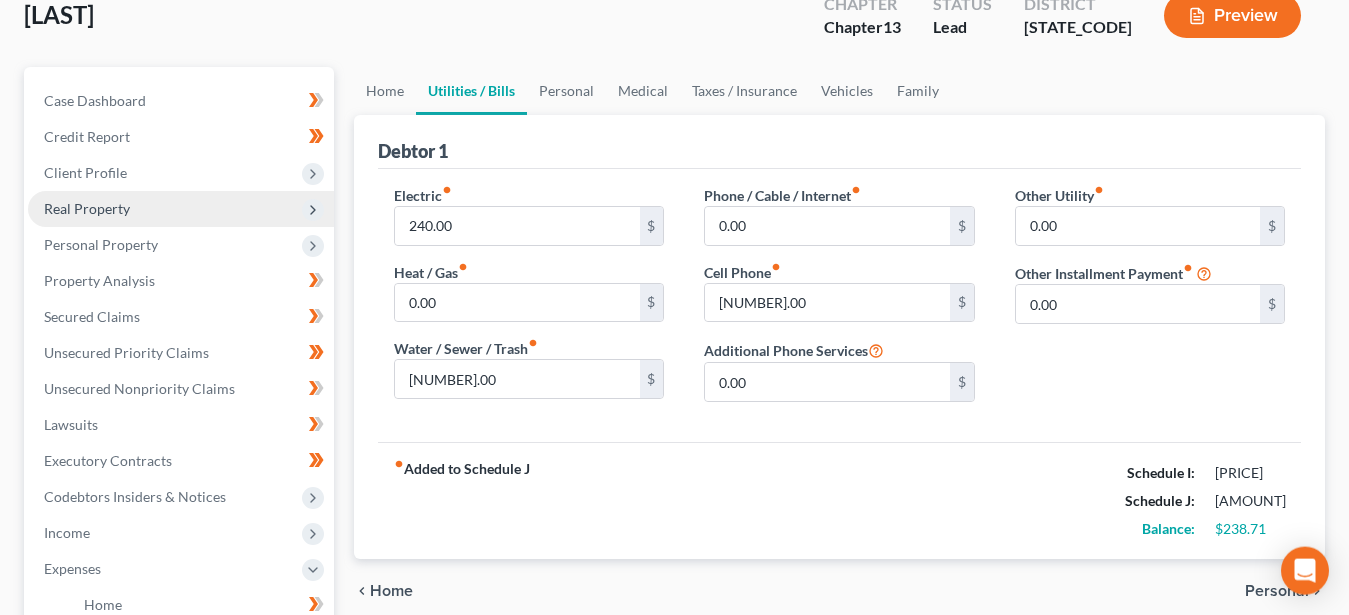 scroll, scrollTop: 204, scrollLeft: 0, axis: vertical 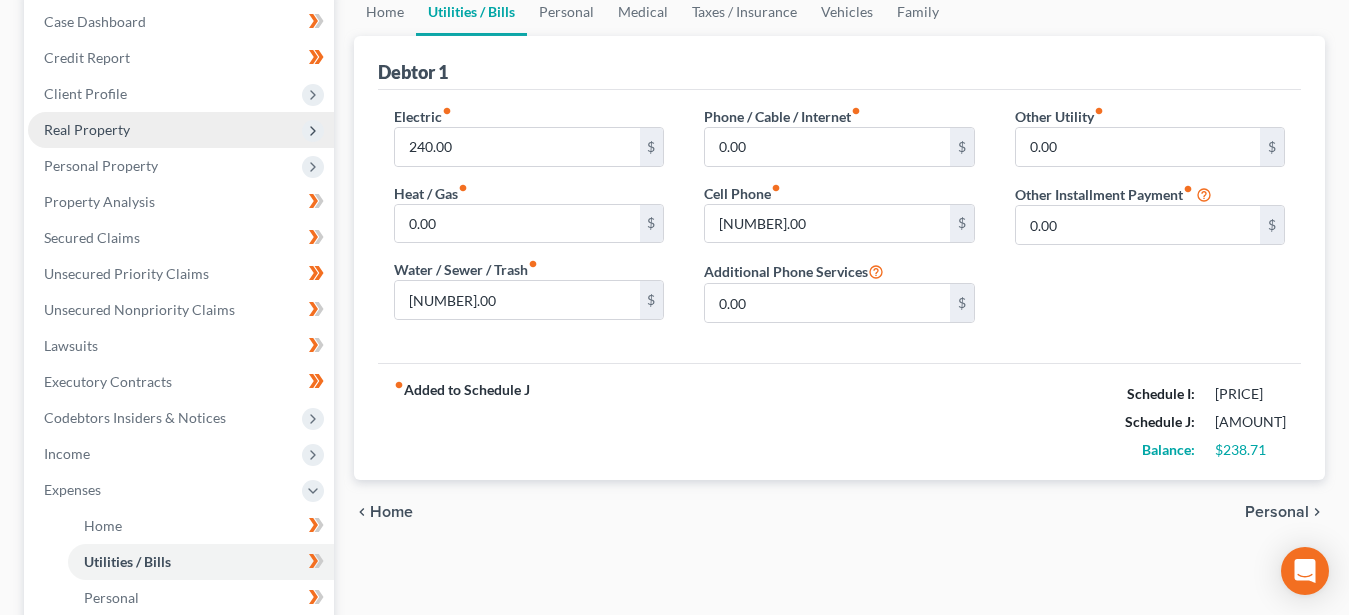 click on "Personal" at bounding box center (1277, 512) 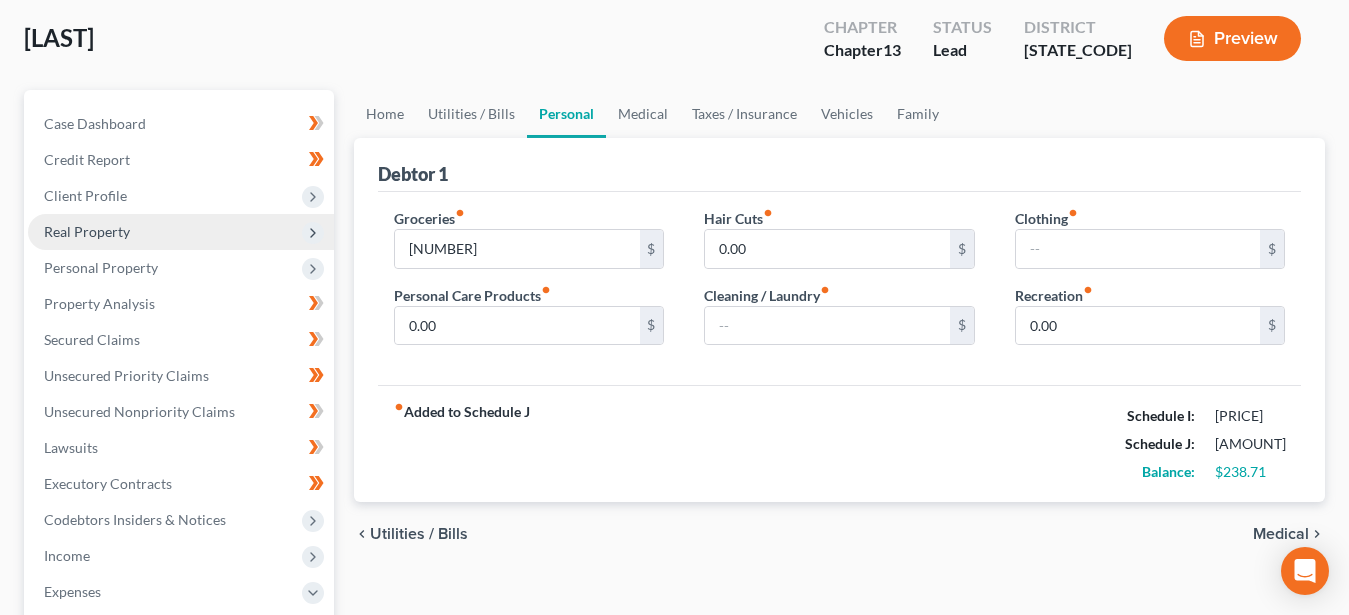 scroll, scrollTop: 204, scrollLeft: 0, axis: vertical 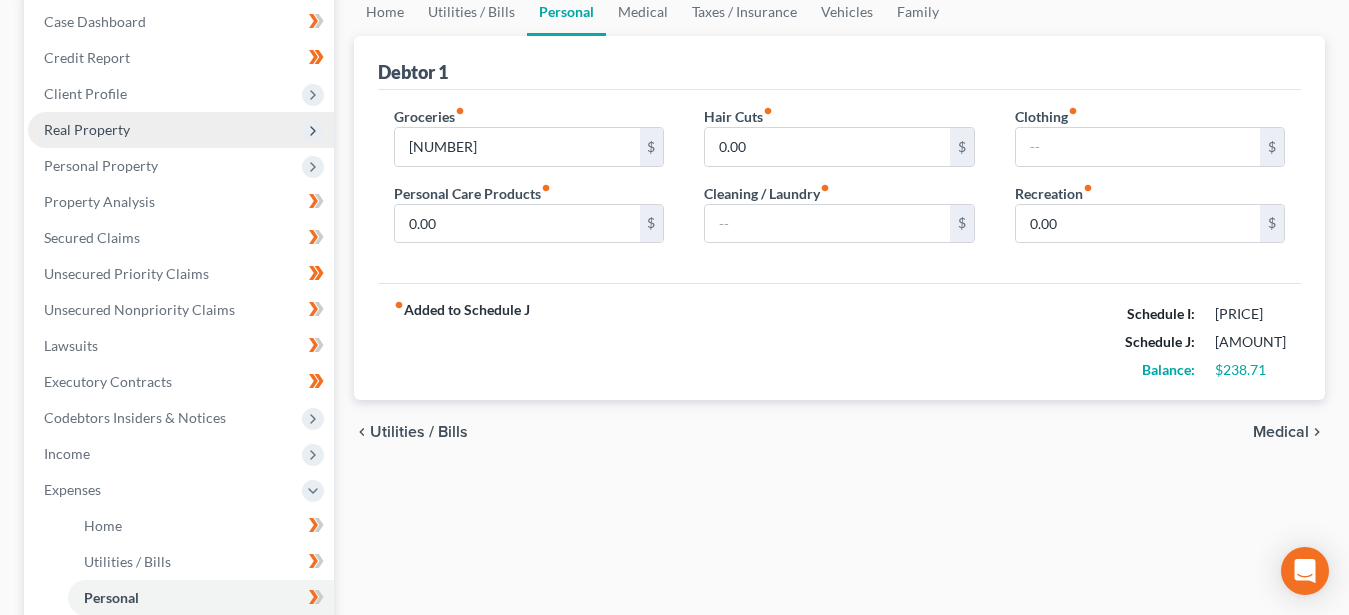 click on "Medical" at bounding box center [1281, 432] 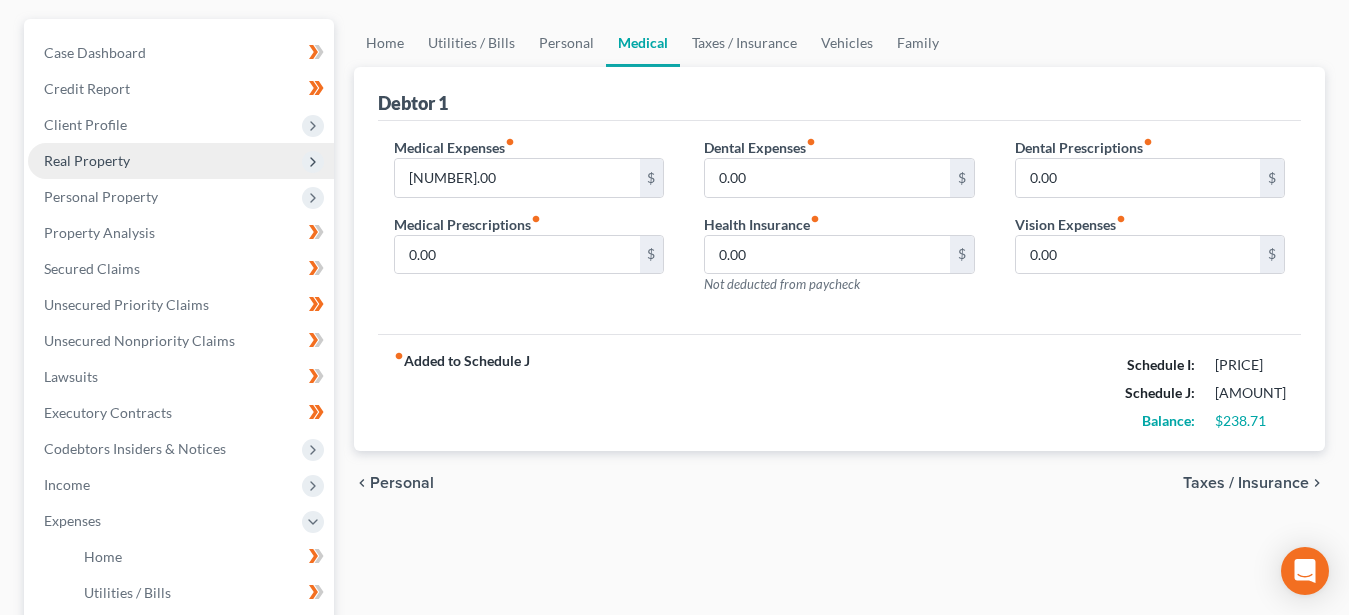 scroll, scrollTop: 306, scrollLeft: 0, axis: vertical 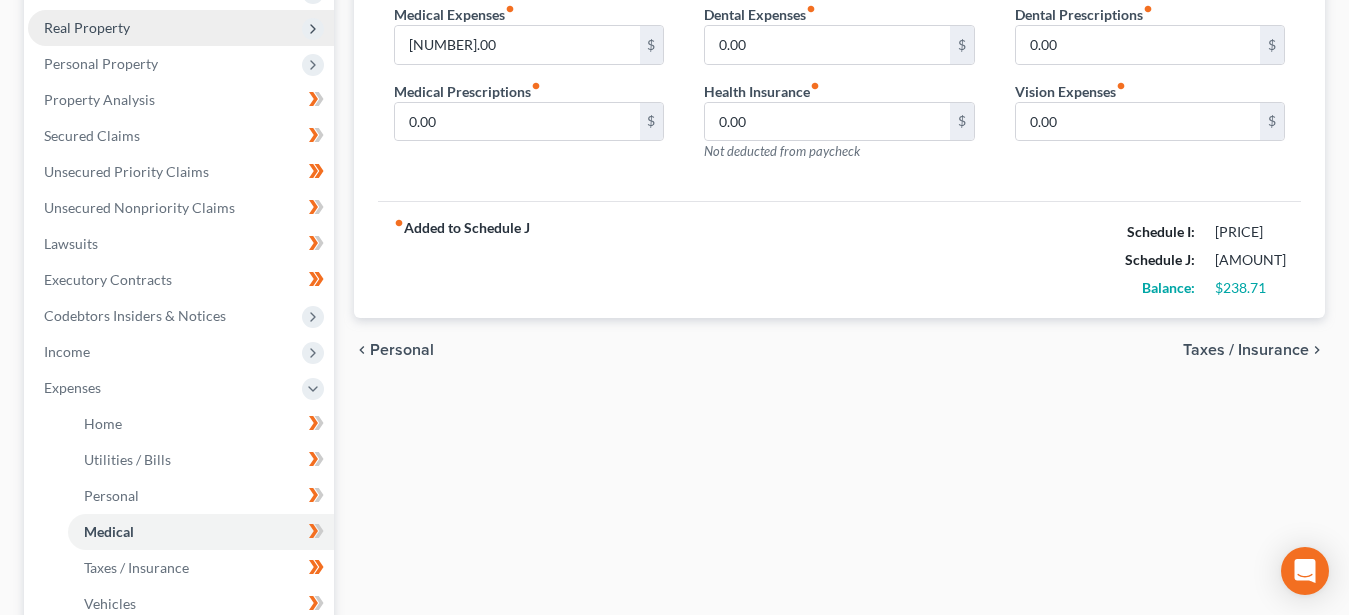 click on "Taxes / Insurance" at bounding box center [1246, 350] 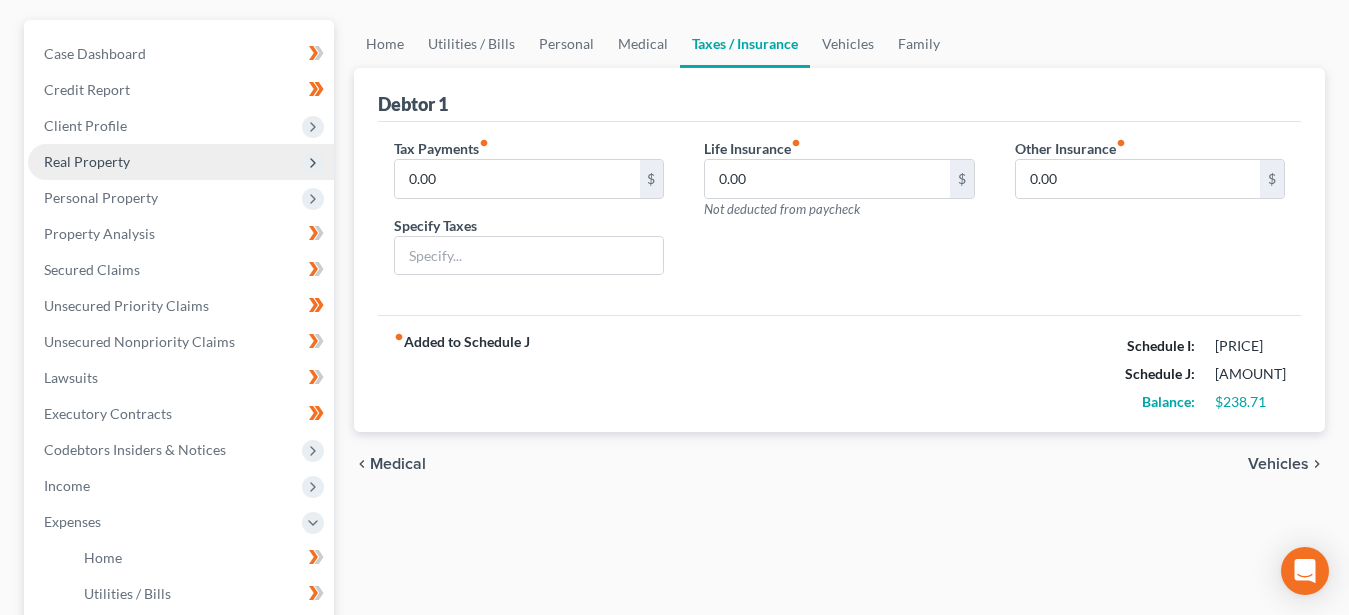 scroll, scrollTop: 204, scrollLeft: 0, axis: vertical 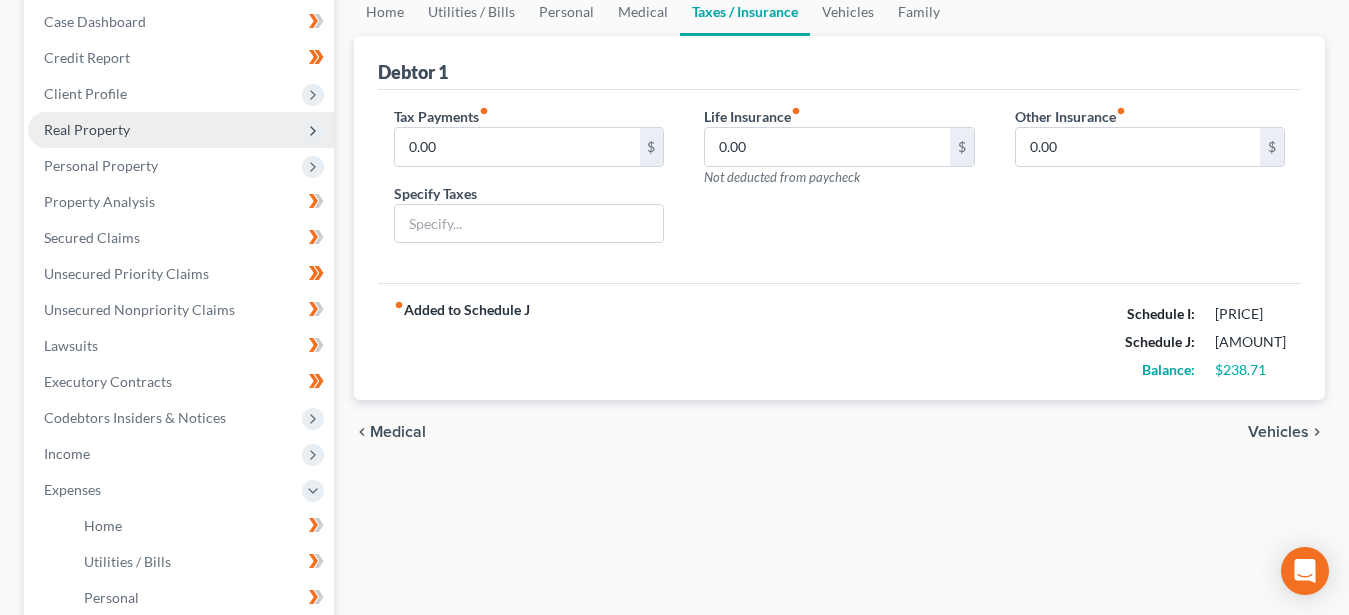 click on "Vehicles" at bounding box center (1278, 432) 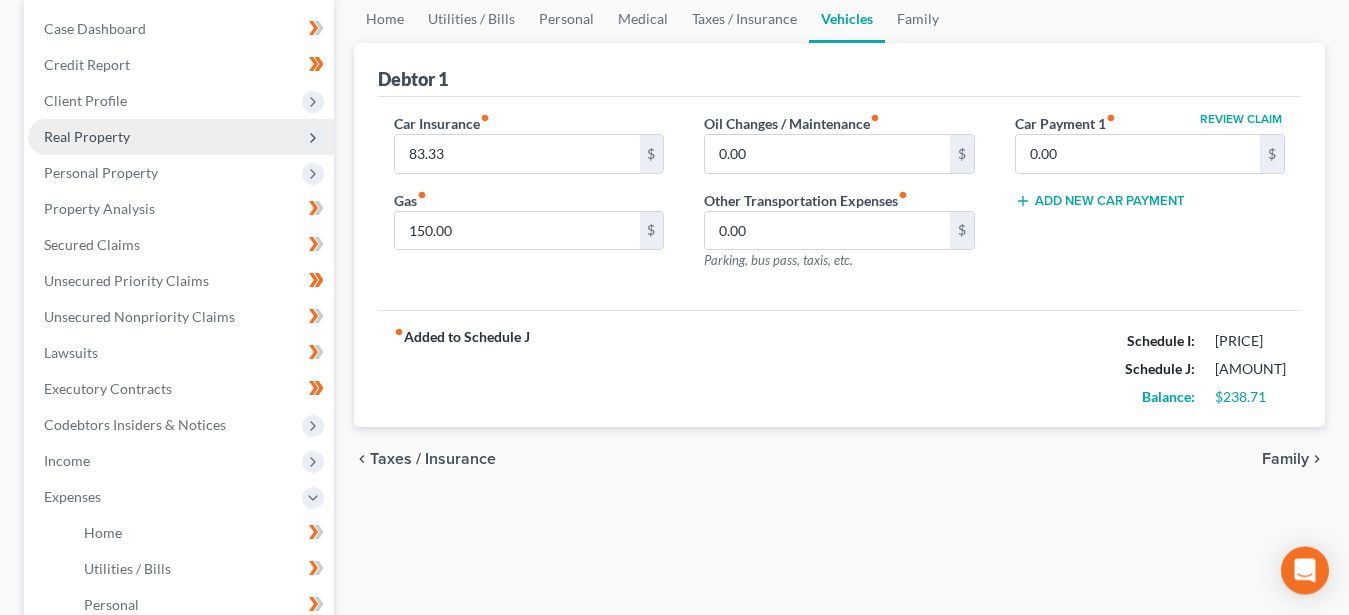 scroll, scrollTop: 204, scrollLeft: 0, axis: vertical 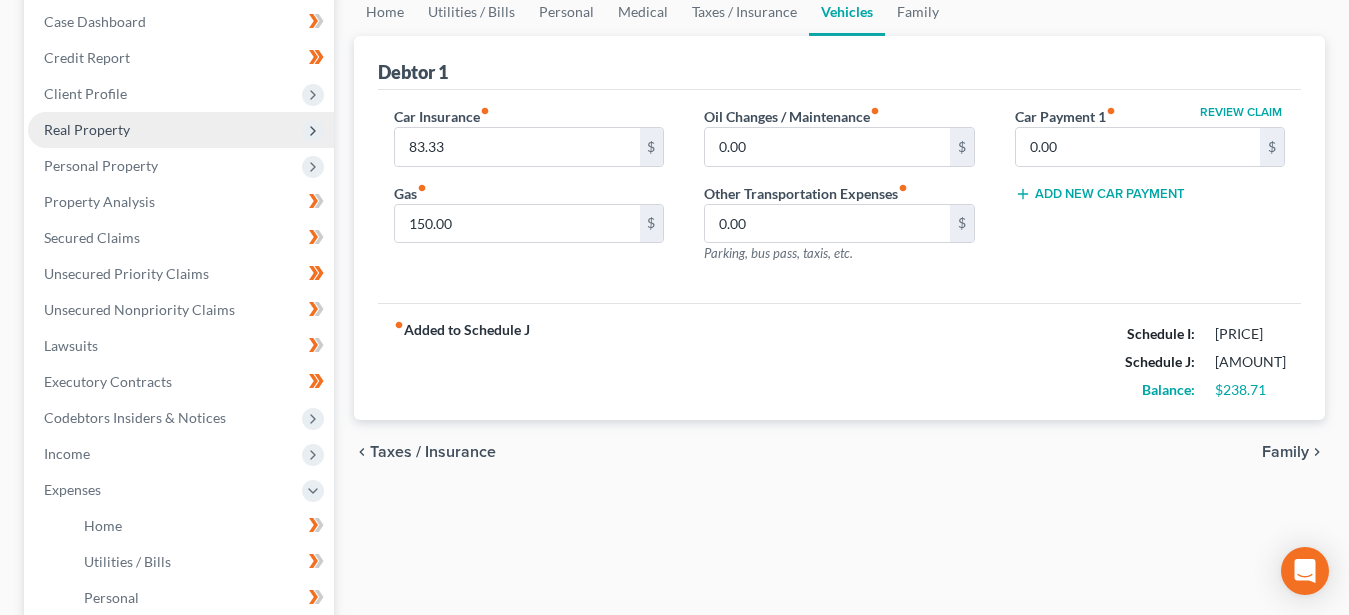 click on "Family" at bounding box center (1285, 452) 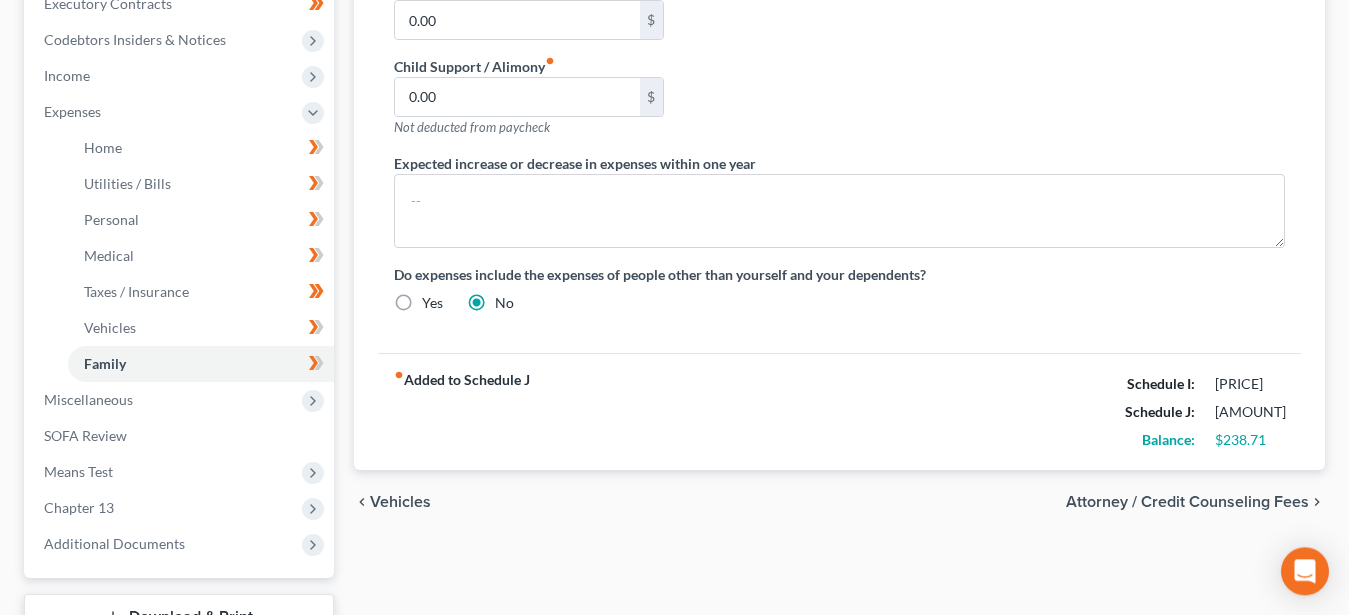 scroll, scrollTop: 714, scrollLeft: 0, axis: vertical 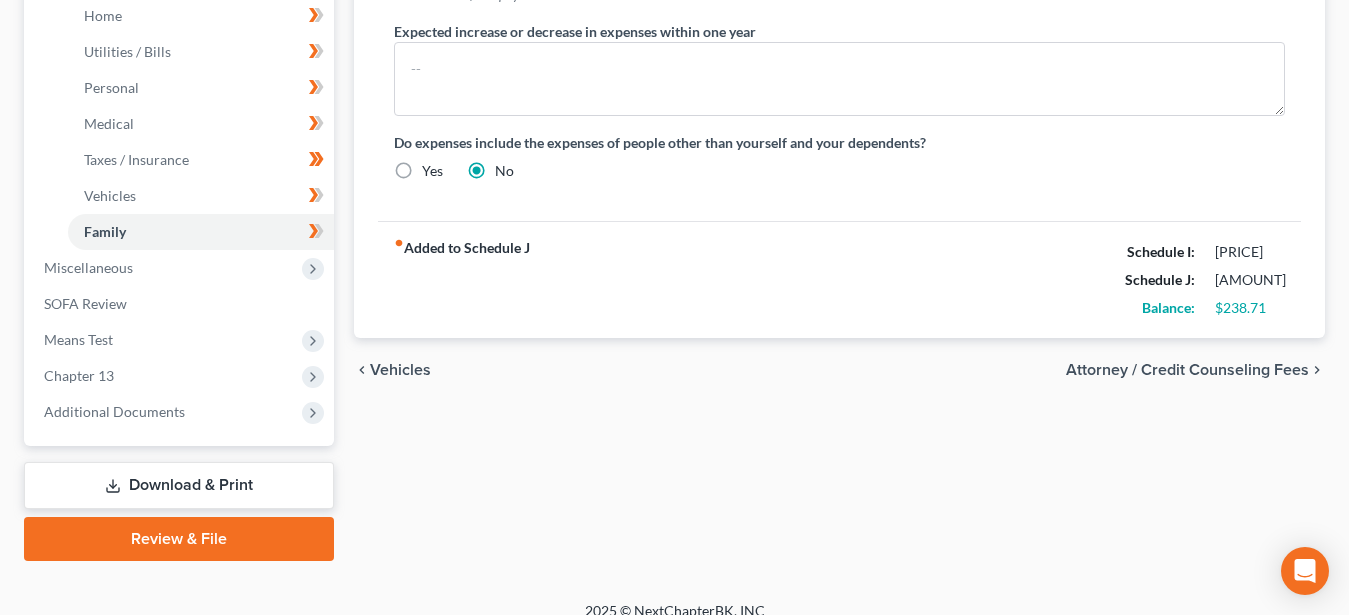 click on "Vehicles" at bounding box center (400, 370) 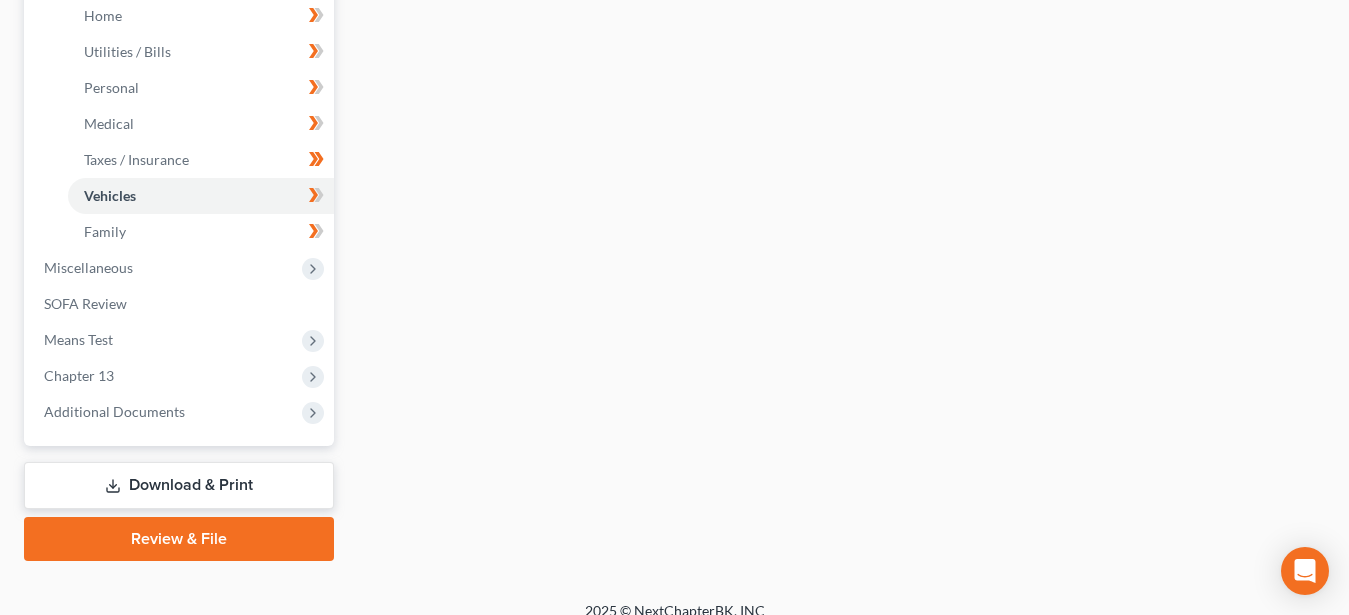 scroll, scrollTop: 0, scrollLeft: 0, axis: both 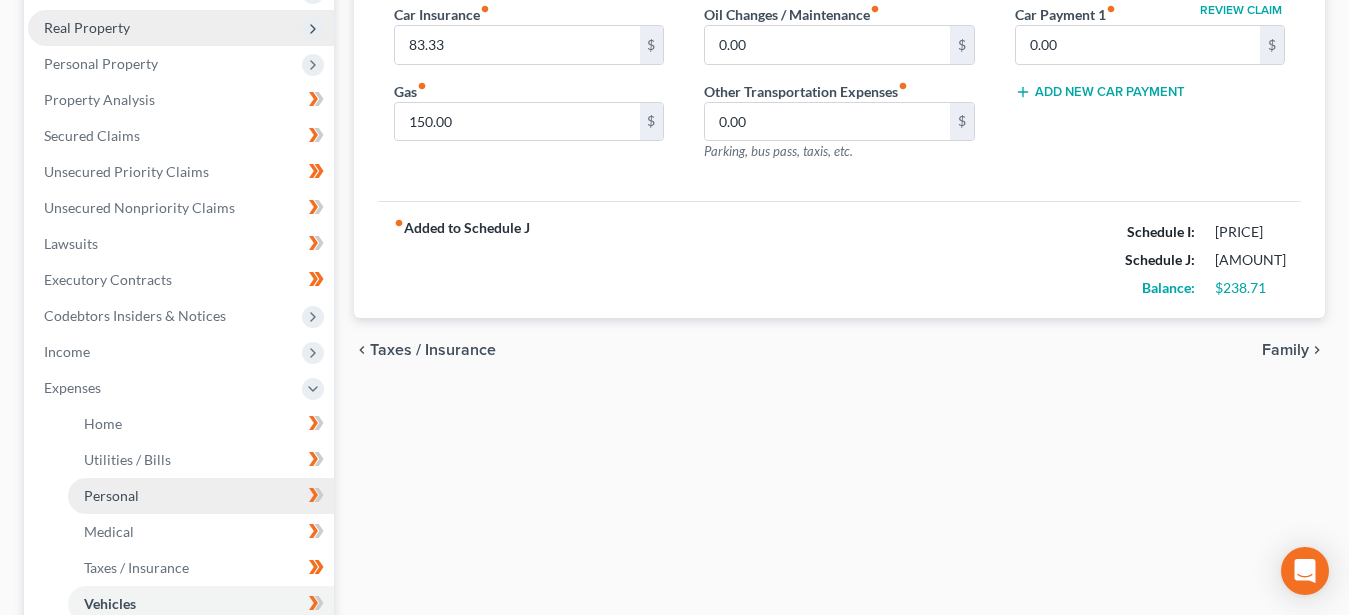 click on "Personal" at bounding box center [201, 496] 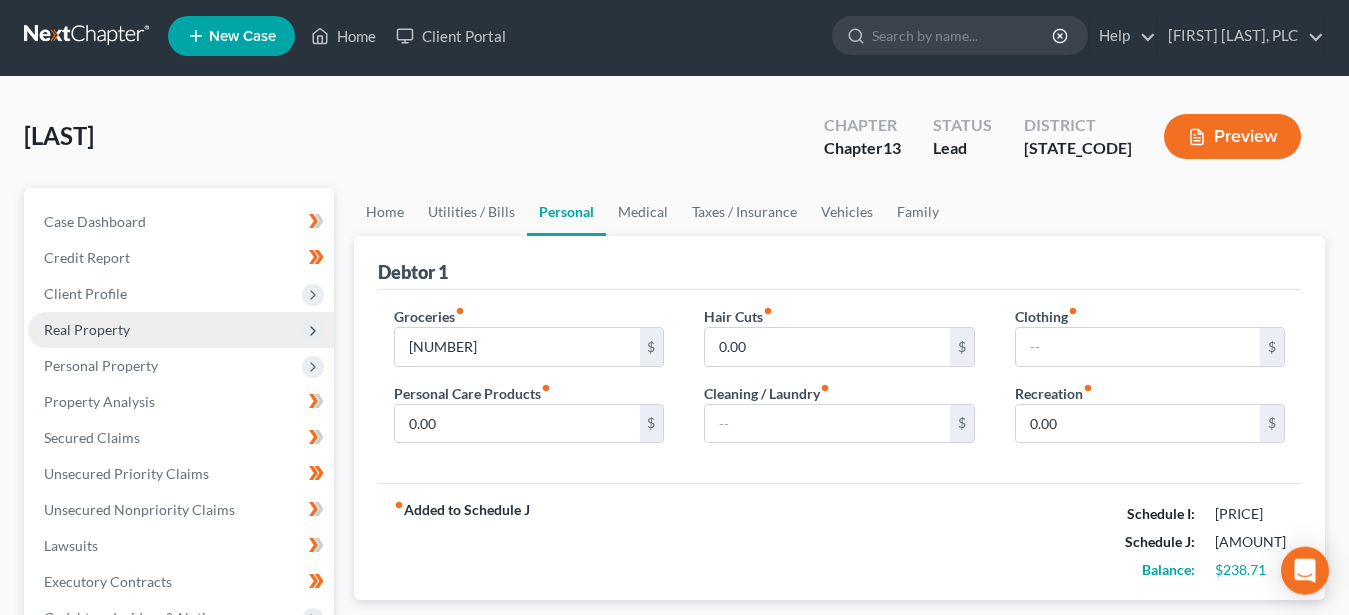 scroll, scrollTop: 0, scrollLeft: 0, axis: both 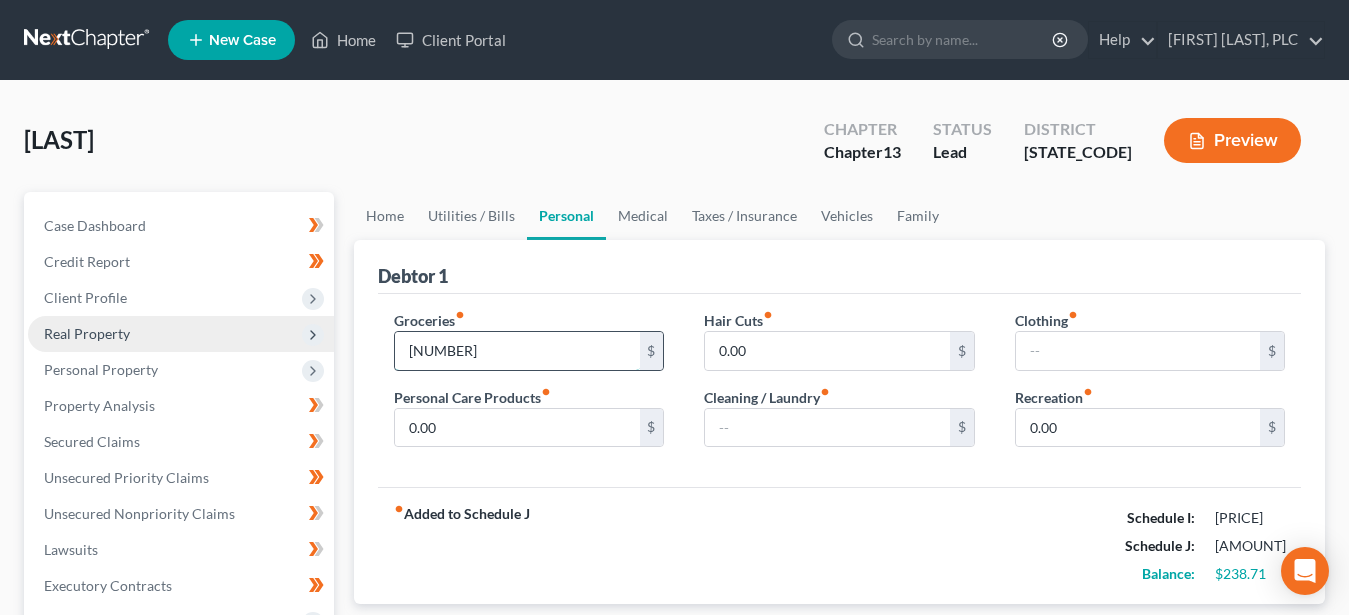 click on "[NUMBER]" at bounding box center (517, 351) 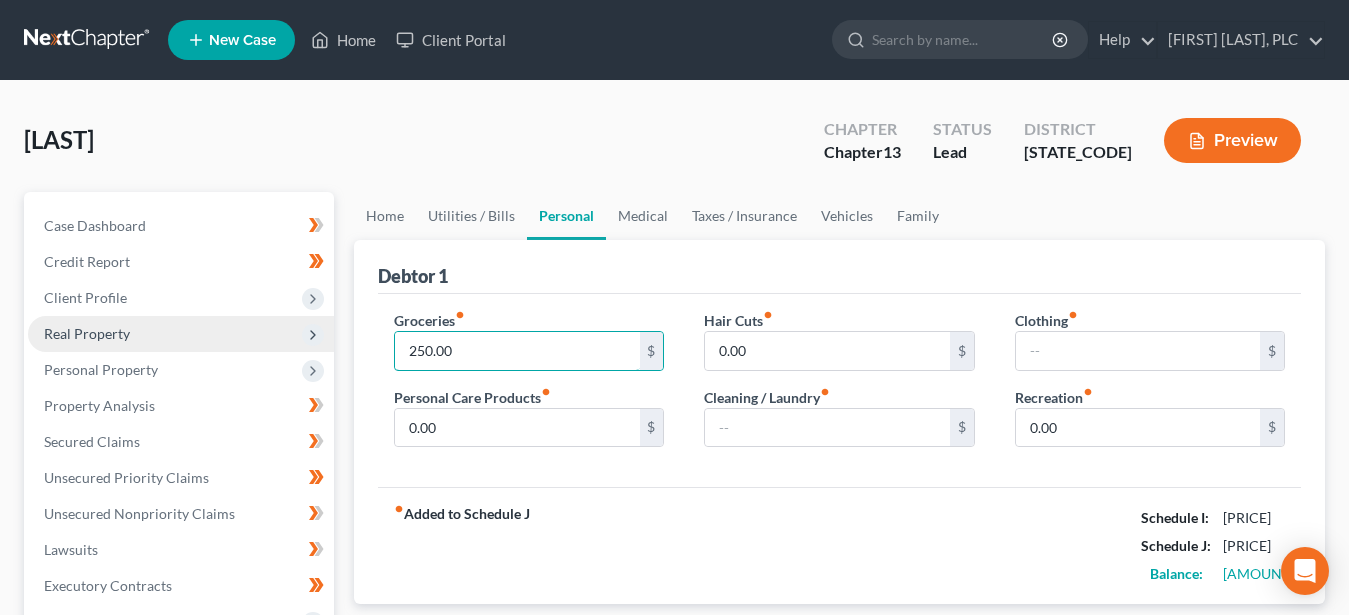 type on "250.00" 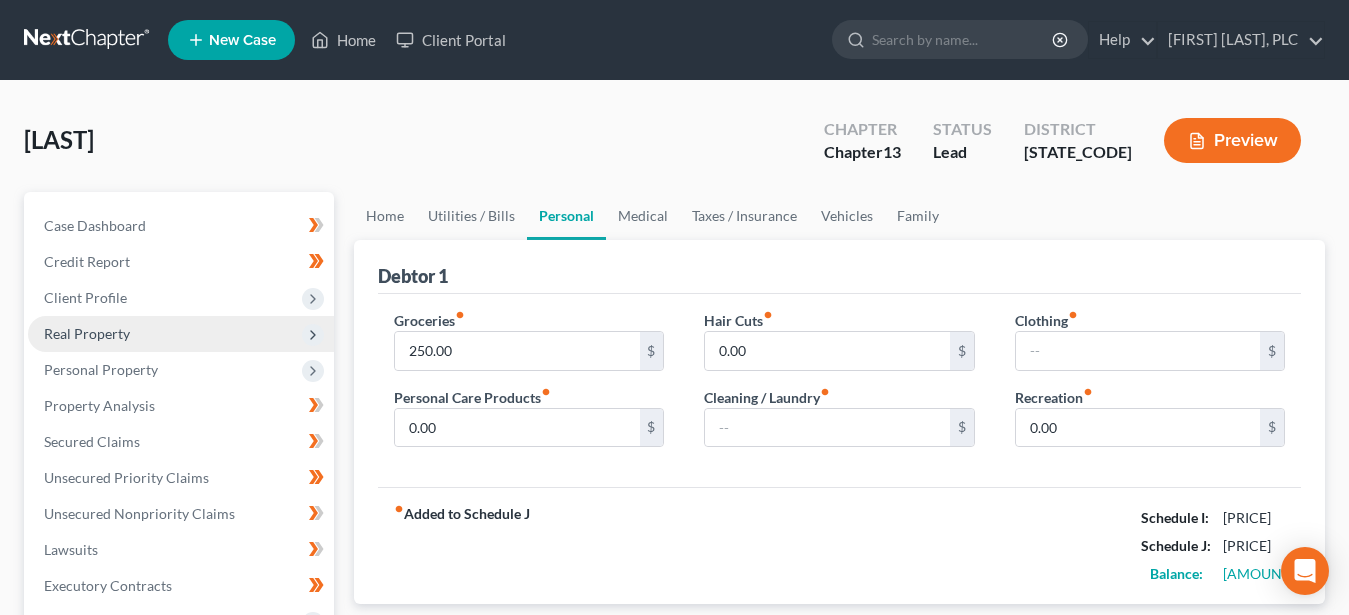 click on "fiber_manual_record  Added to Schedule J Schedule I: $1,668.00 Schedule J: $1,379.29 Balance: $288.71" at bounding box center [839, 545] 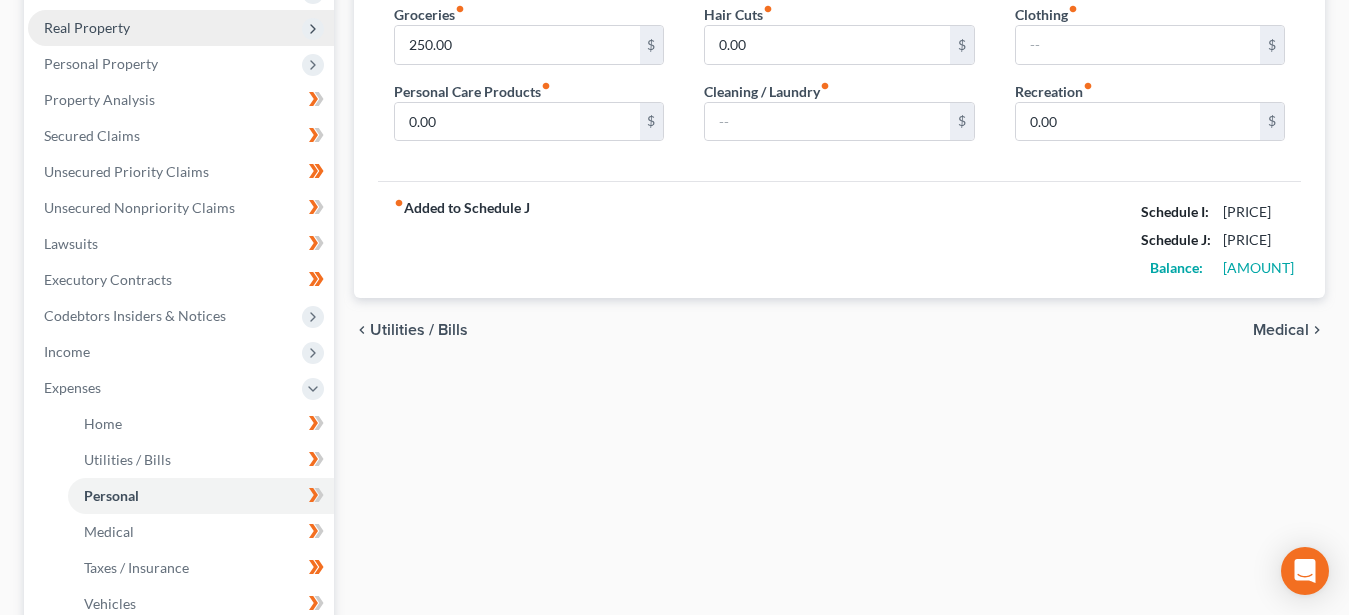 scroll, scrollTop: 0, scrollLeft: 0, axis: both 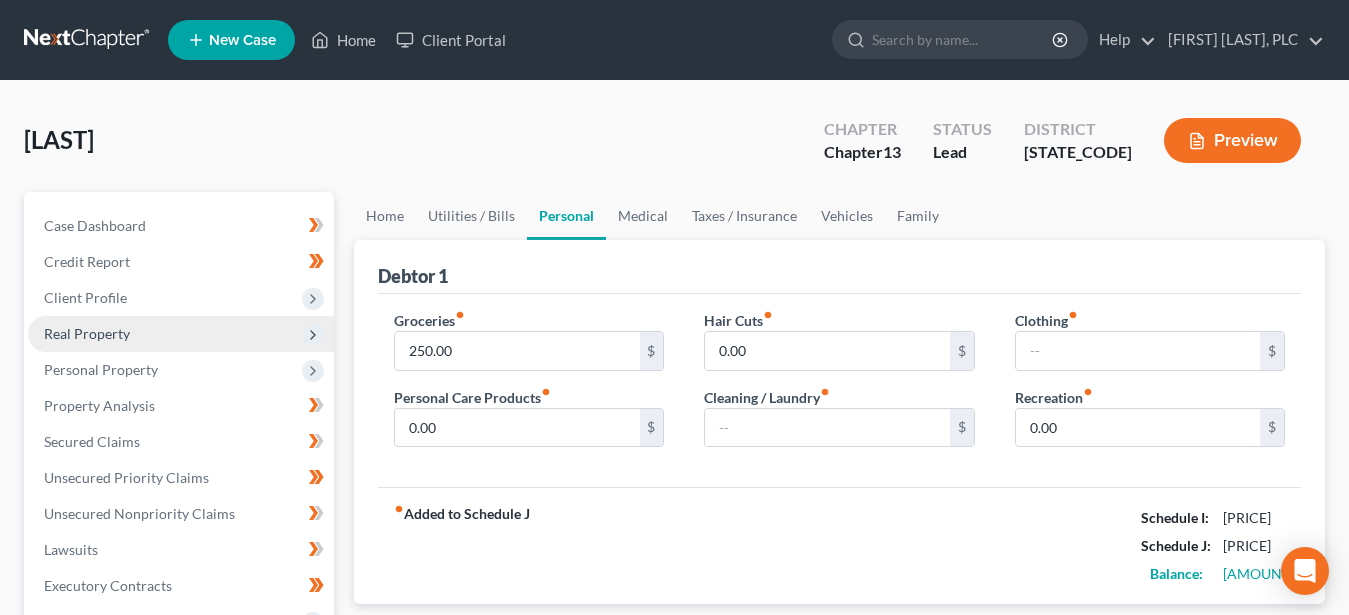 click on "Preview" at bounding box center [1232, 140] 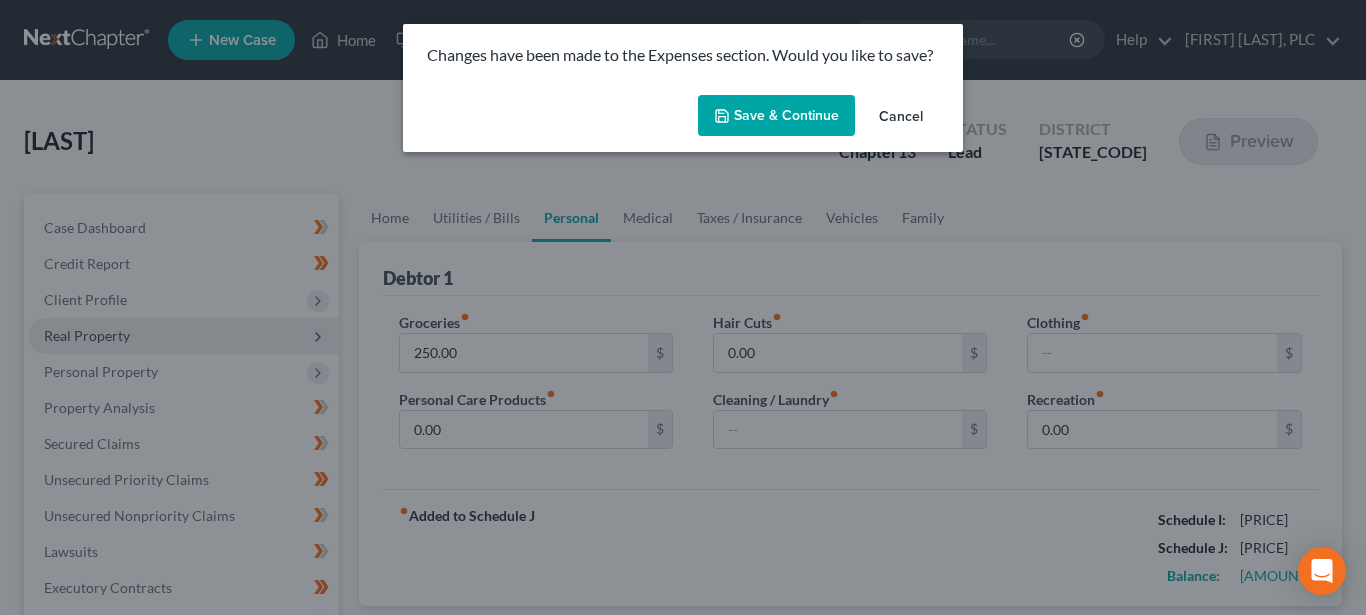 click on "Save & Continue" at bounding box center [776, 116] 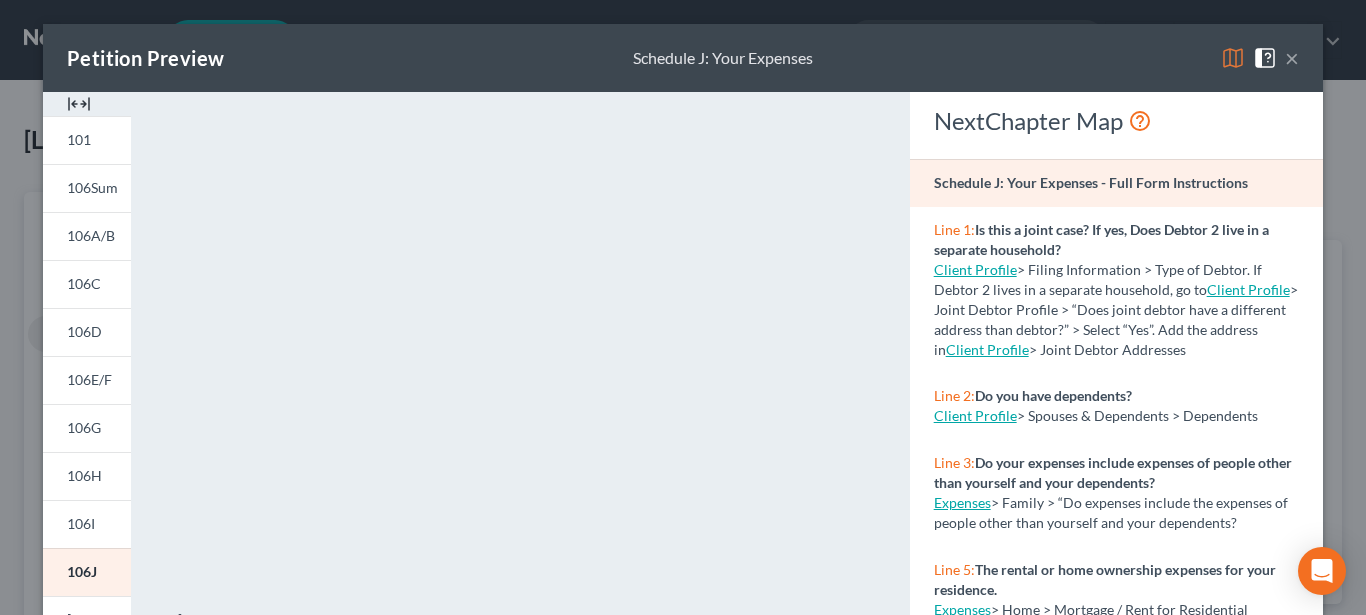 drag, startPoint x: 1285, startPoint y: 53, endPoint x: 1266, endPoint y: 65, distance: 22.472204 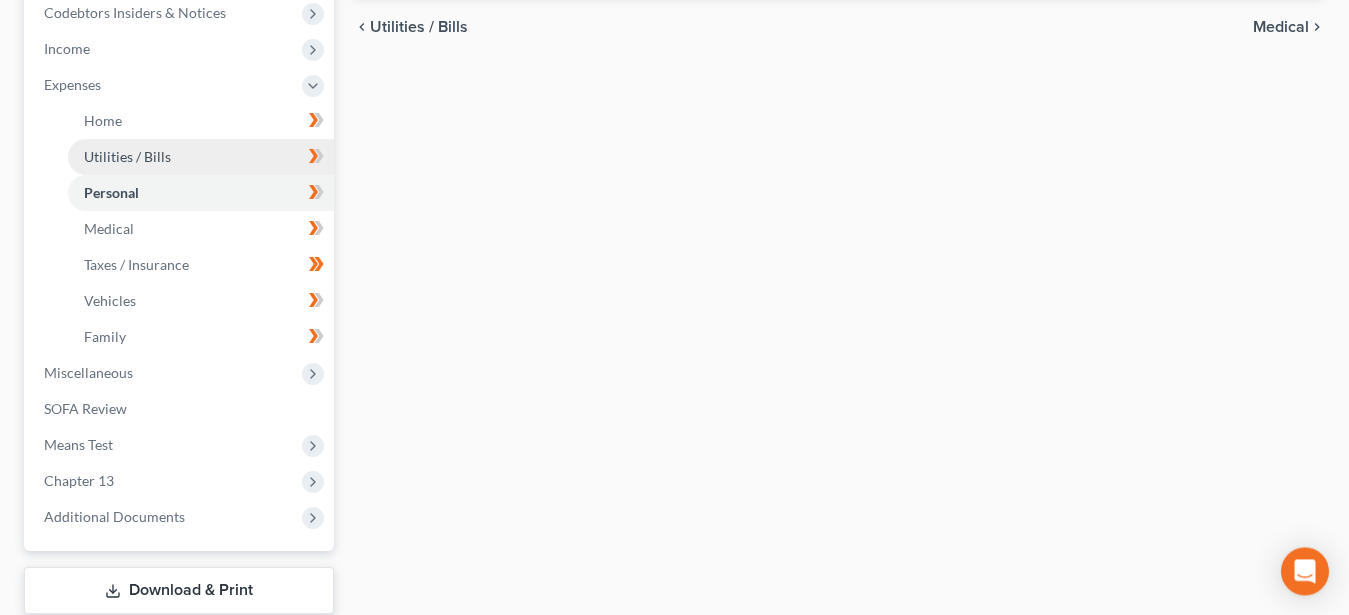 scroll, scrollTop: 530, scrollLeft: 0, axis: vertical 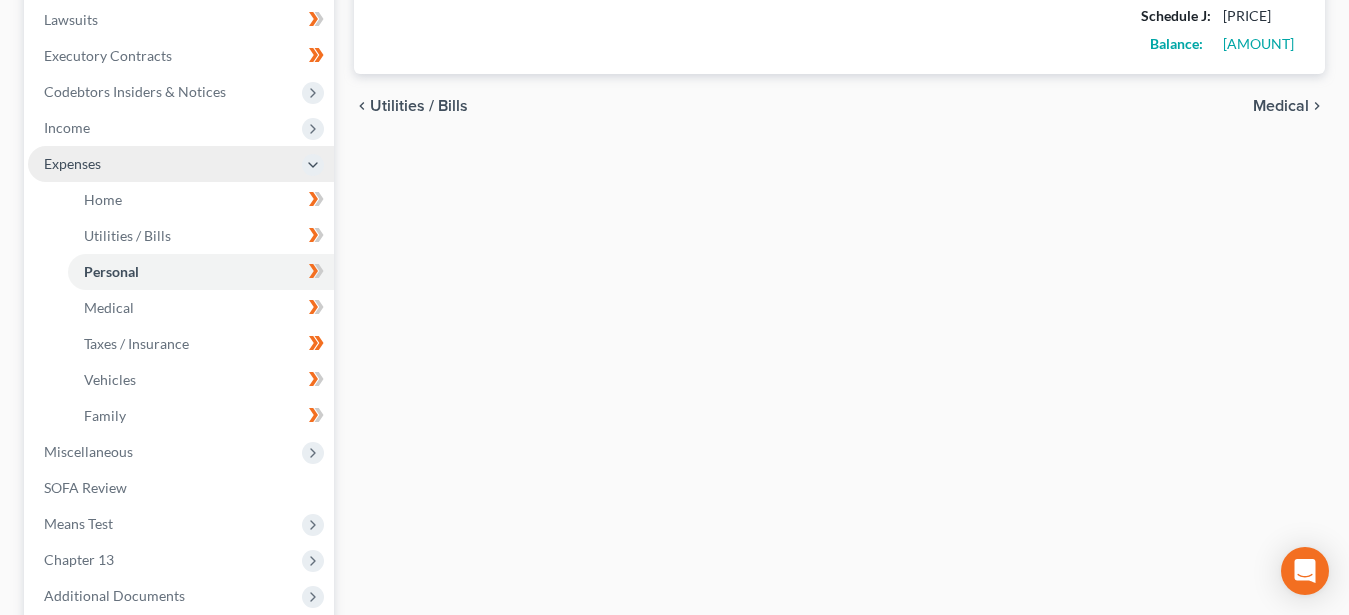 click on "Expenses" at bounding box center (72, 163) 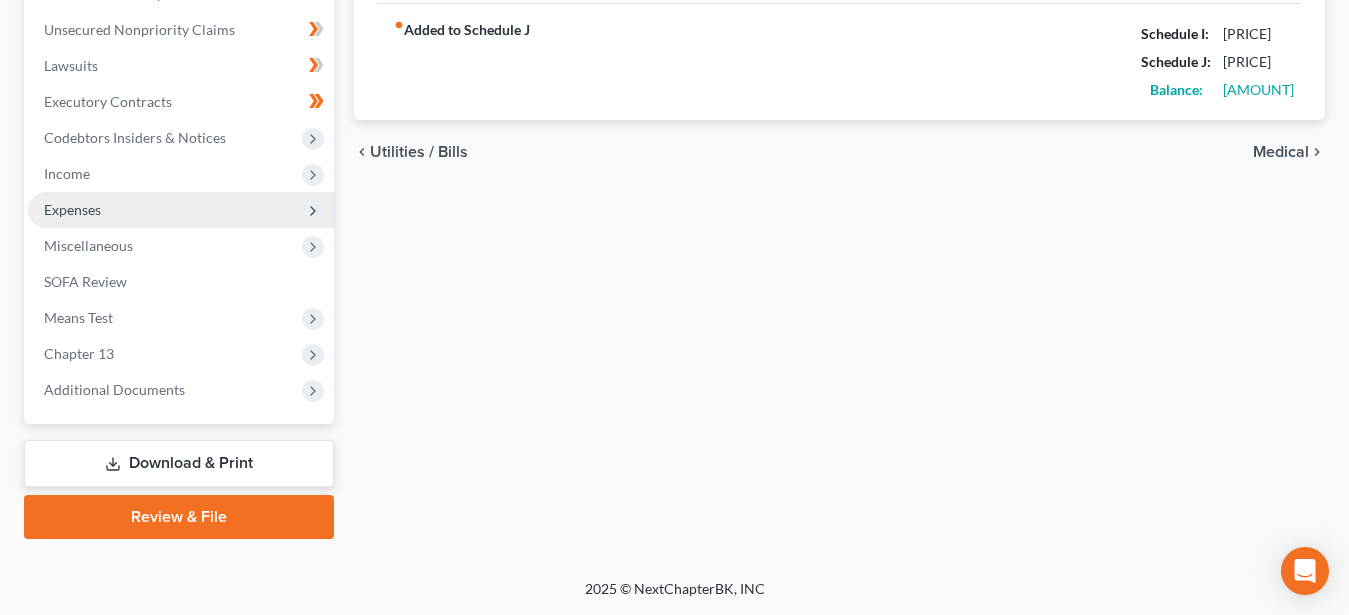 scroll, scrollTop: 482, scrollLeft: 0, axis: vertical 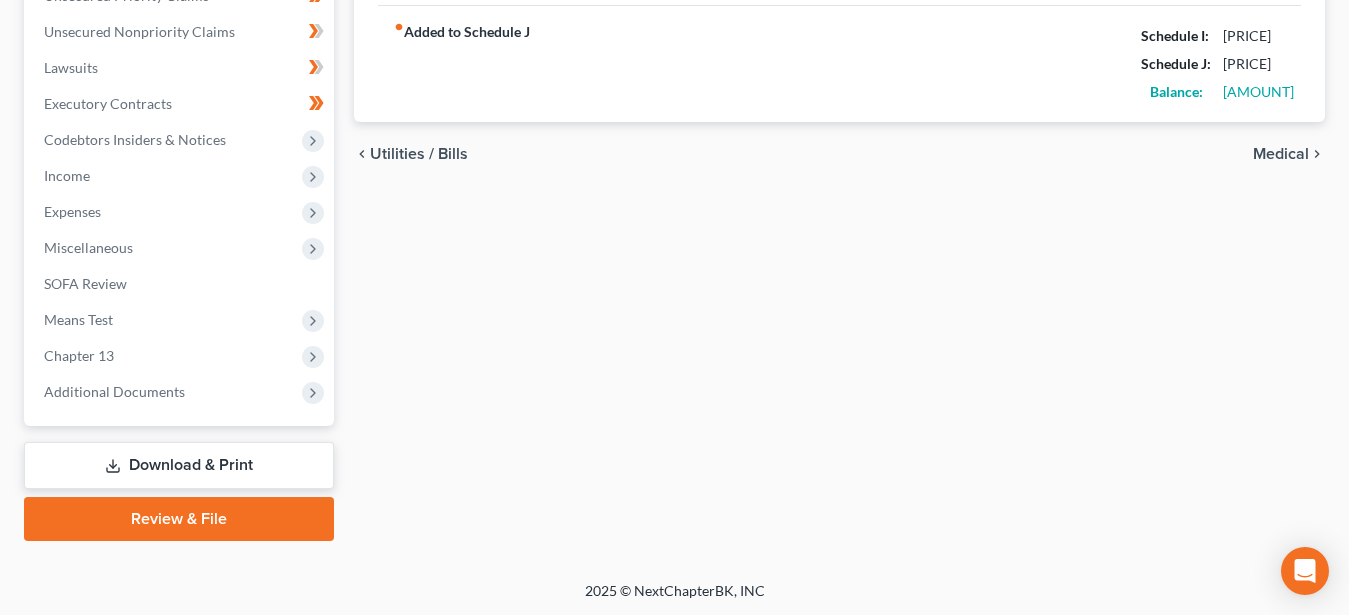 click on "Download & Print" at bounding box center [179, 465] 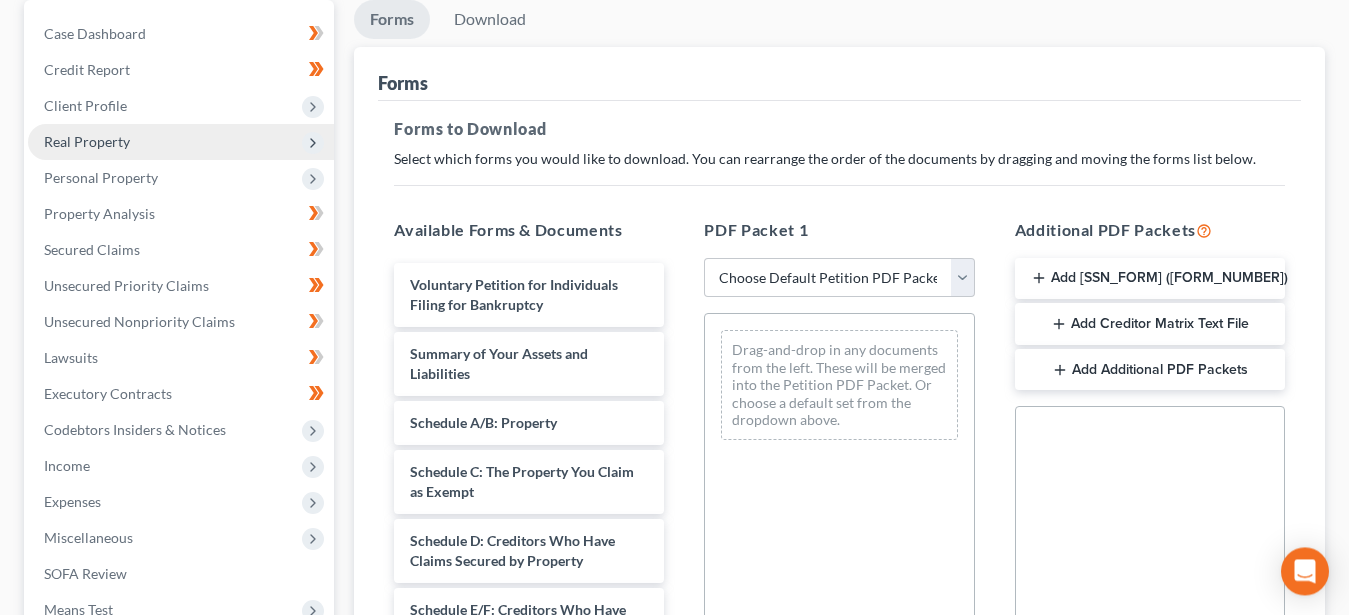 scroll, scrollTop: 204, scrollLeft: 0, axis: vertical 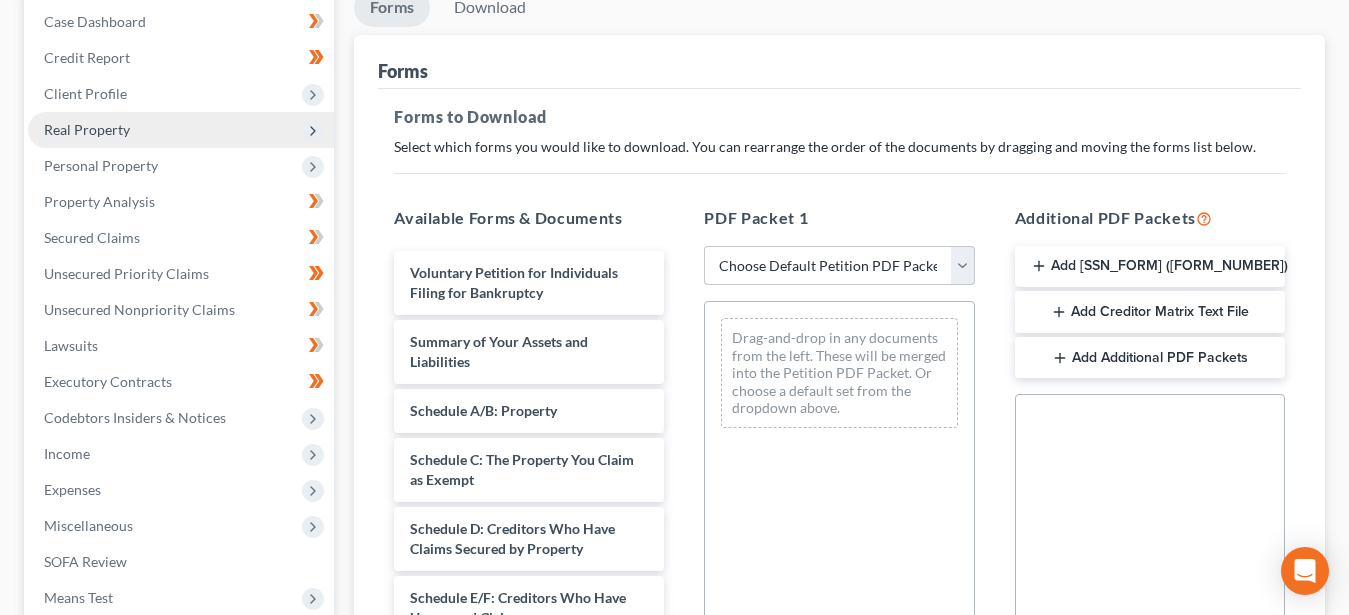 click on "Choose Default Petition PDF Packet Complete Bankruptcy Petition (all forms and schedules) Emergency Filing Forms (Petition and Creditor List Only) Amended Forms Signature Pages Only Supplemental Post Petition (Sch. I & J) Supplemental Post Petition (Sch. I) Supplemental Post Petition (Sch. J) IFD's 2 B Printed Initial Filing Ch 13" at bounding box center [839, 266] 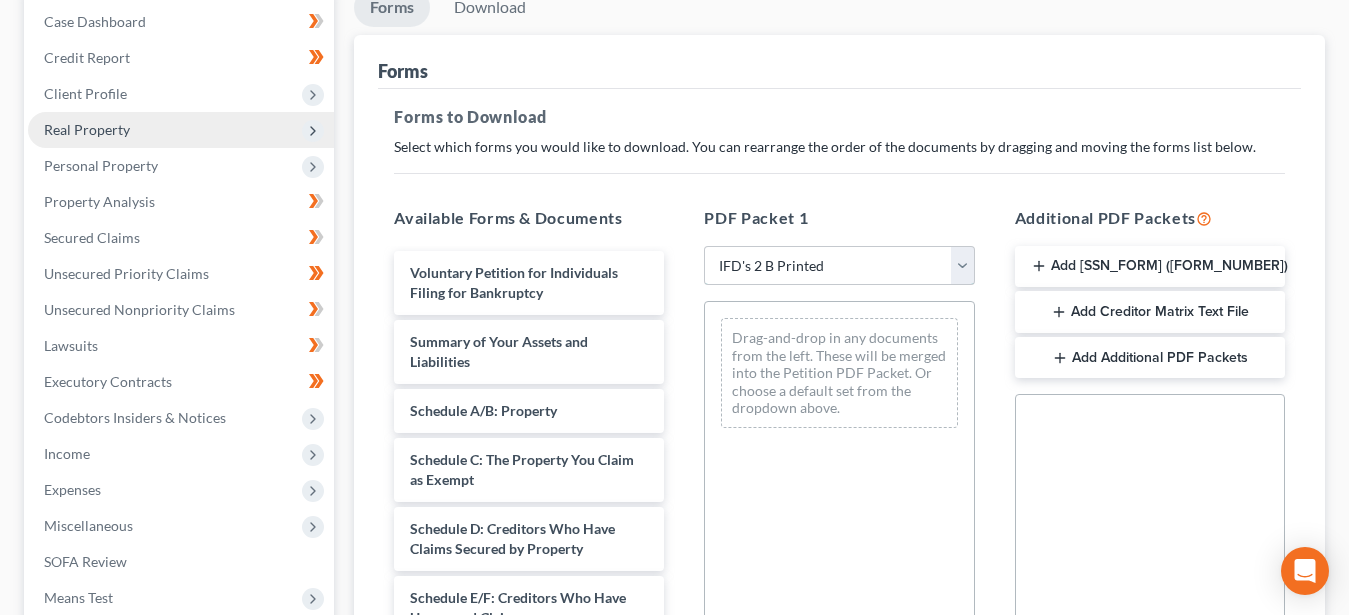 click on "IFD's 2 B Printed" at bounding box center [0, 0] 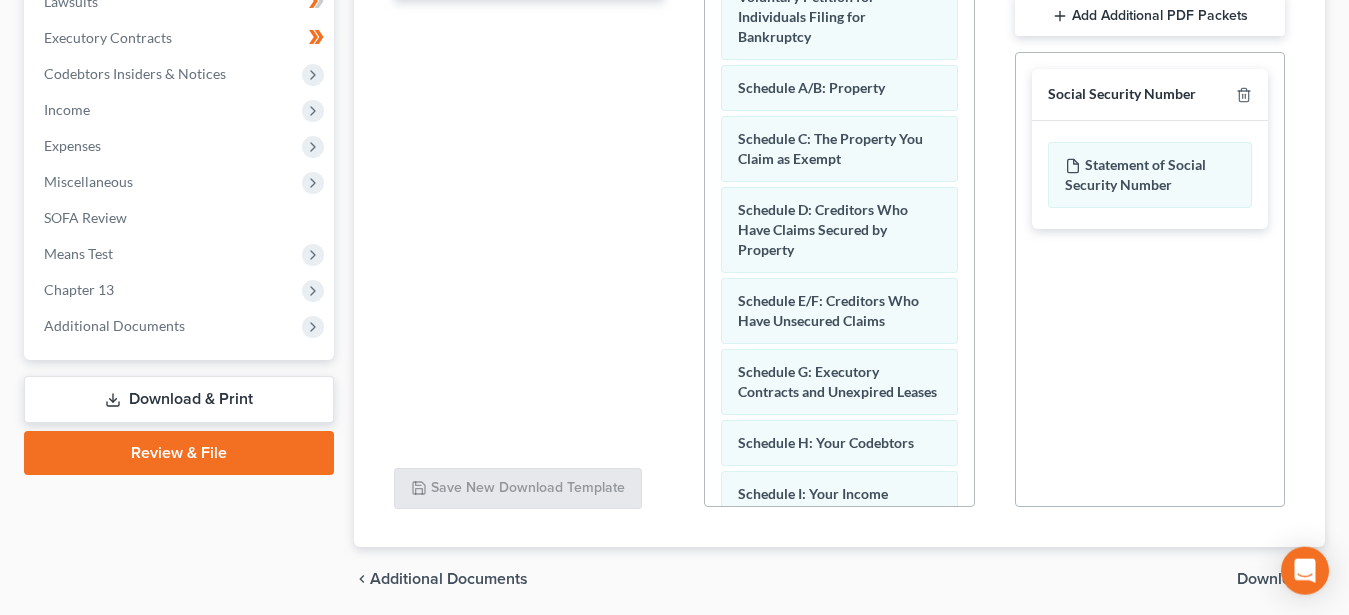scroll, scrollTop: 619, scrollLeft: 0, axis: vertical 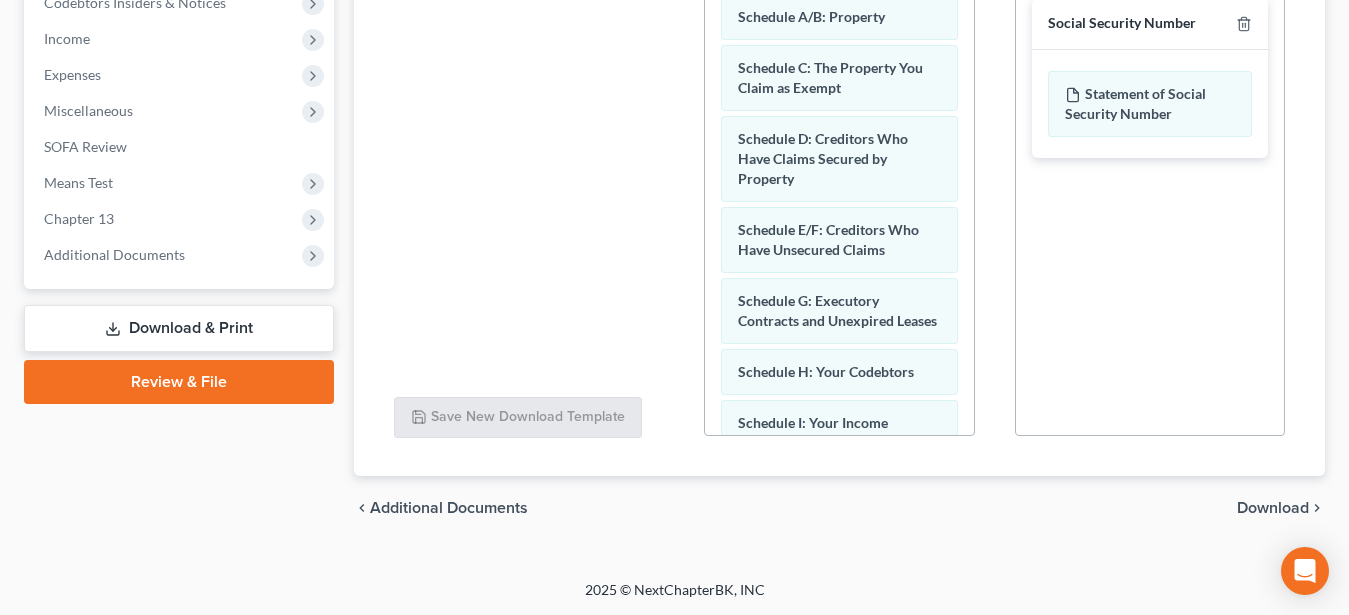 click on "Download" at bounding box center [1273, 508] 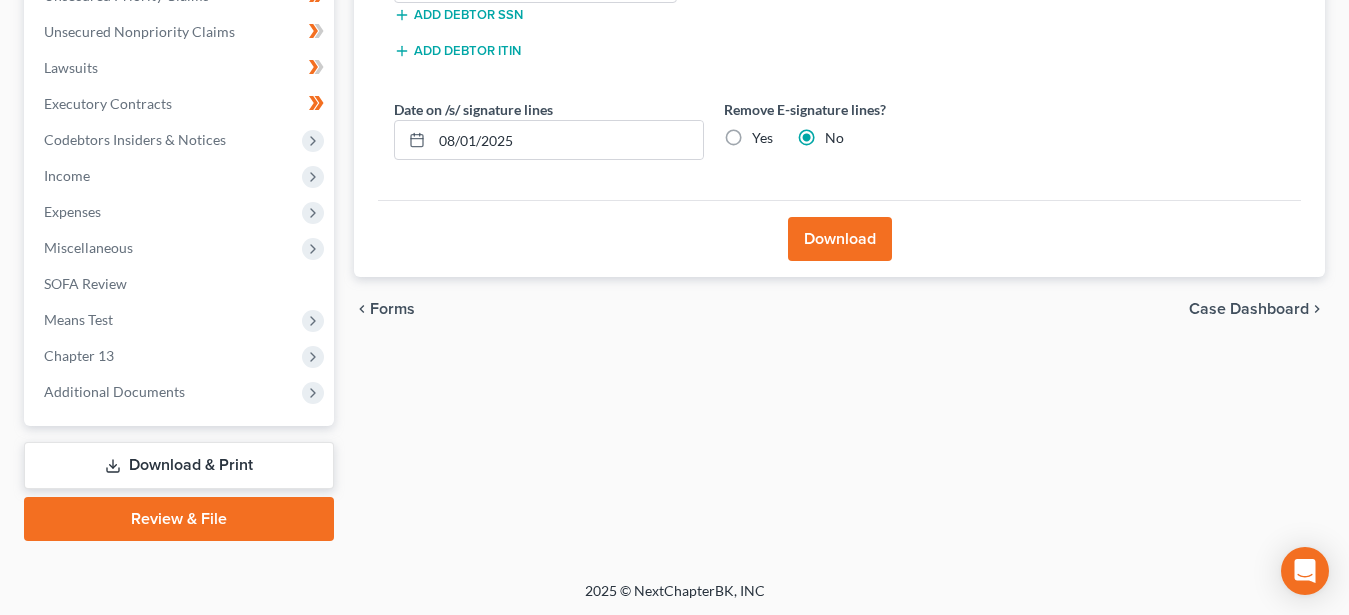 scroll, scrollTop: 176, scrollLeft: 0, axis: vertical 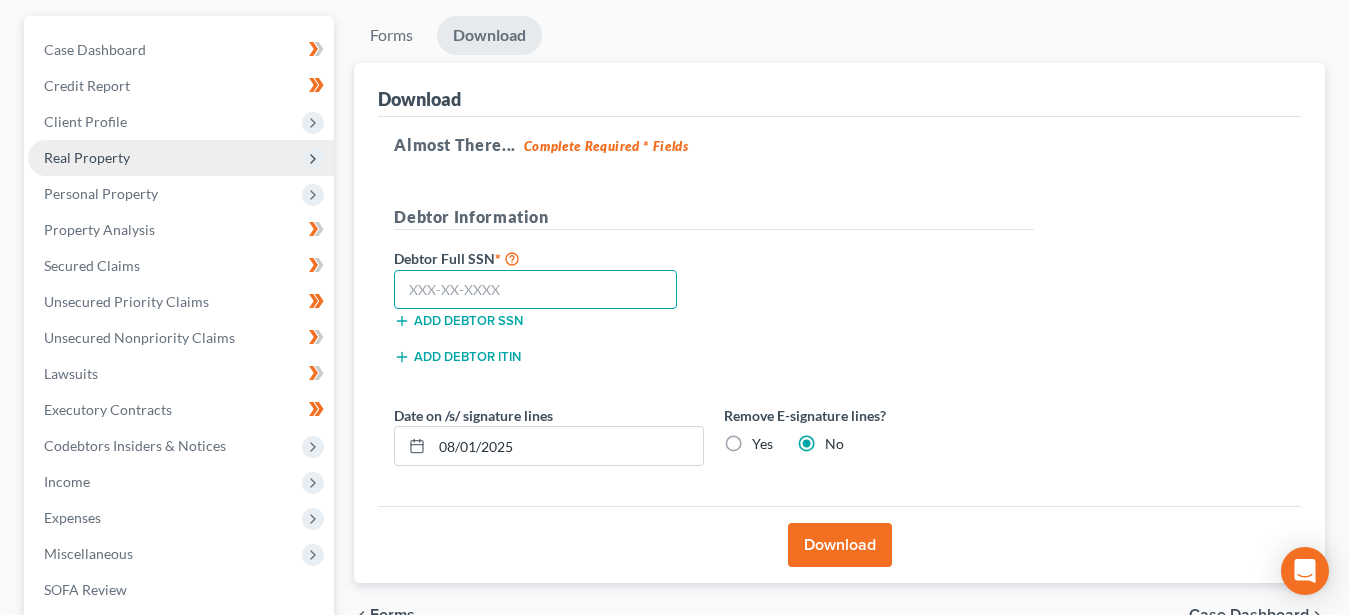 click at bounding box center [535, 290] 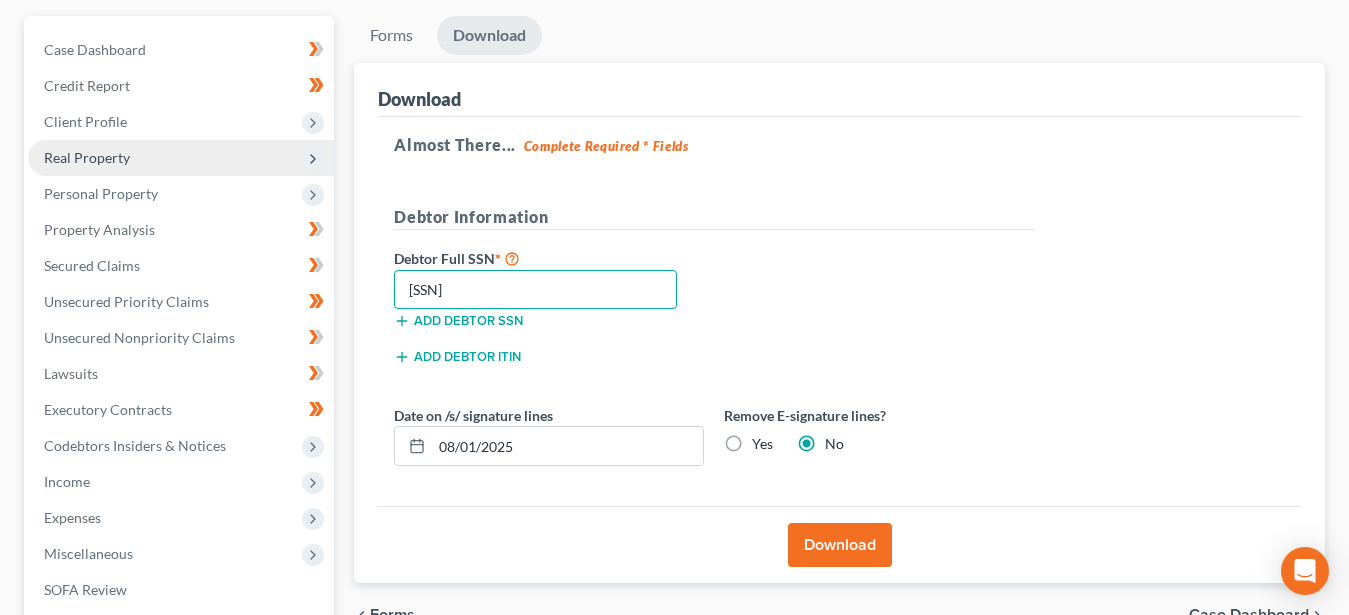 type on "[SSN]" 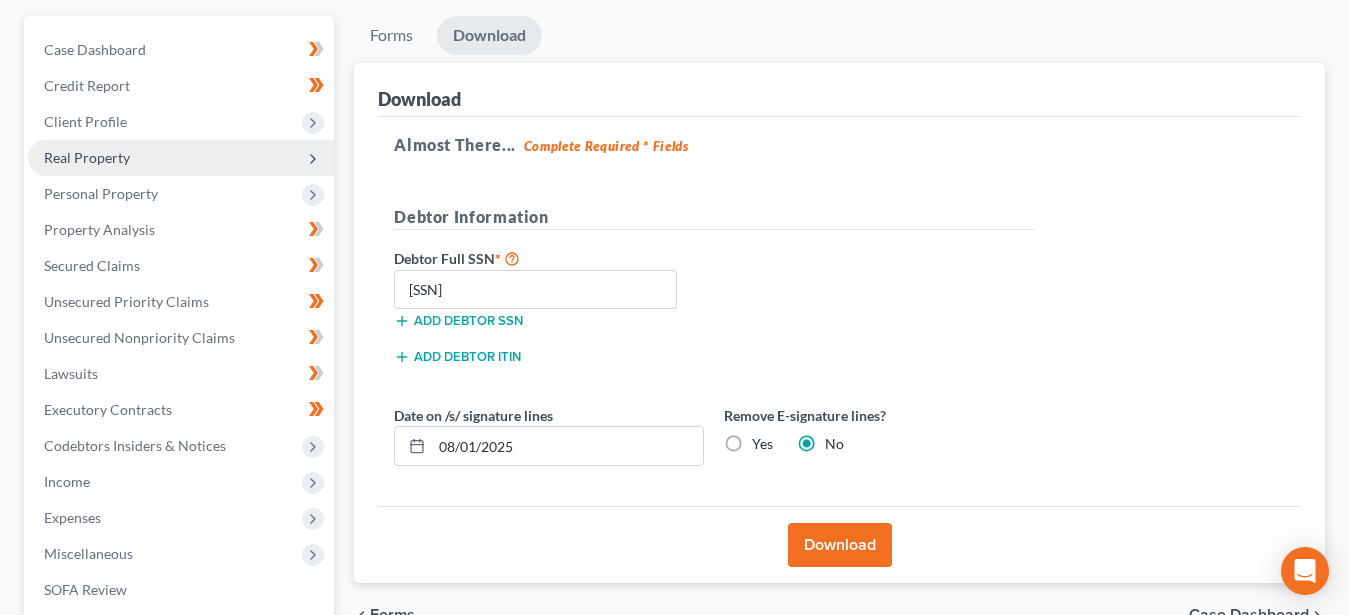 click on "Download" at bounding box center [840, 545] 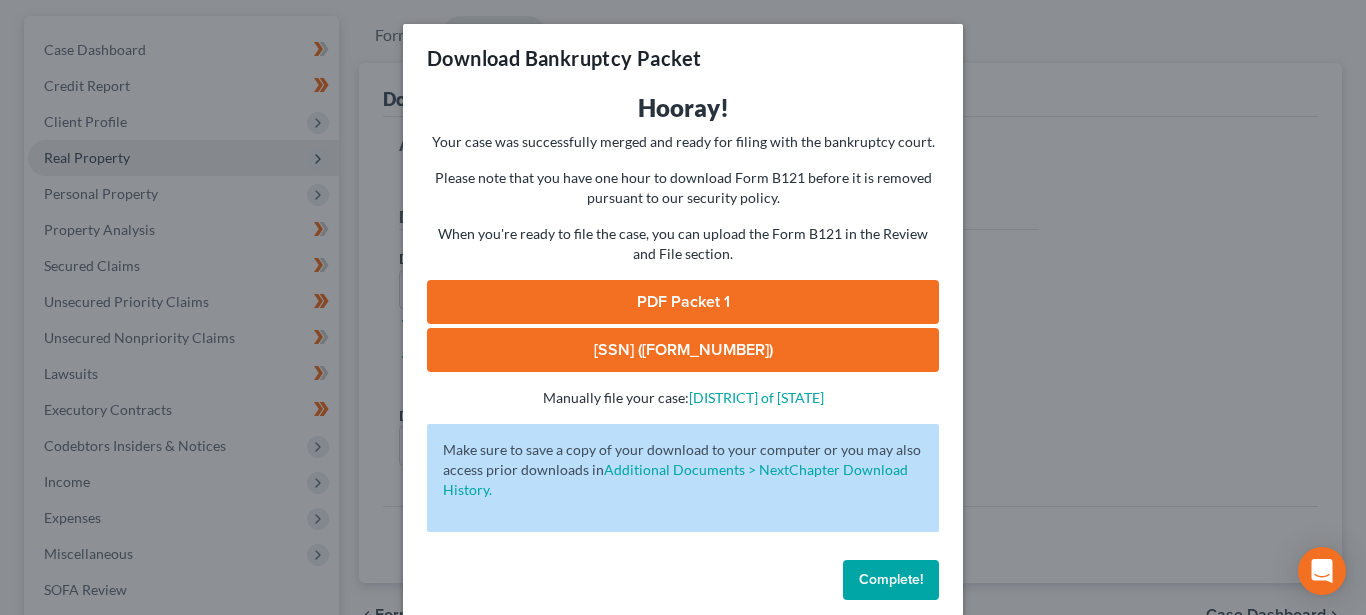click on "PDF Packet 1" at bounding box center (683, 302) 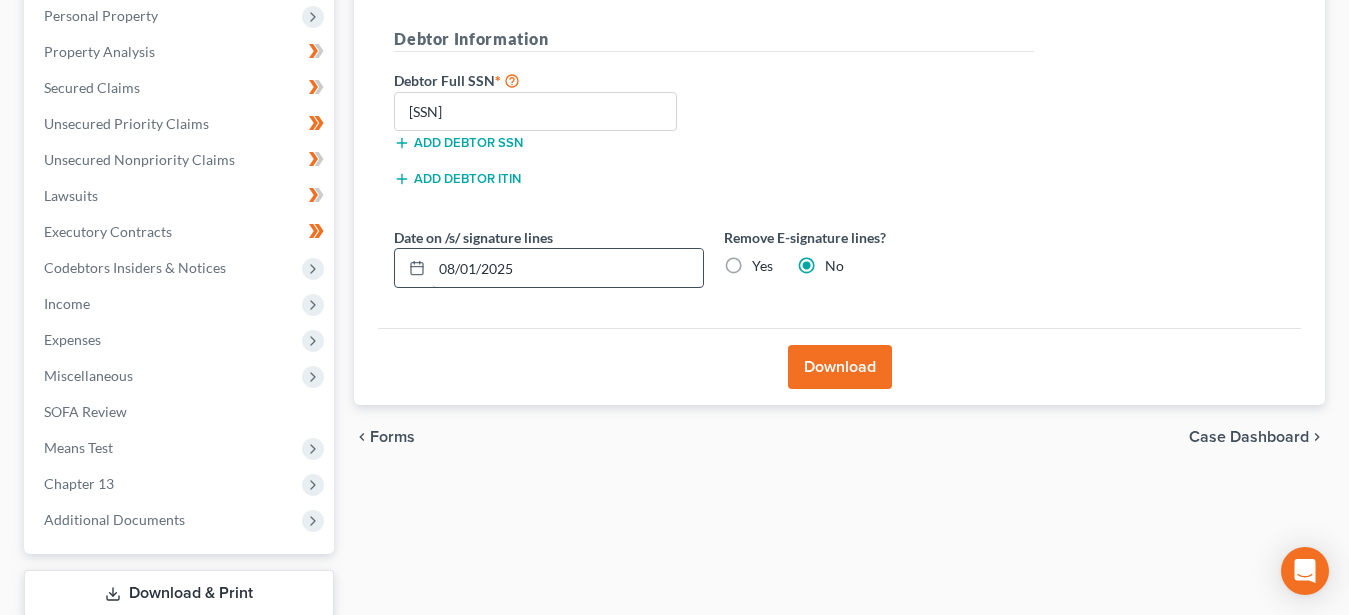 scroll, scrollTop: 482, scrollLeft: 0, axis: vertical 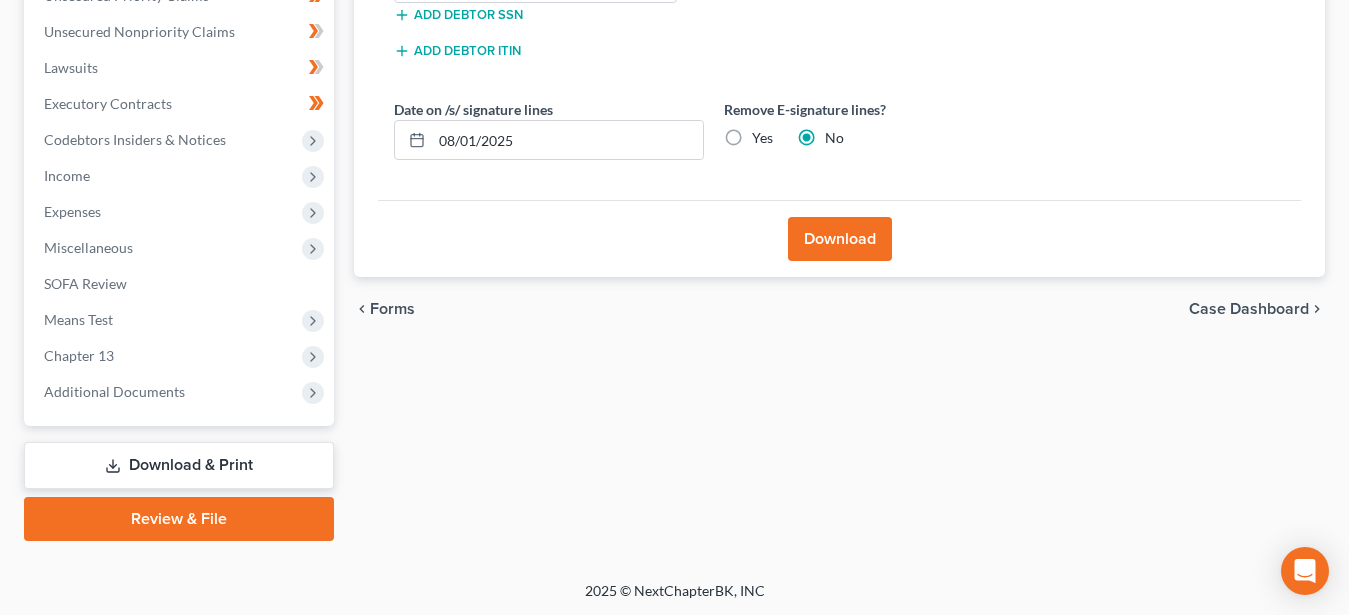 click on "Download & Print" at bounding box center (179, 465) 